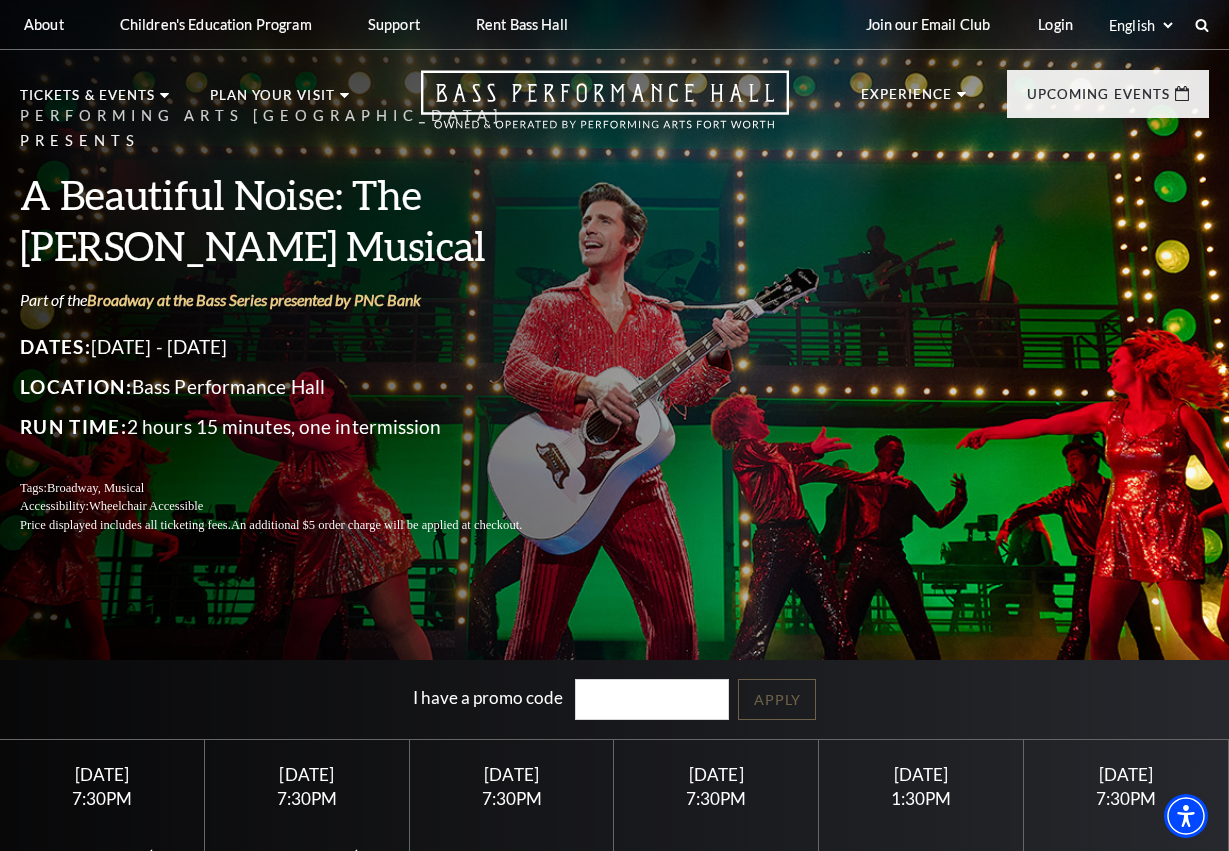scroll, scrollTop: 510, scrollLeft: 0, axis: vertical 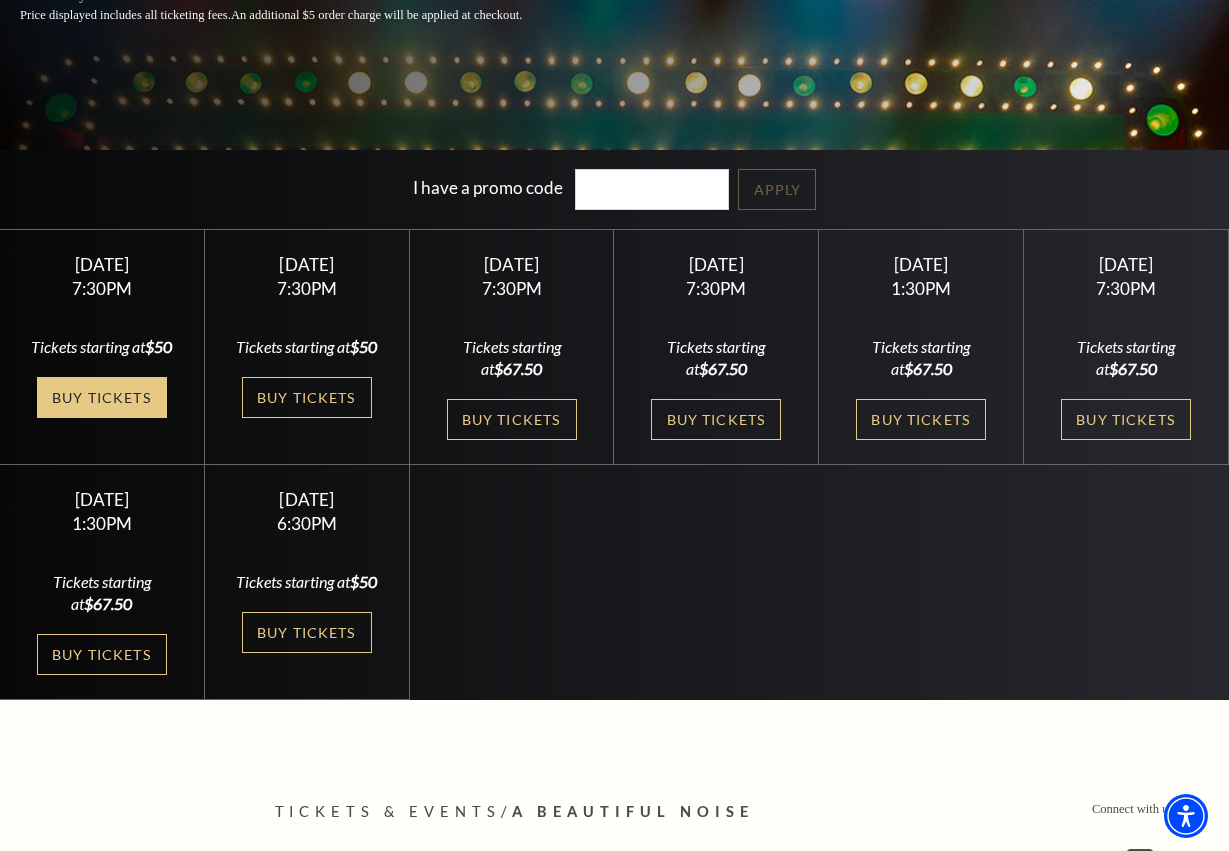 click on "Buy Tickets" at bounding box center (102, 397) 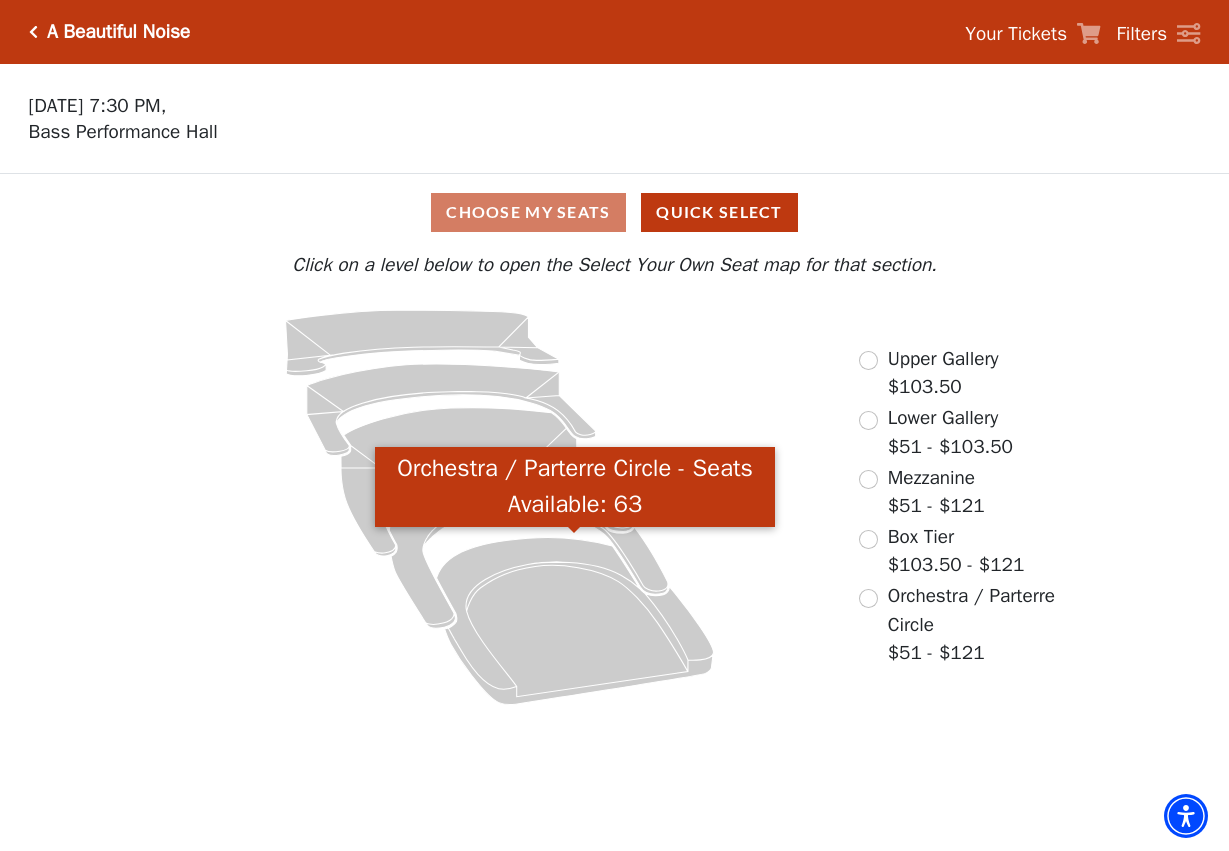 scroll, scrollTop: 0, scrollLeft: 0, axis: both 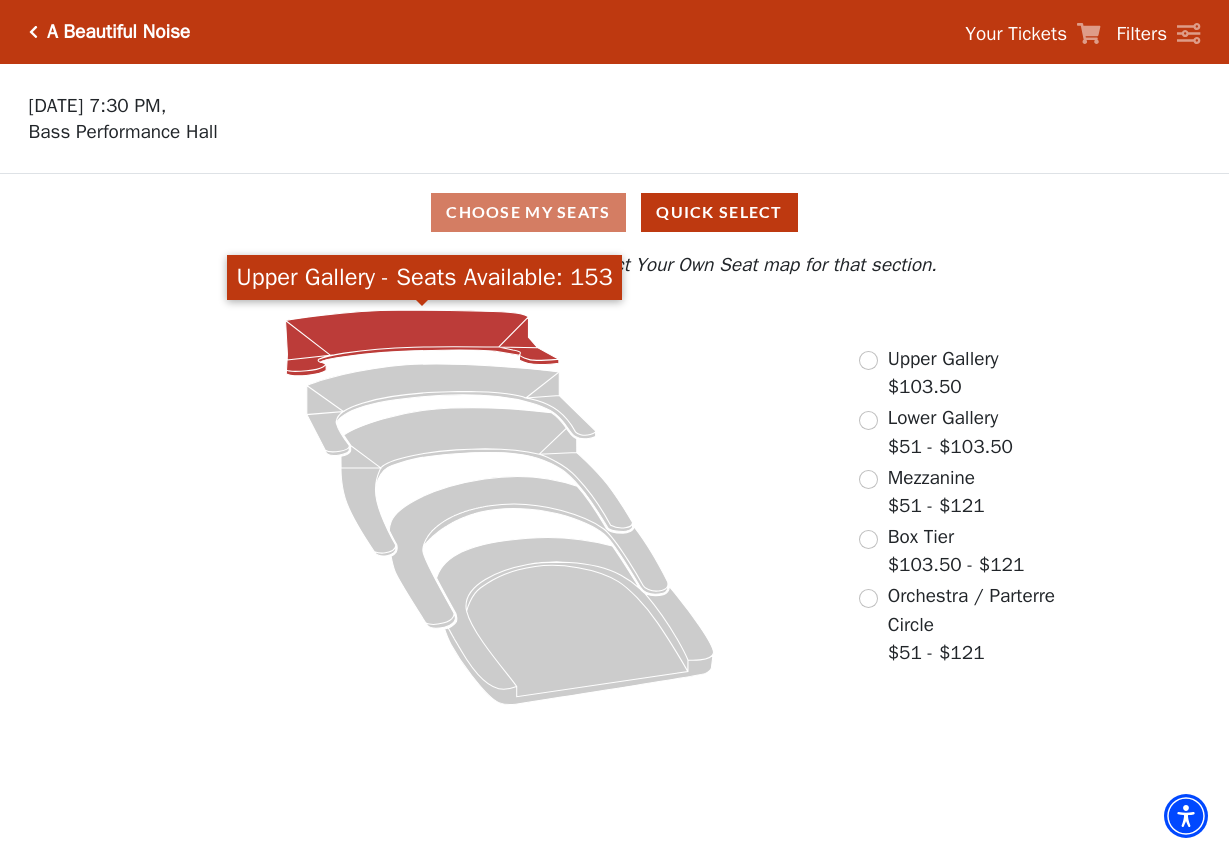 click 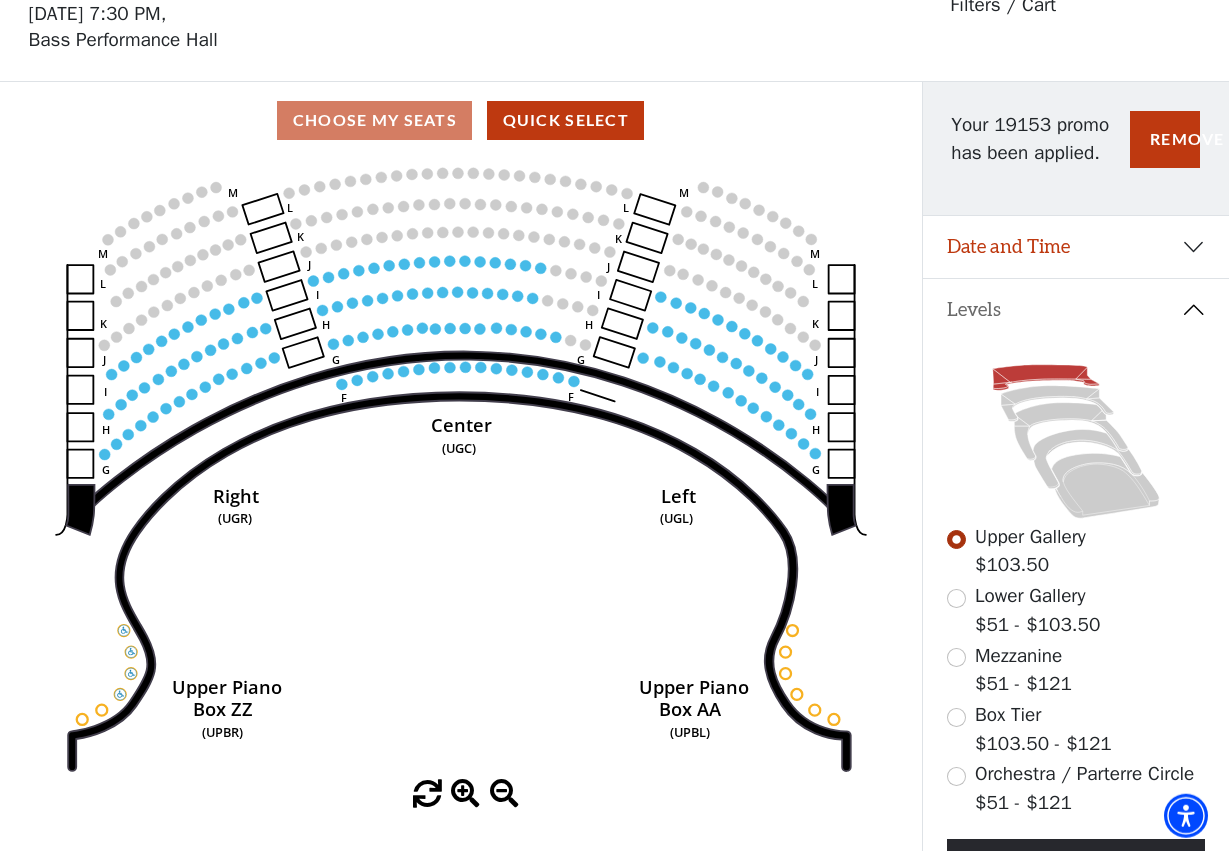 scroll, scrollTop: 93, scrollLeft: 0, axis: vertical 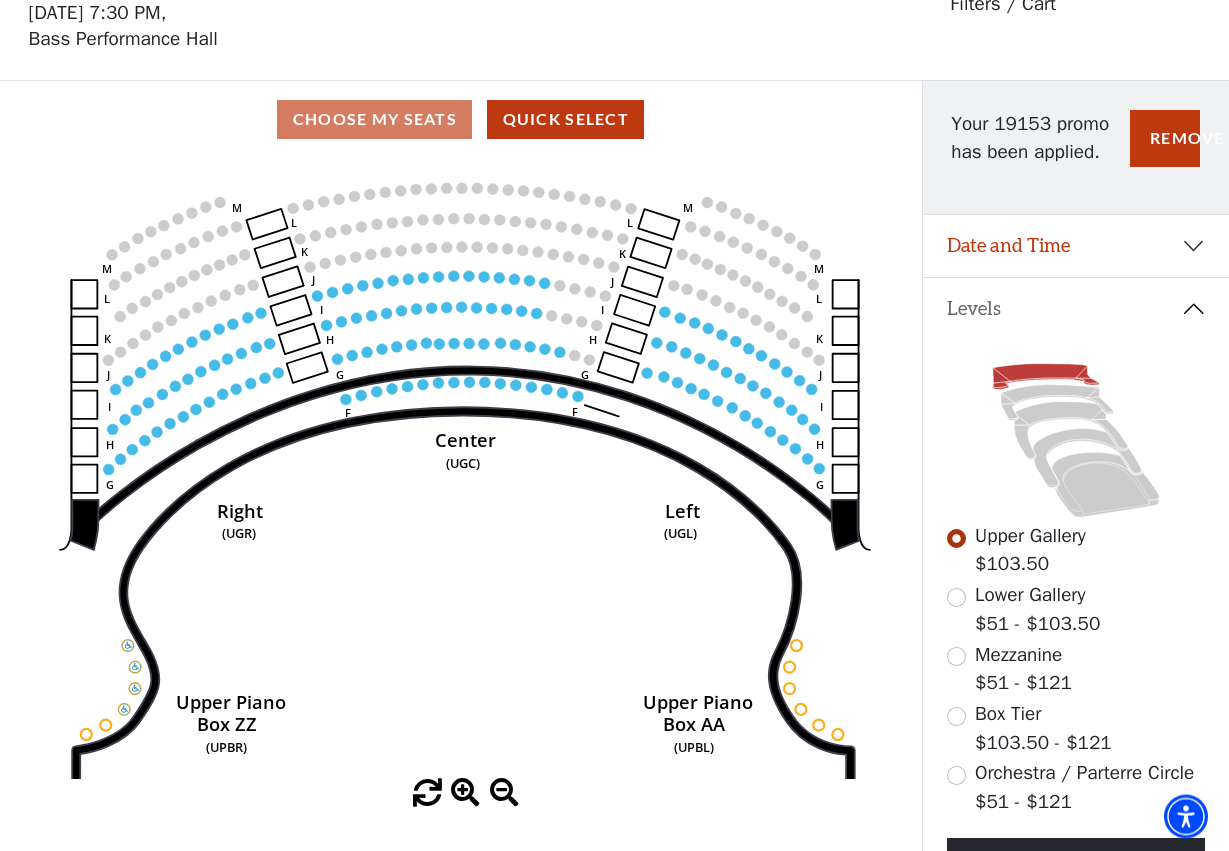 drag, startPoint x: 465, startPoint y: 505, endPoint x: 471, endPoint y: 526, distance: 21.84033 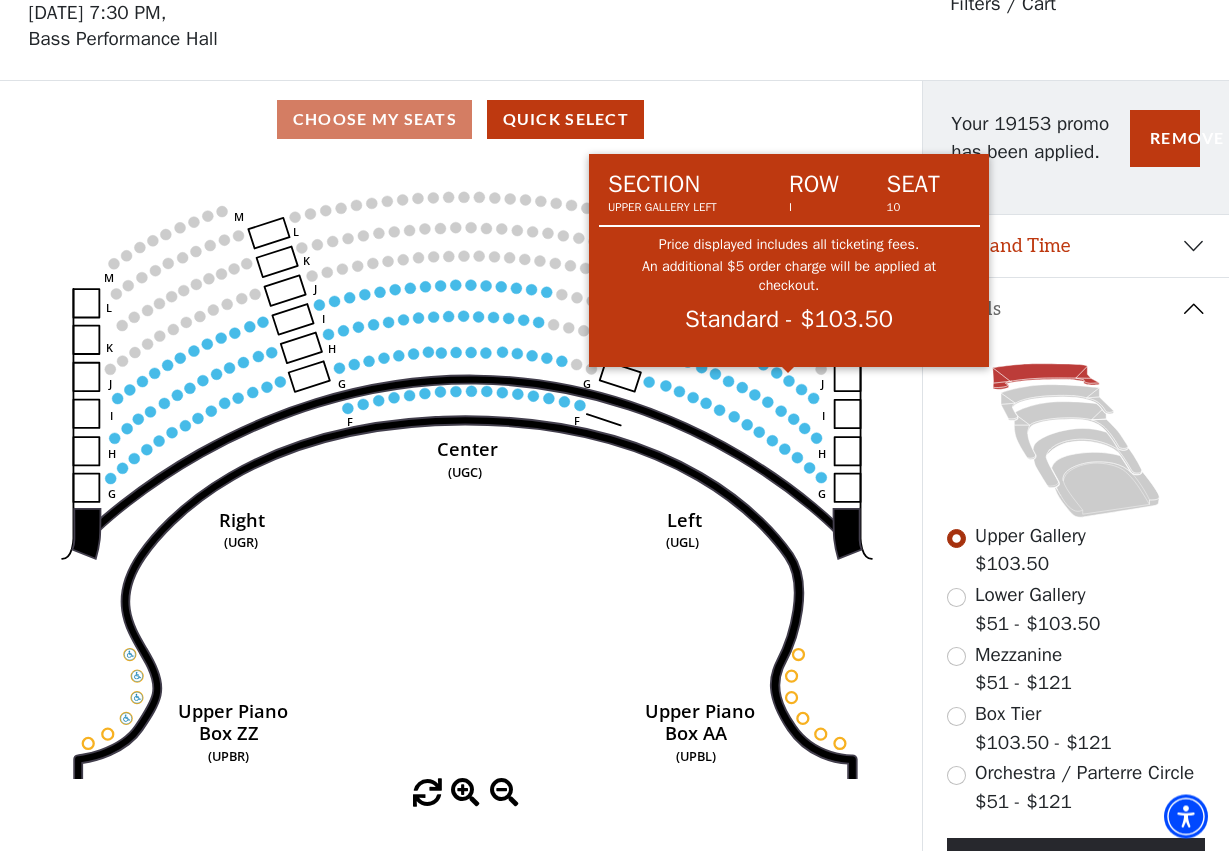 click 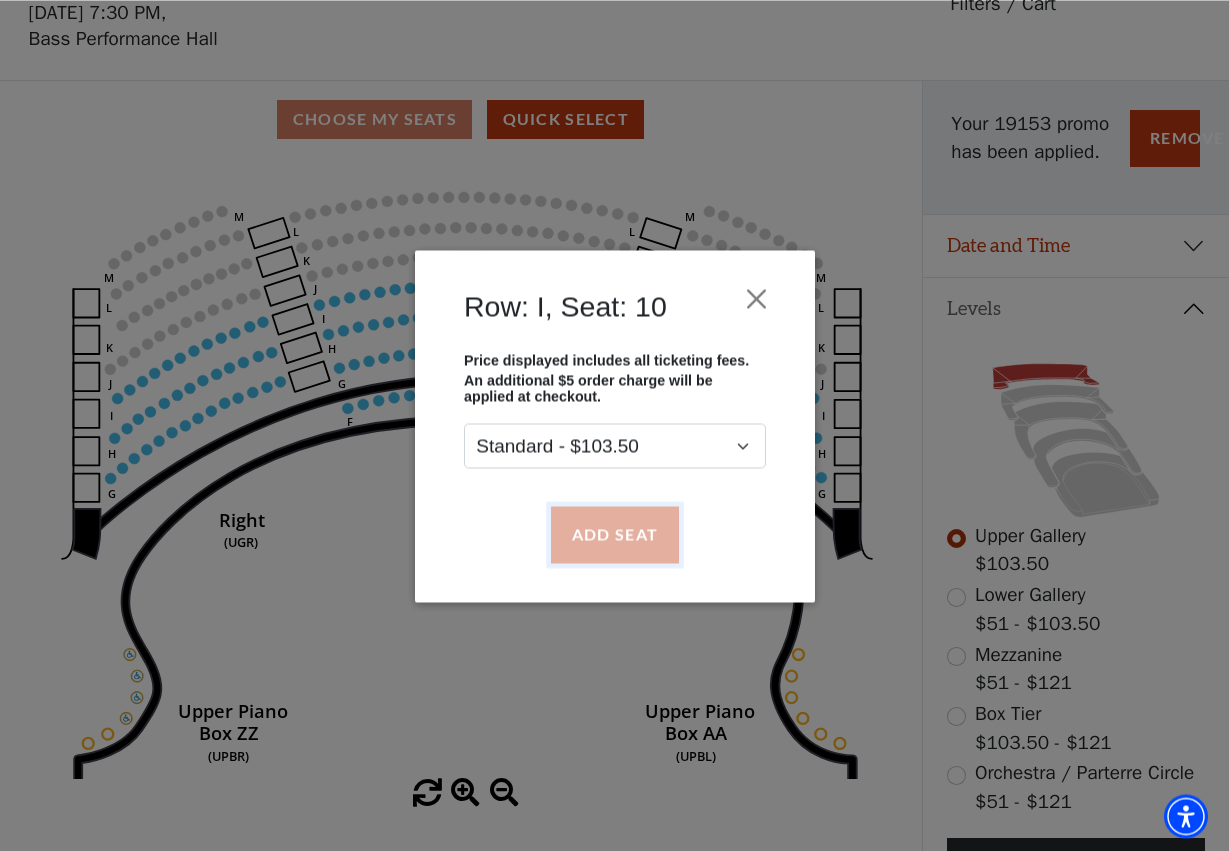 click on "Add Seat" at bounding box center (614, 534) 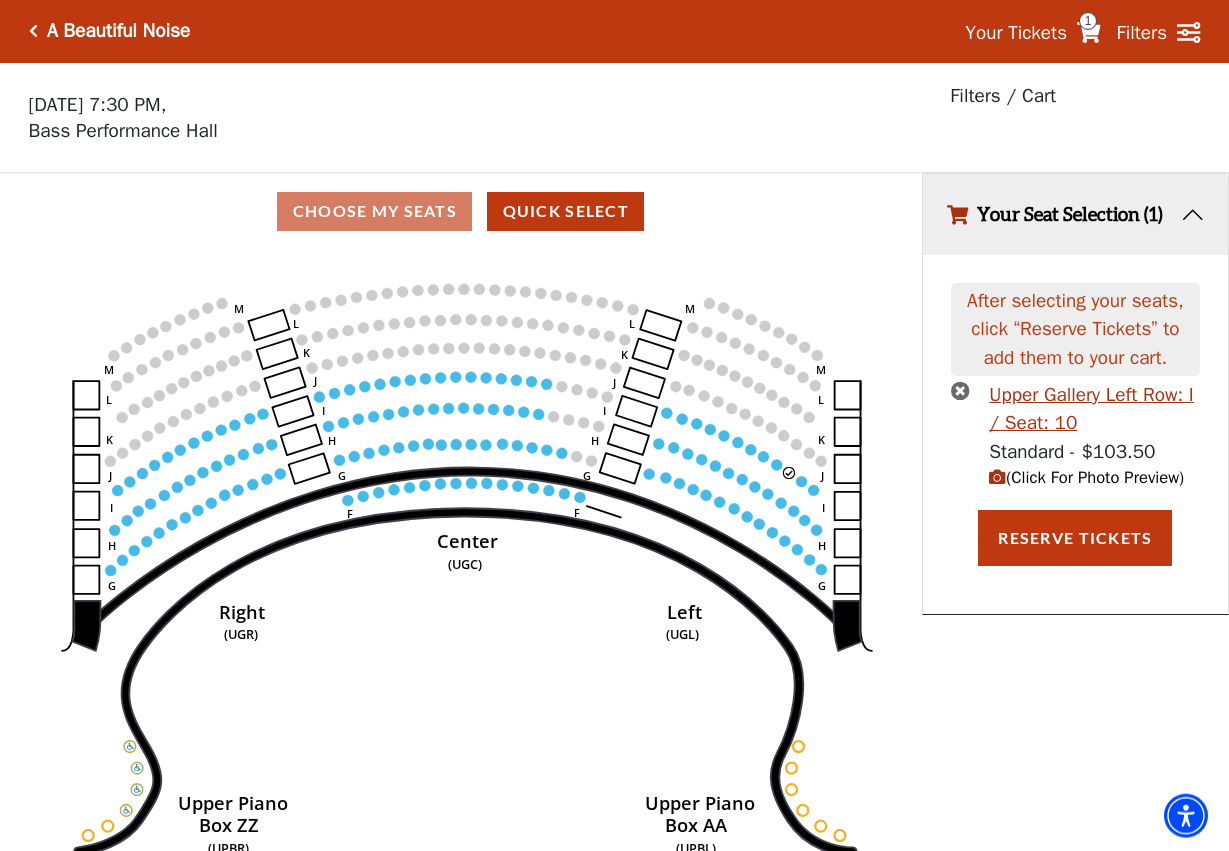 scroll, scrollTop: 0, scrollLeft: 0, axis: both 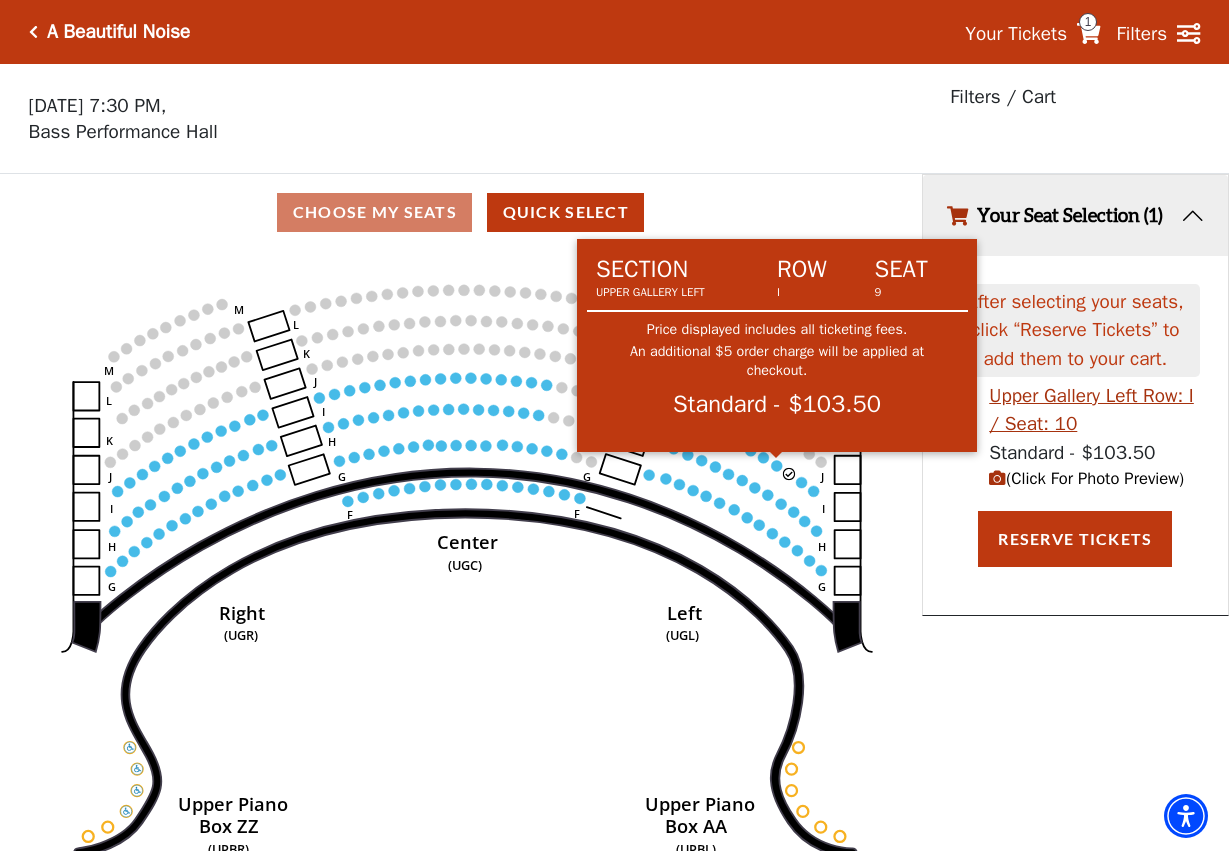 click 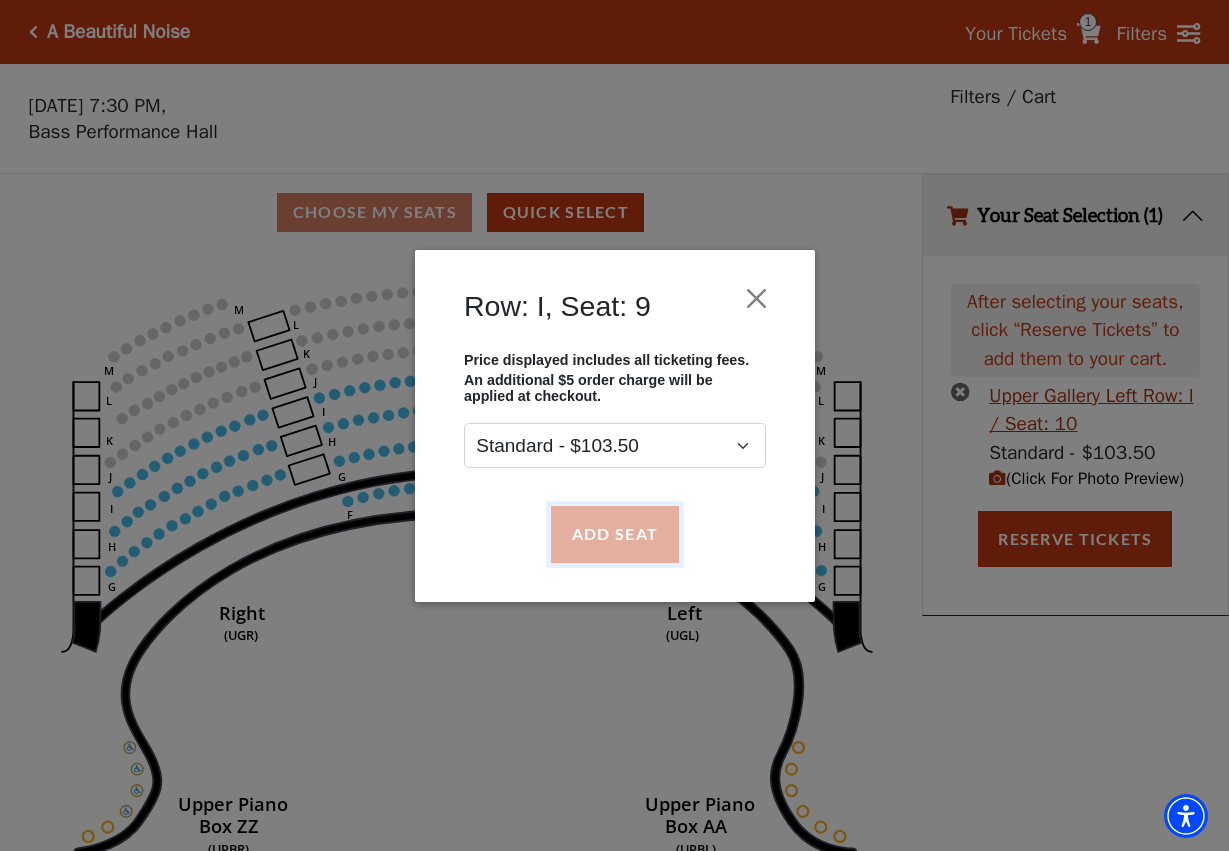 click on "Add Seat" at bounding box center (614, 534) 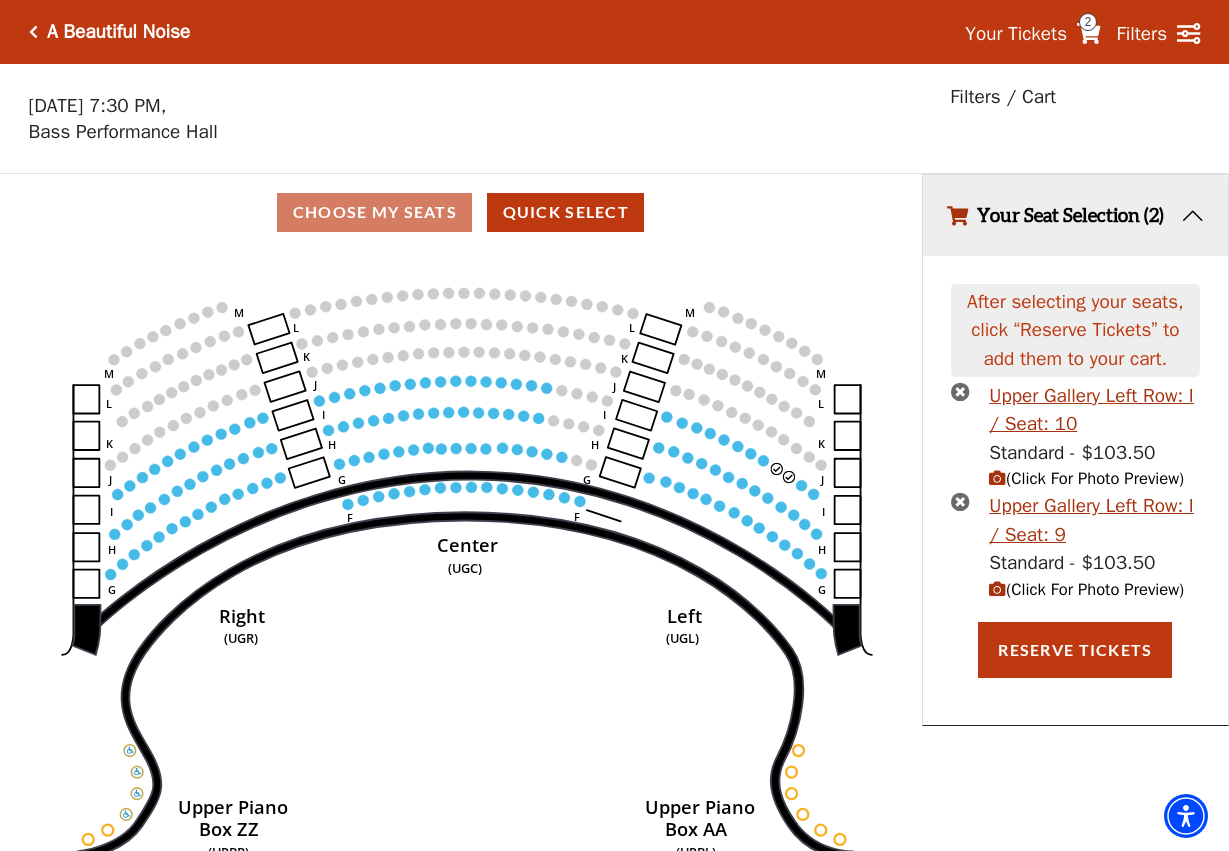 drag, startPoint x: 468, startPoint y: 368, endPoint x: 469, endPoint y: 380, distance: 12.0415945 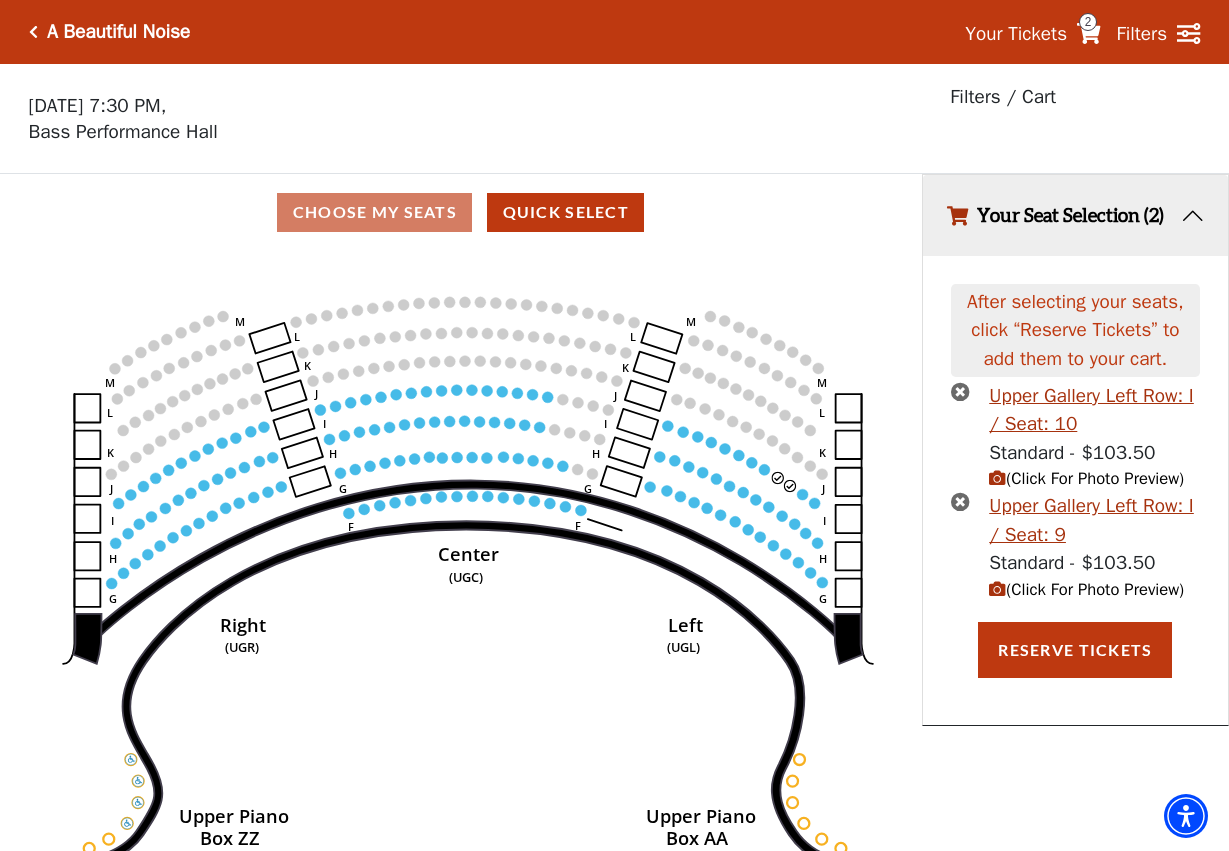 drag, startPoint x: 483, startPoint y: 361, endPoint x: 484, endPoint y: 392, distance: 31.016125 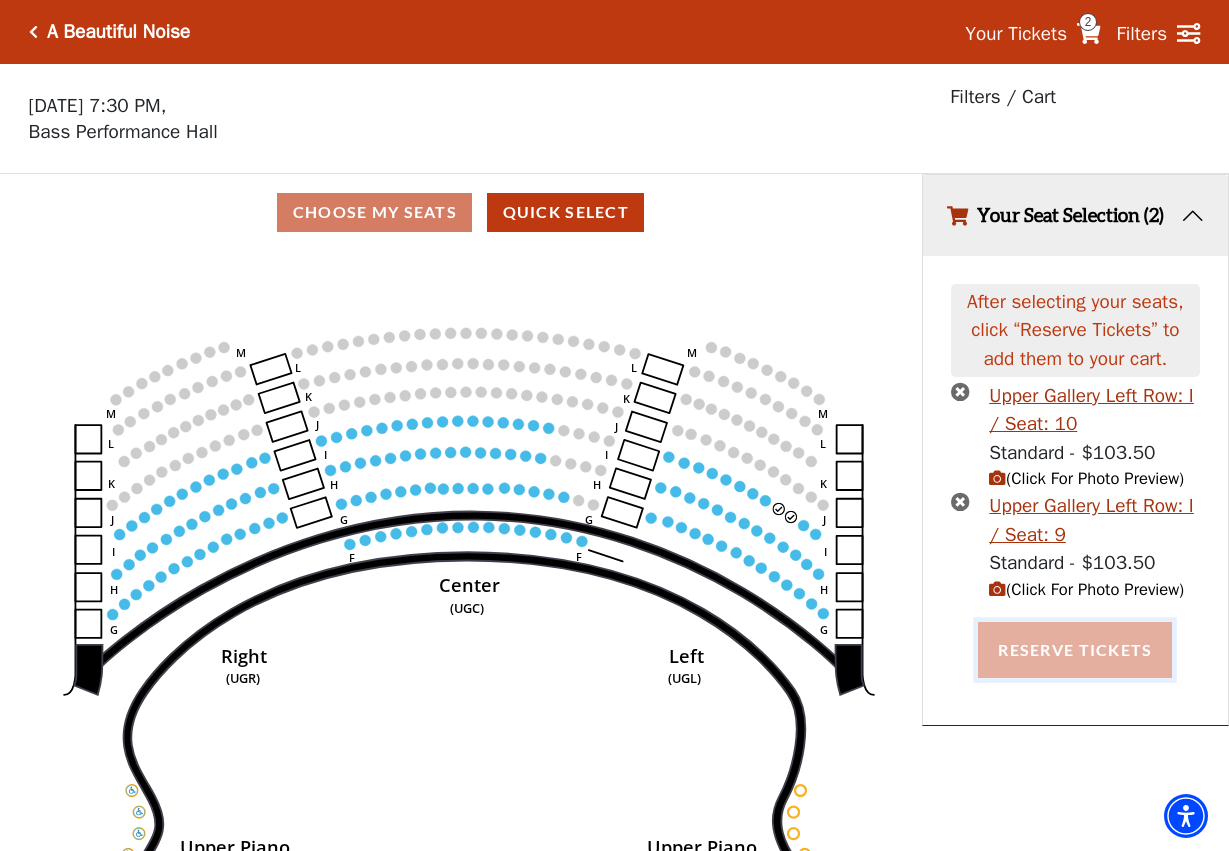 click on "Reserve Tickets" at bounding box center (1075, 650) 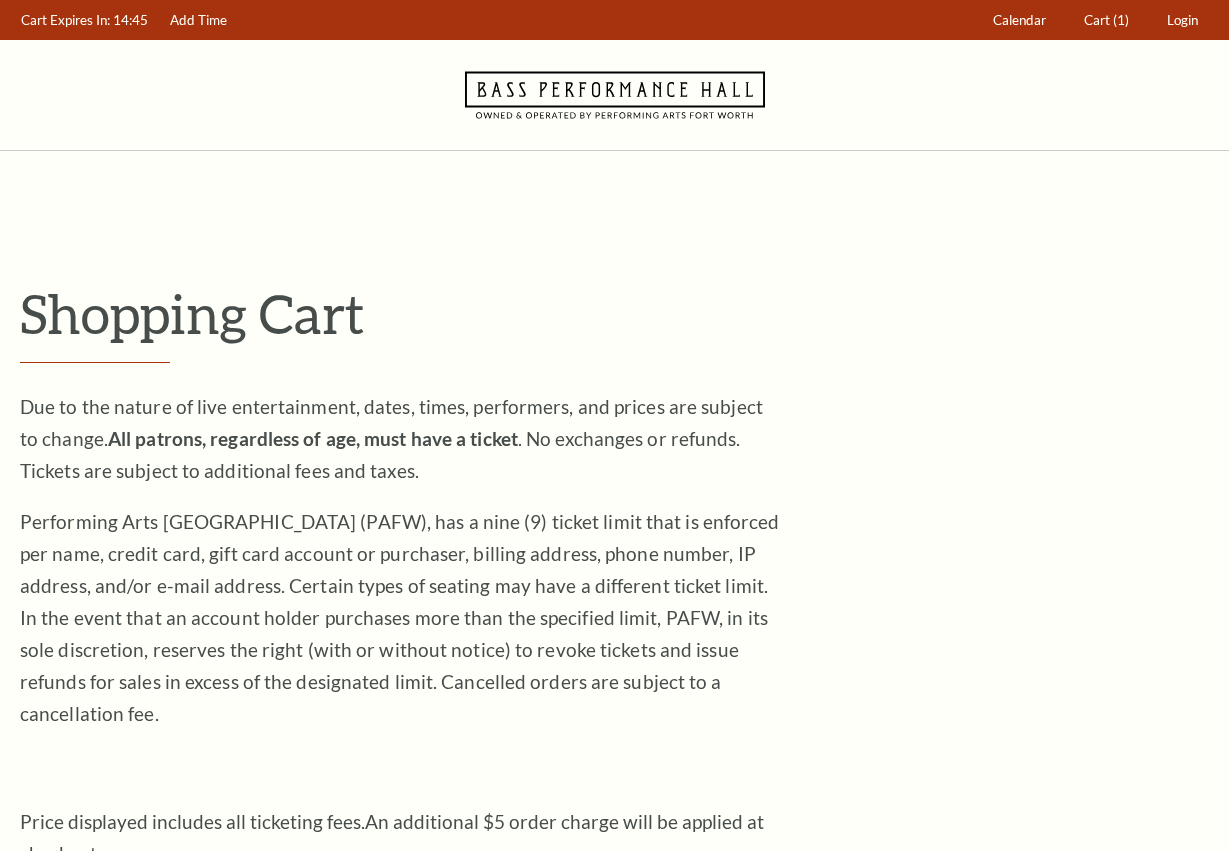 scroll, scrollTop: 0, scrollLeft: 0, axis: both 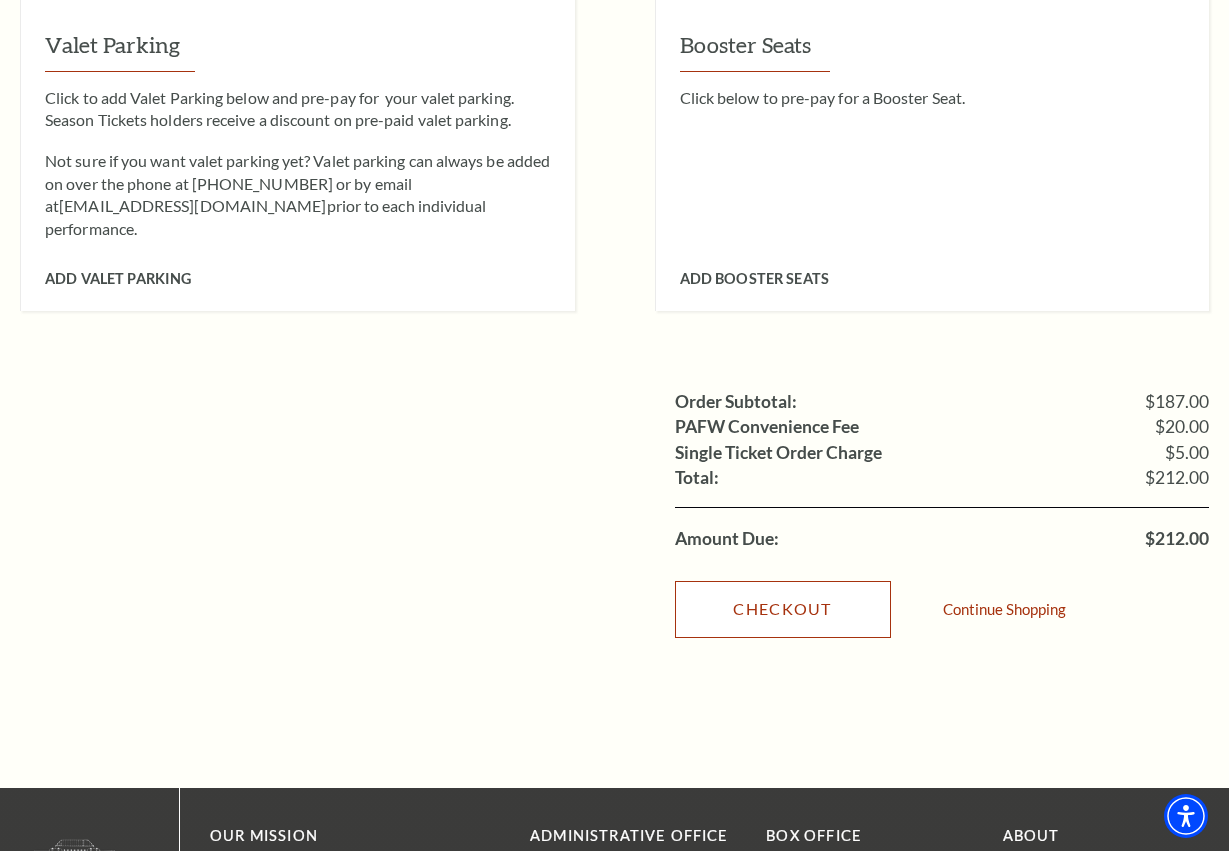 click on "Checkout" at bounding box center [783, 609] 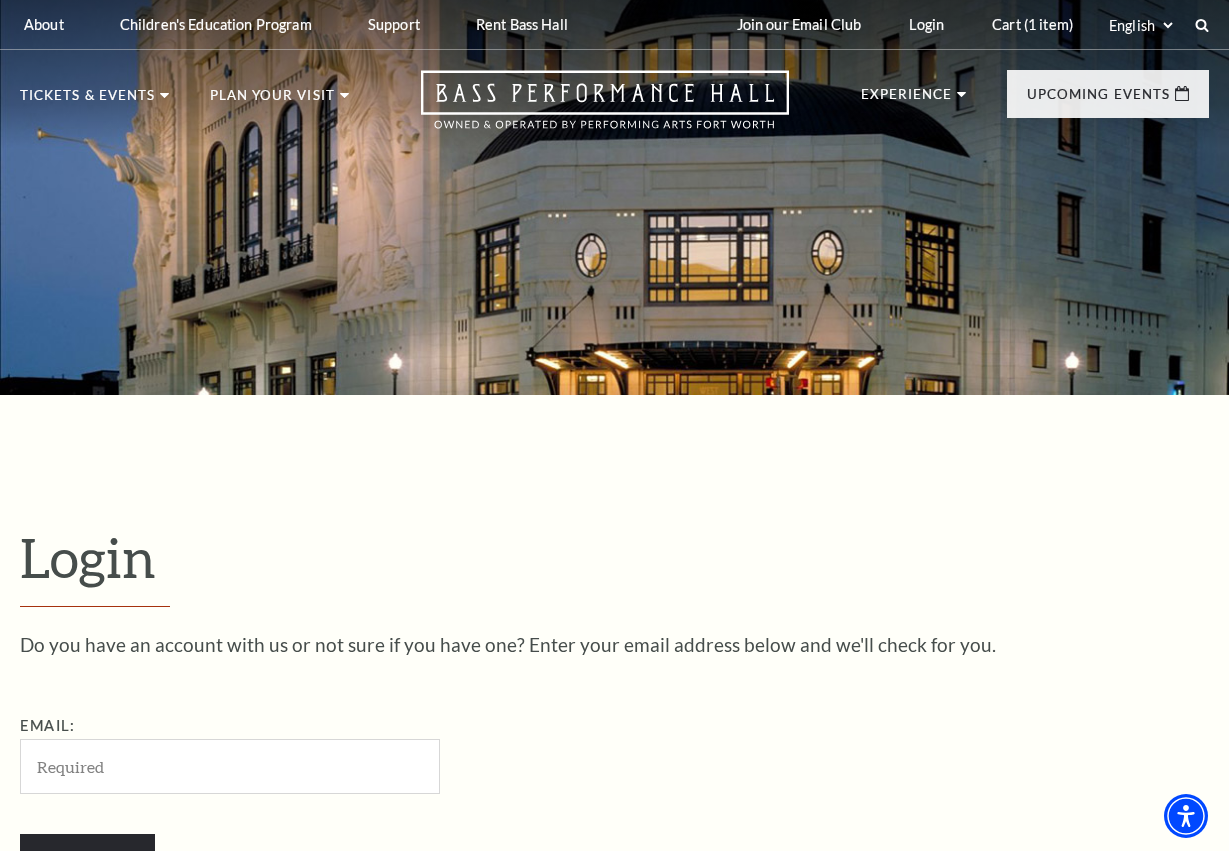 scroll, scrollTop: 525, scrollLeft: 0, axis: vertical 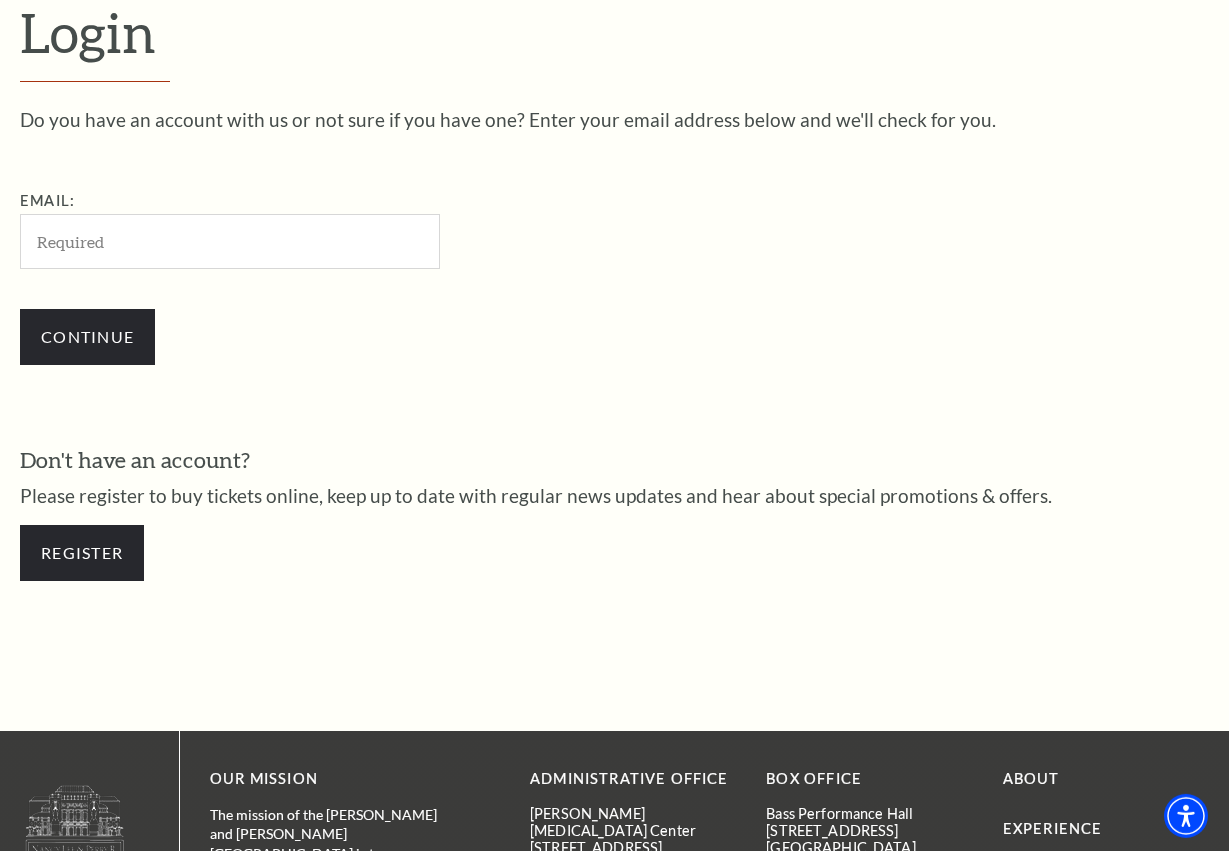 click on "Email:" at bounding box center (230, 241) 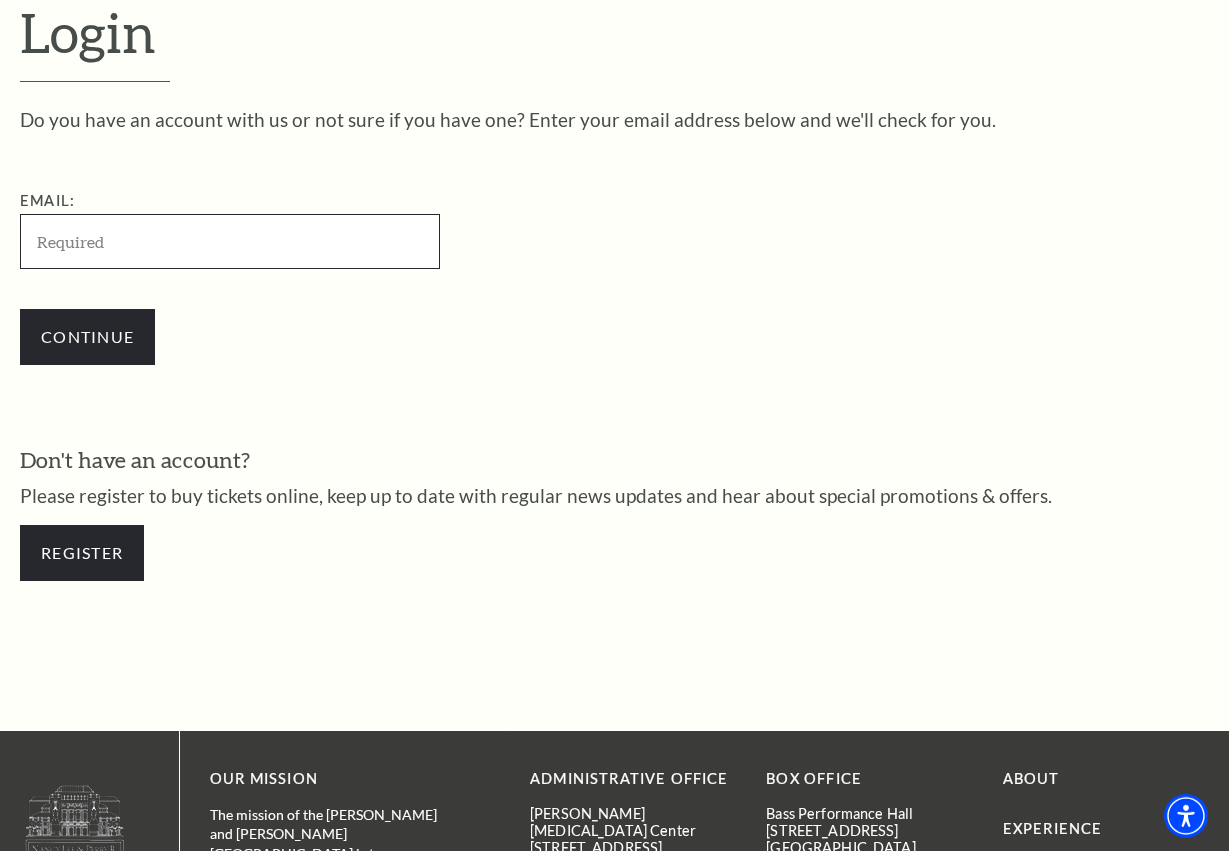 click on "Email:" at bounding box center [230, 241] 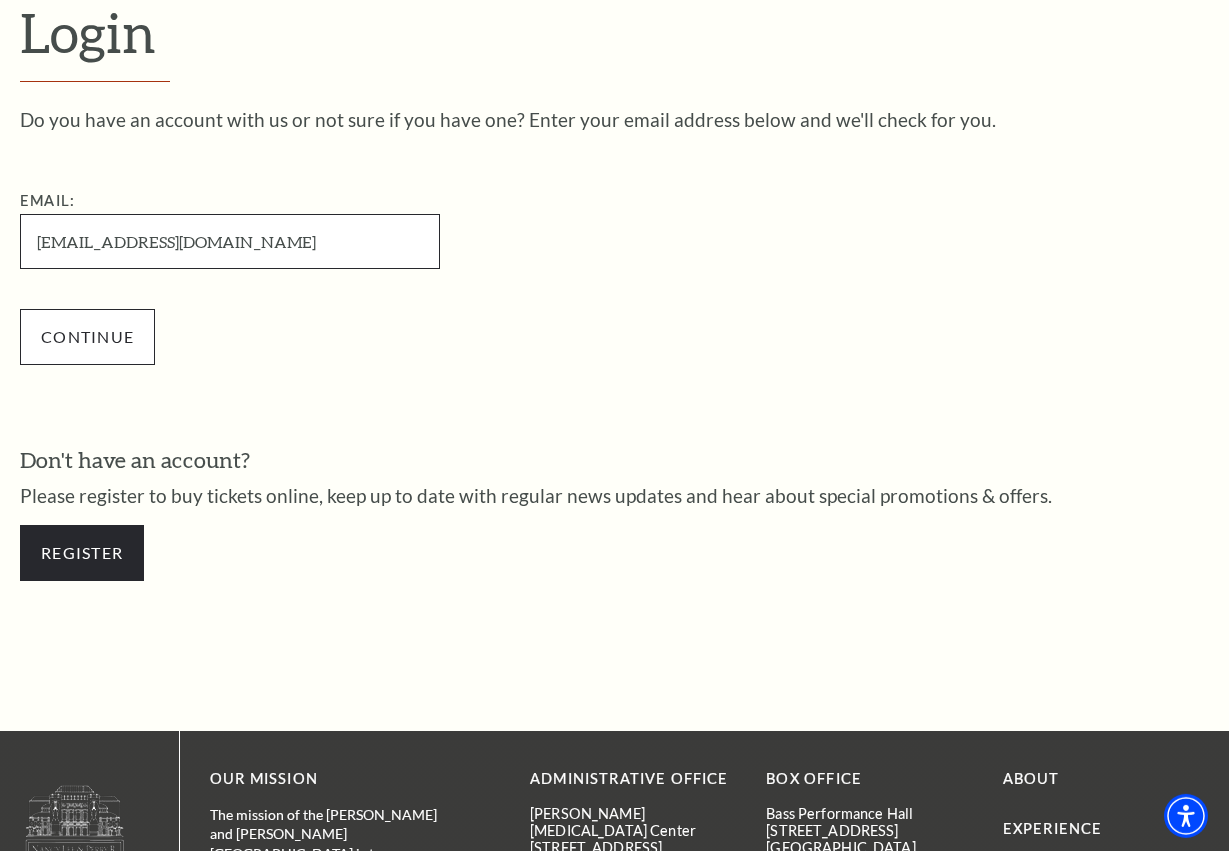 type on "clydewilliams844@gmail.com" 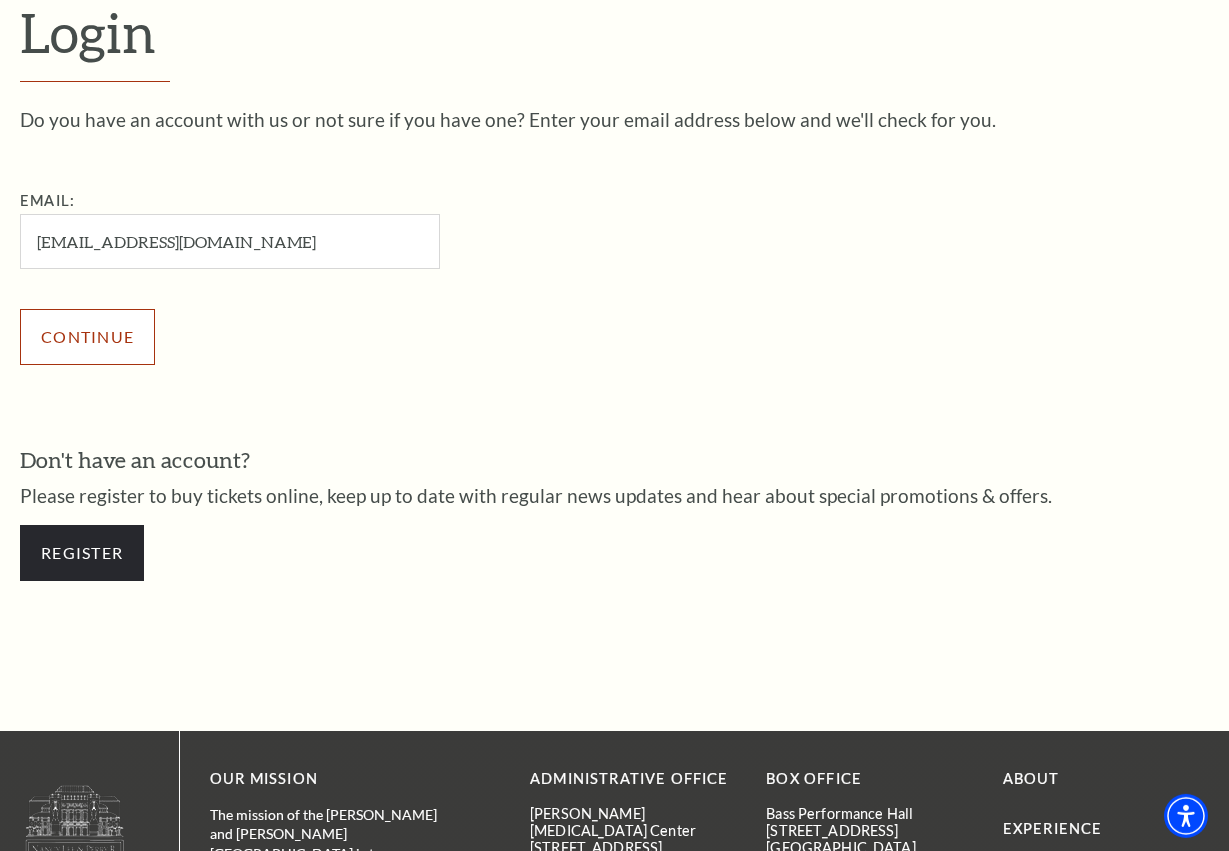 click on "Continue" at bounding box center (87, 337) 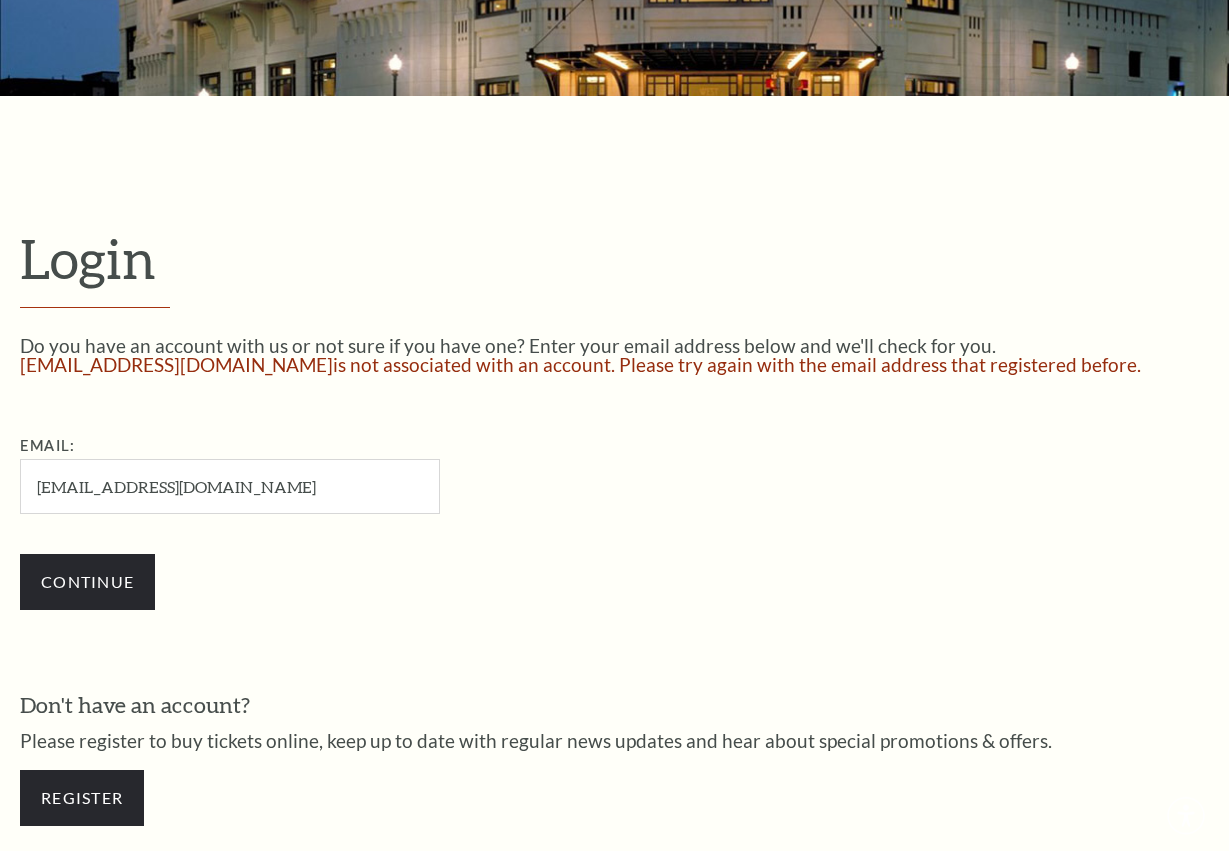 scroll, scrollTop: 306, scrollLeft: 0, axis: vertical 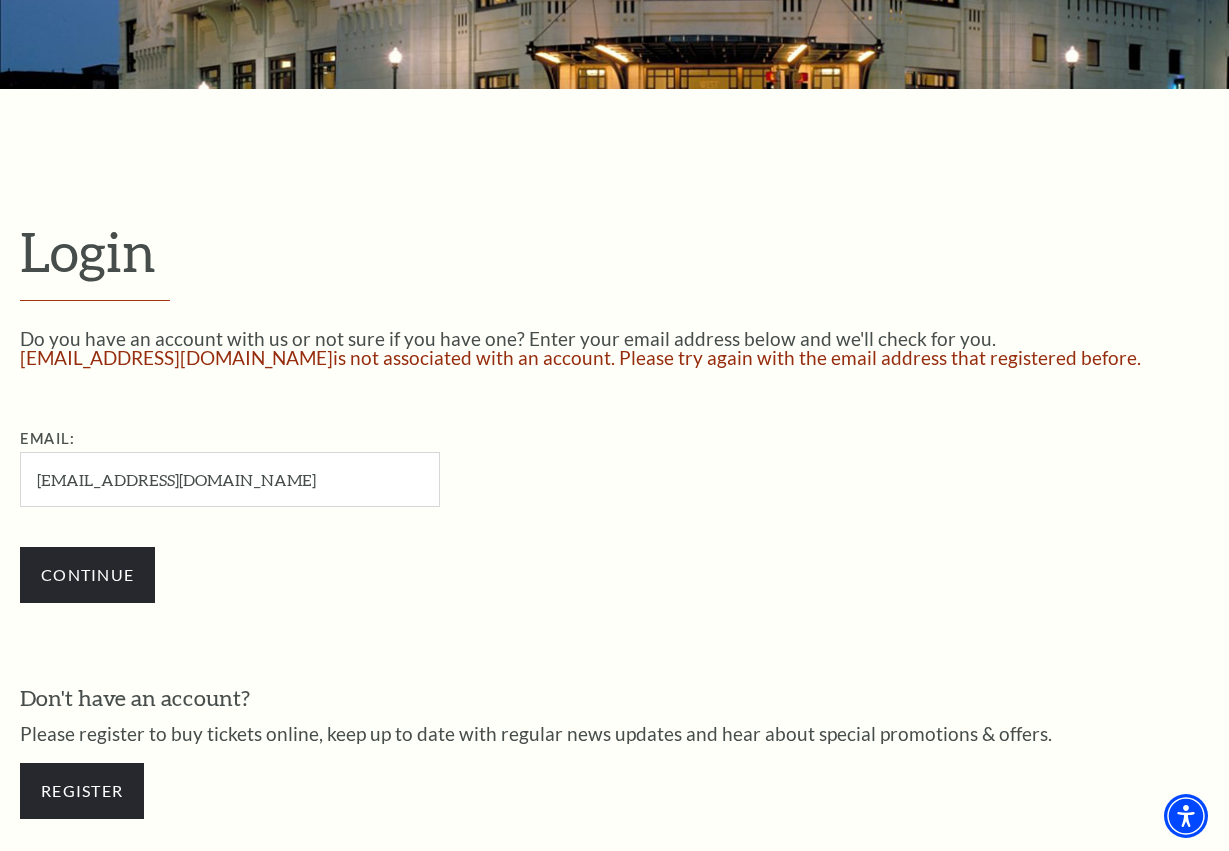 click on "Login
Do you have an account with us or not sure if you have one? Enter your email address below and we'll check for you.
clydewilliams844@gmail.com  is not associated with an account. Please try again with the email address that registered before.
Email:" at bounding box center [614, 529] 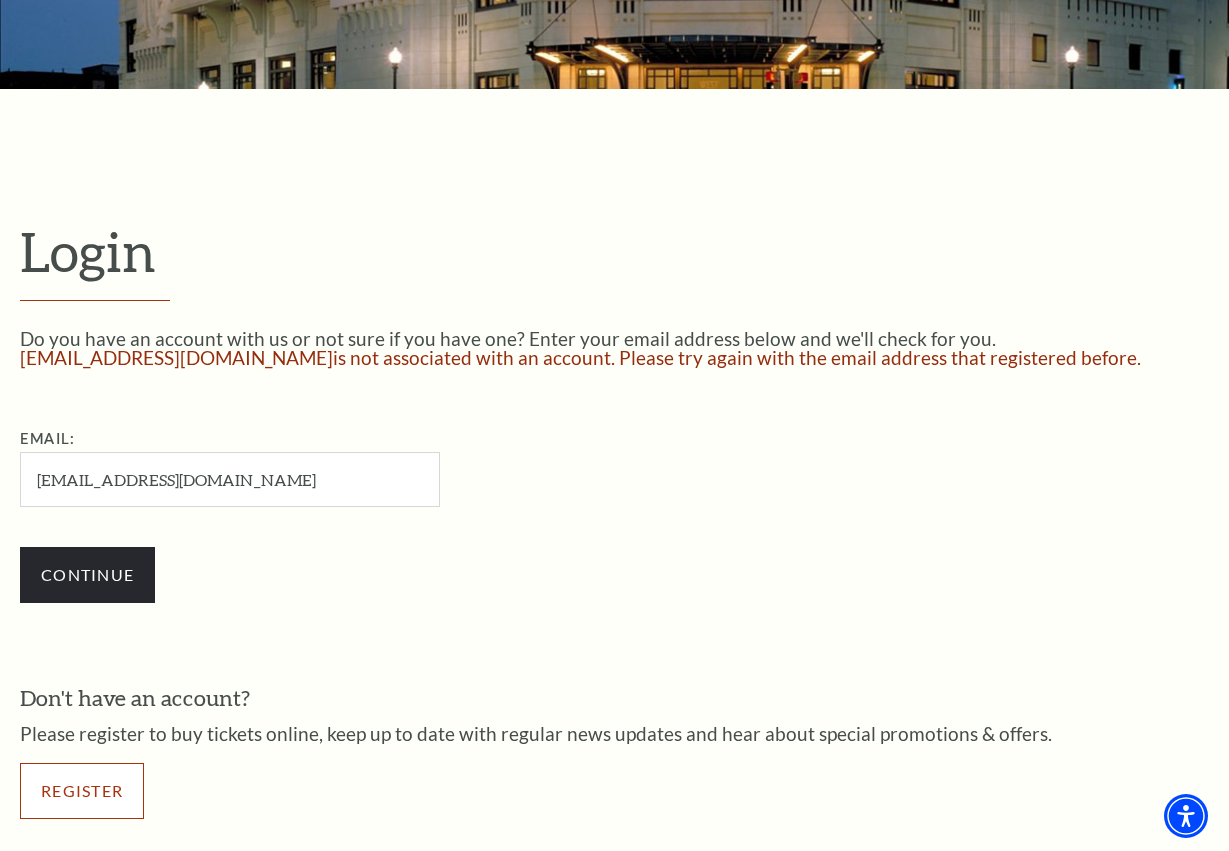 click on "Register" at bounding box center [82, 791] 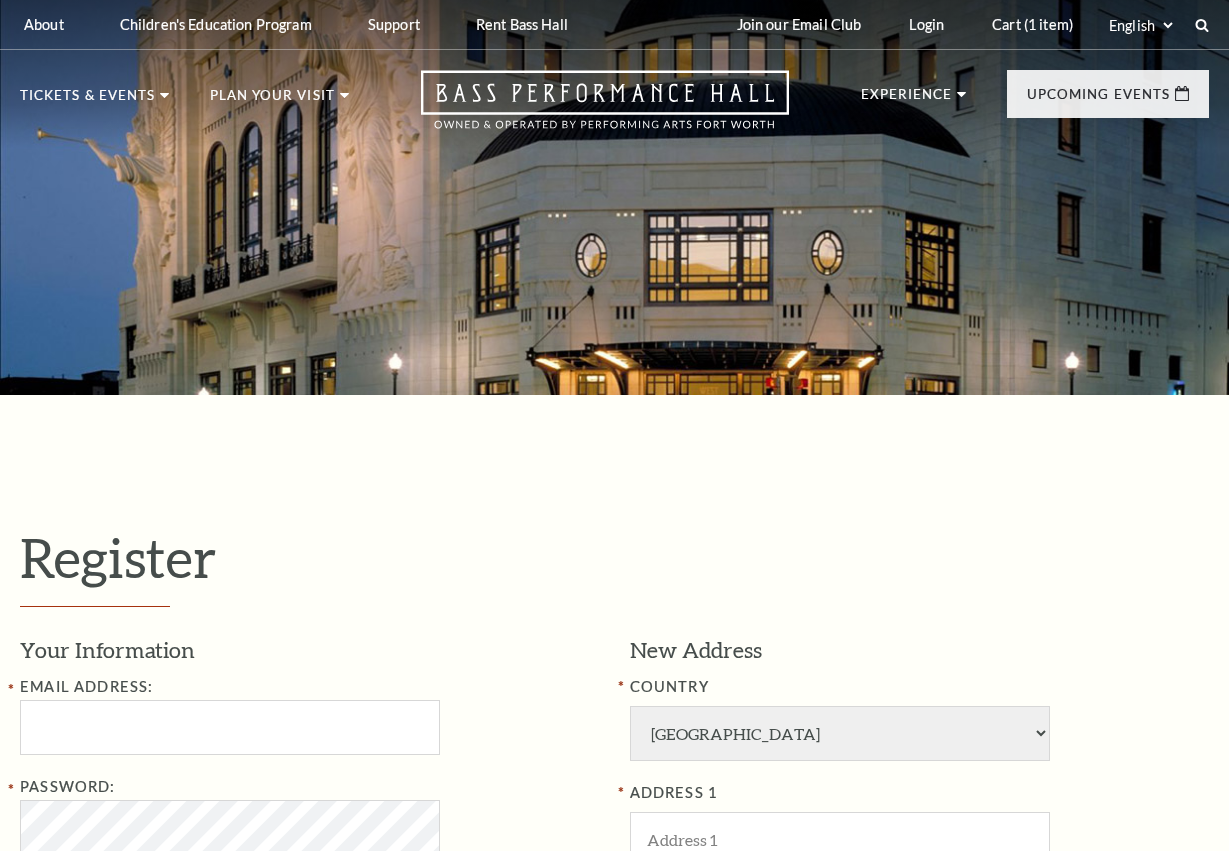 select on "1" 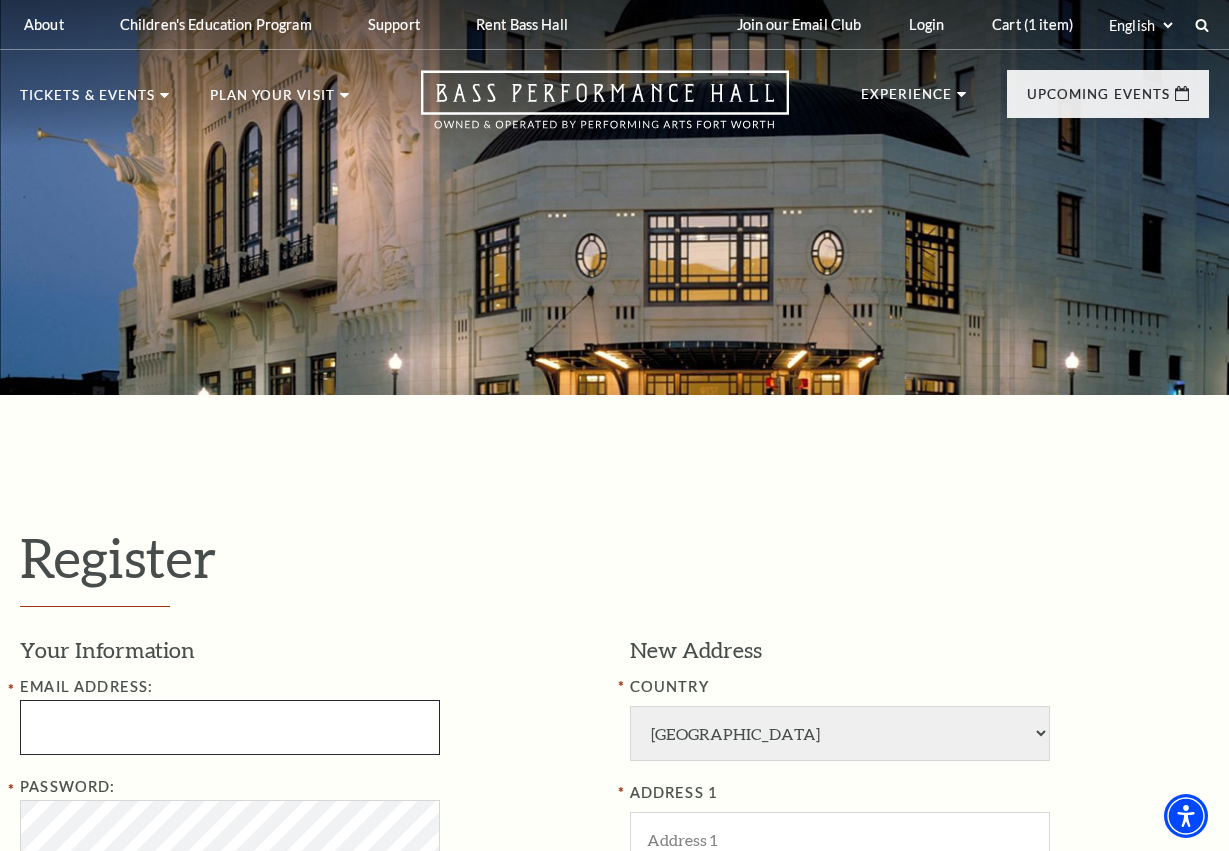 click at bounding box center (230, 727) 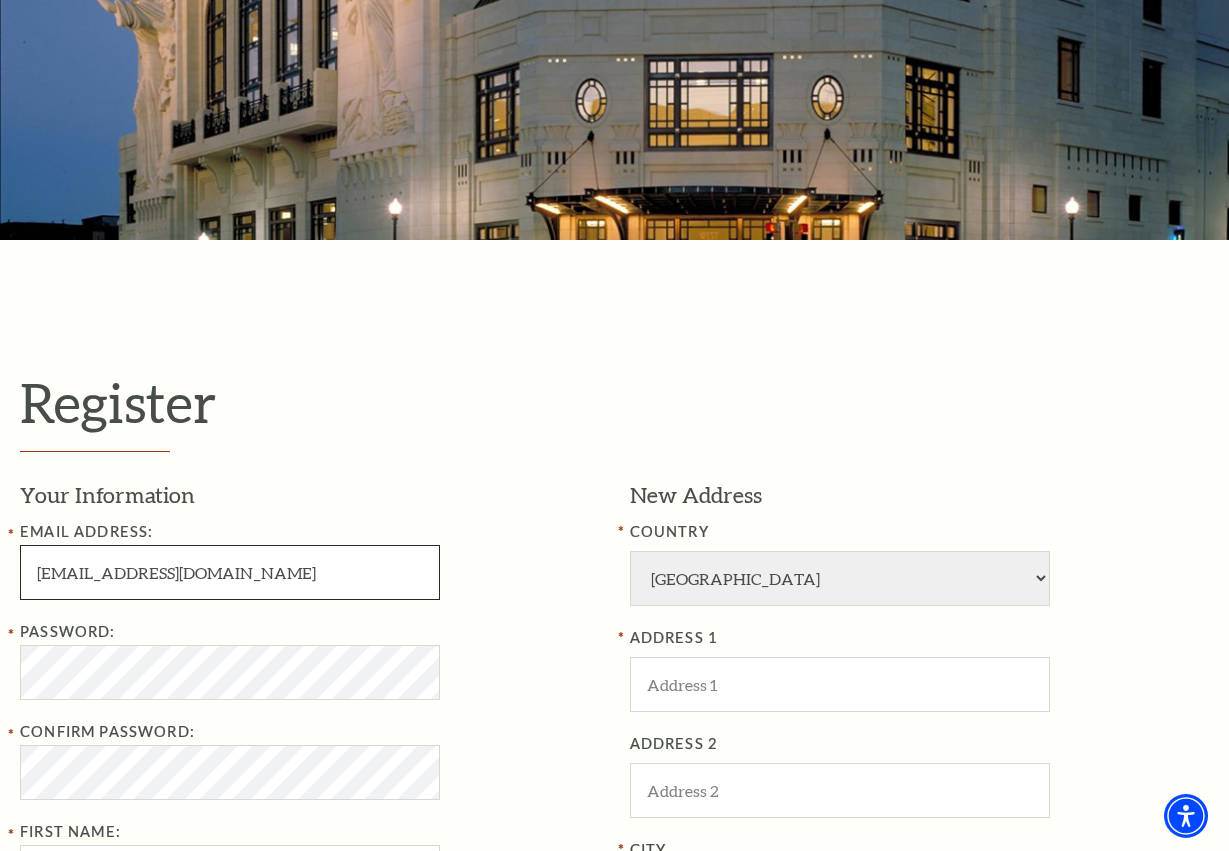 scroll, scrollTop: 204, scrollLeft: 0, axis: vertical 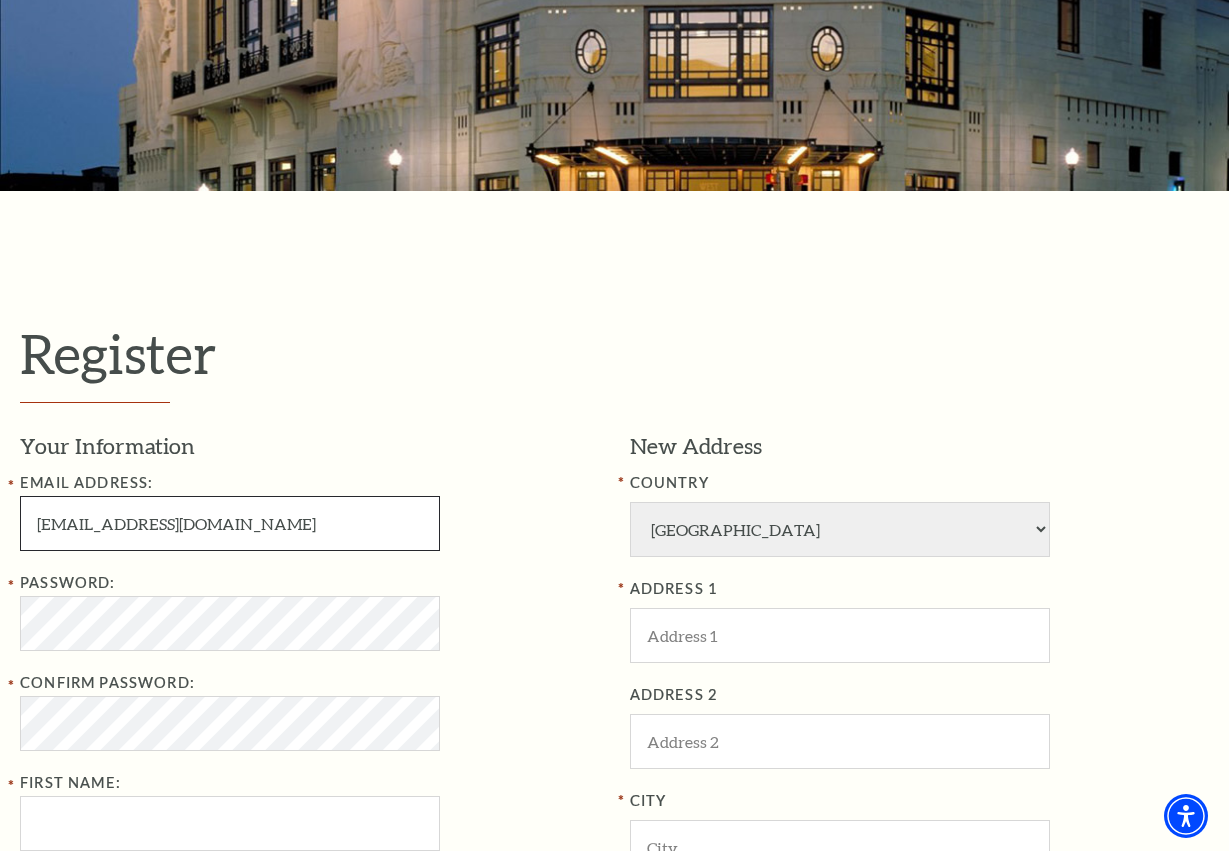 type on "clydewilliams844@gmail.com" 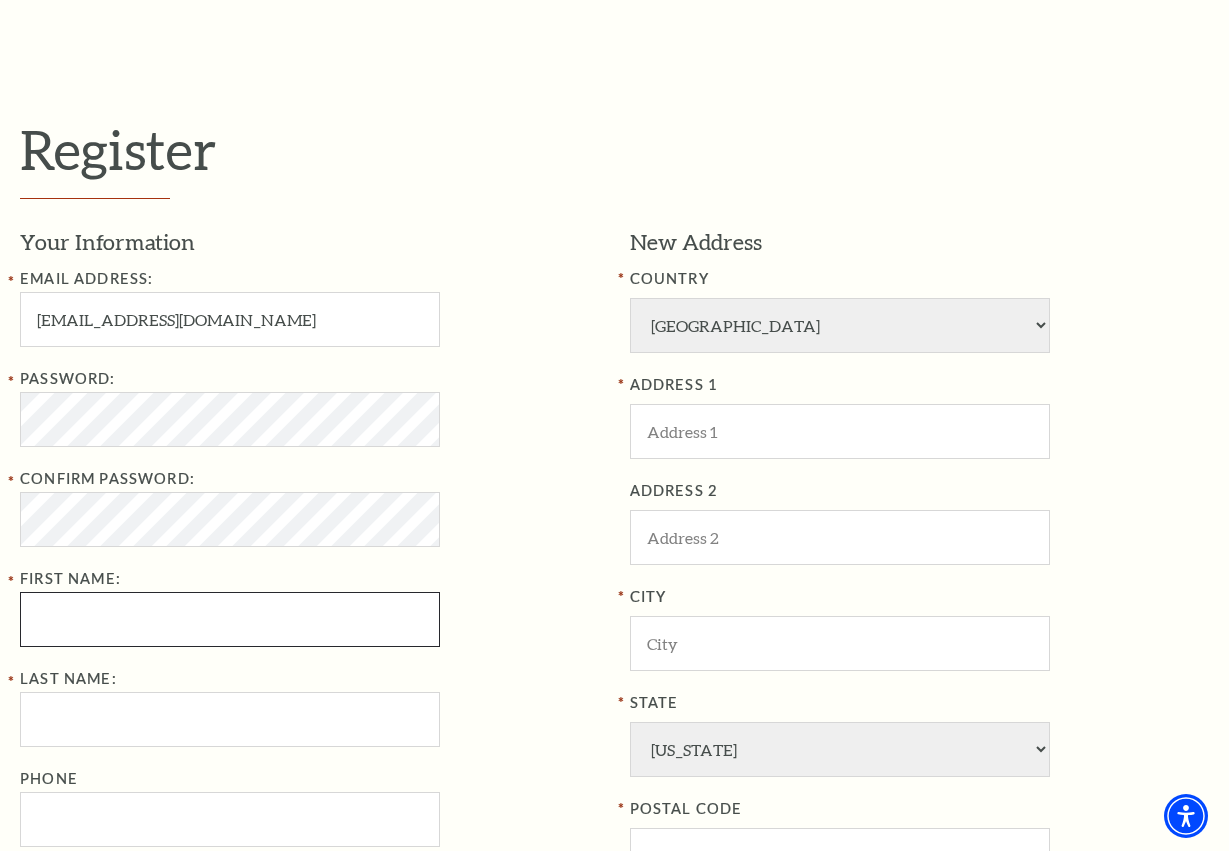click on "First Name:" at bounding box center [230, 619] 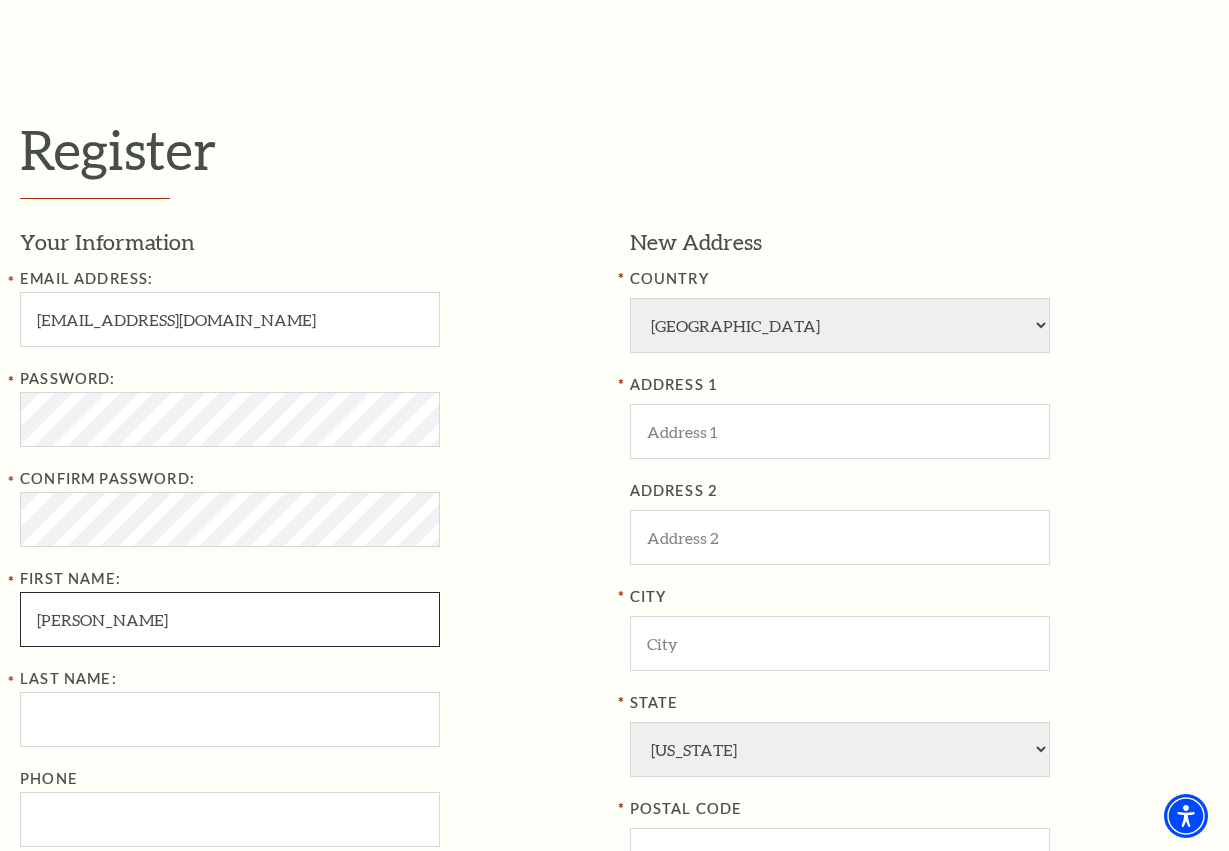 type on "[PERSON_NAME]" 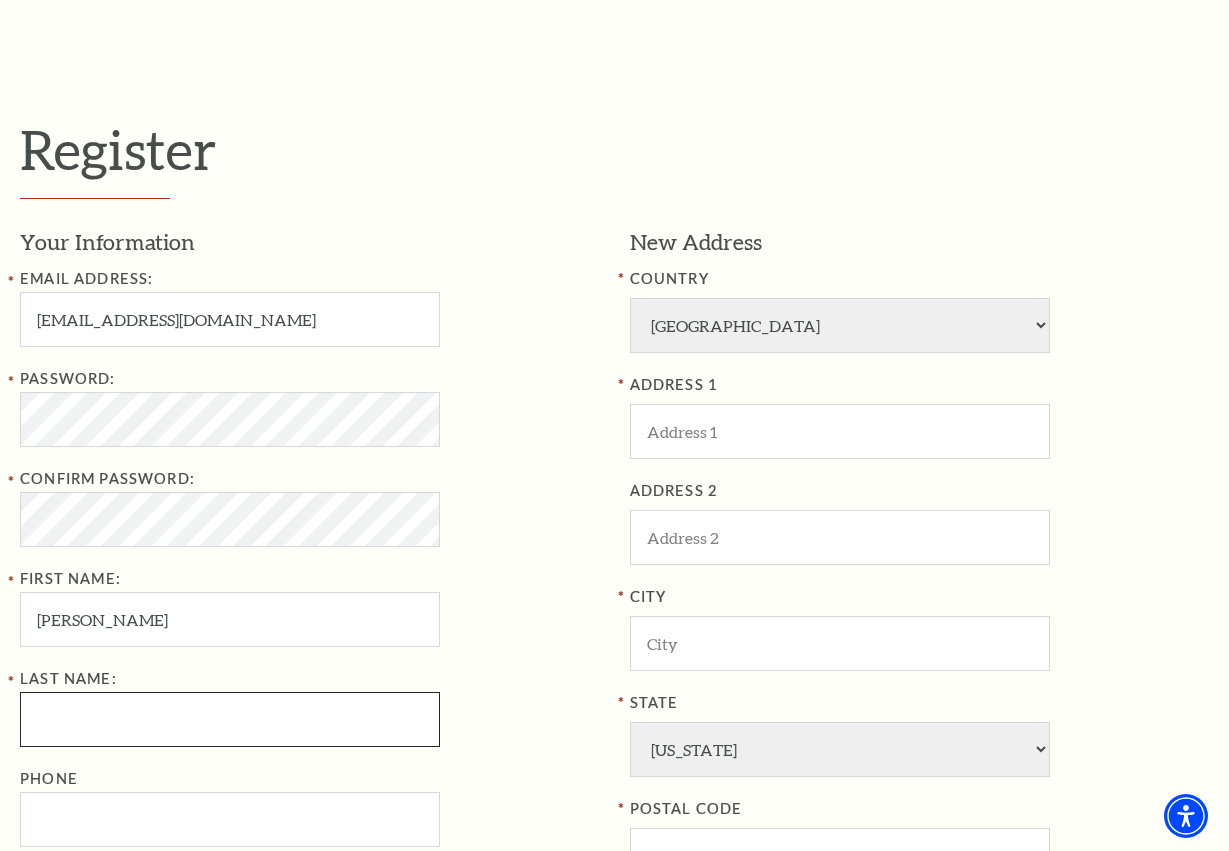 click on "Last Name:" at bounding box center (230, 719) 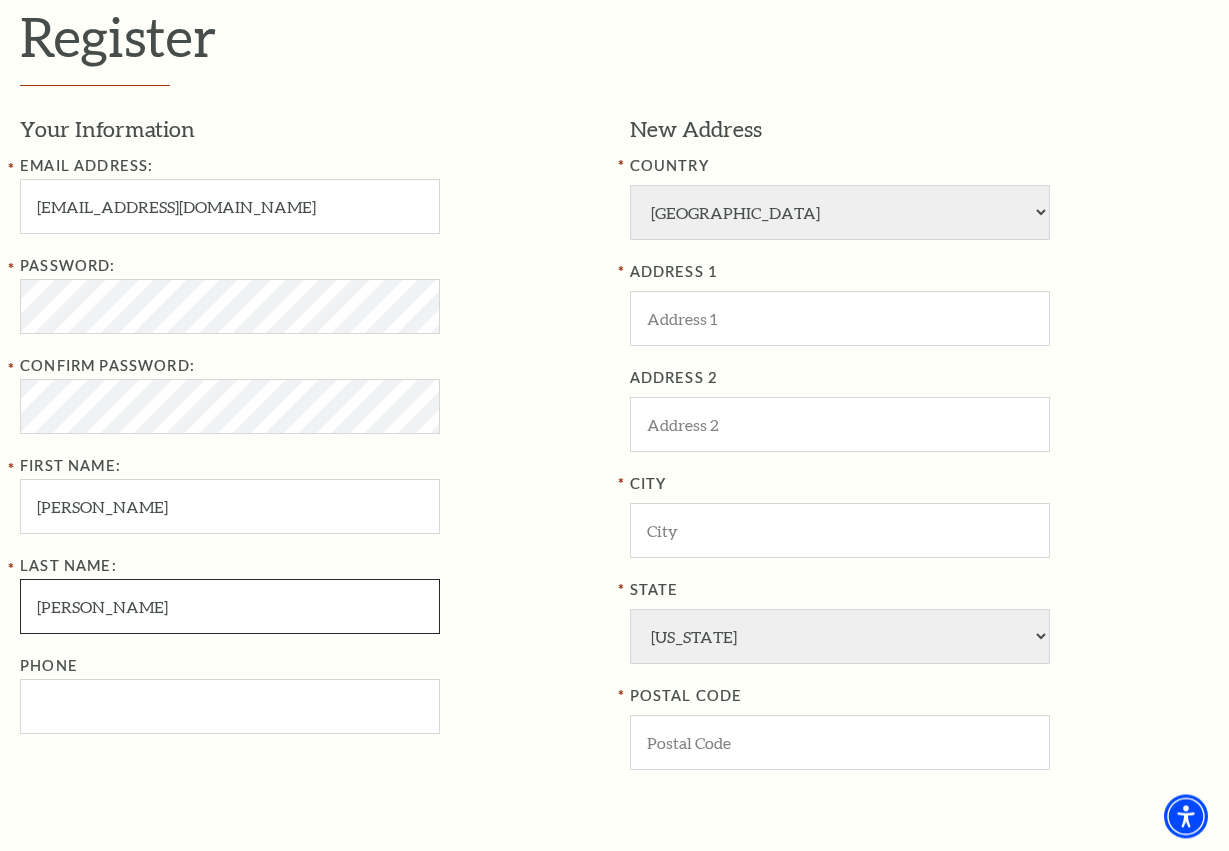 scroll, scrollTop: 612, scrollLeft: 0, axis: vertical 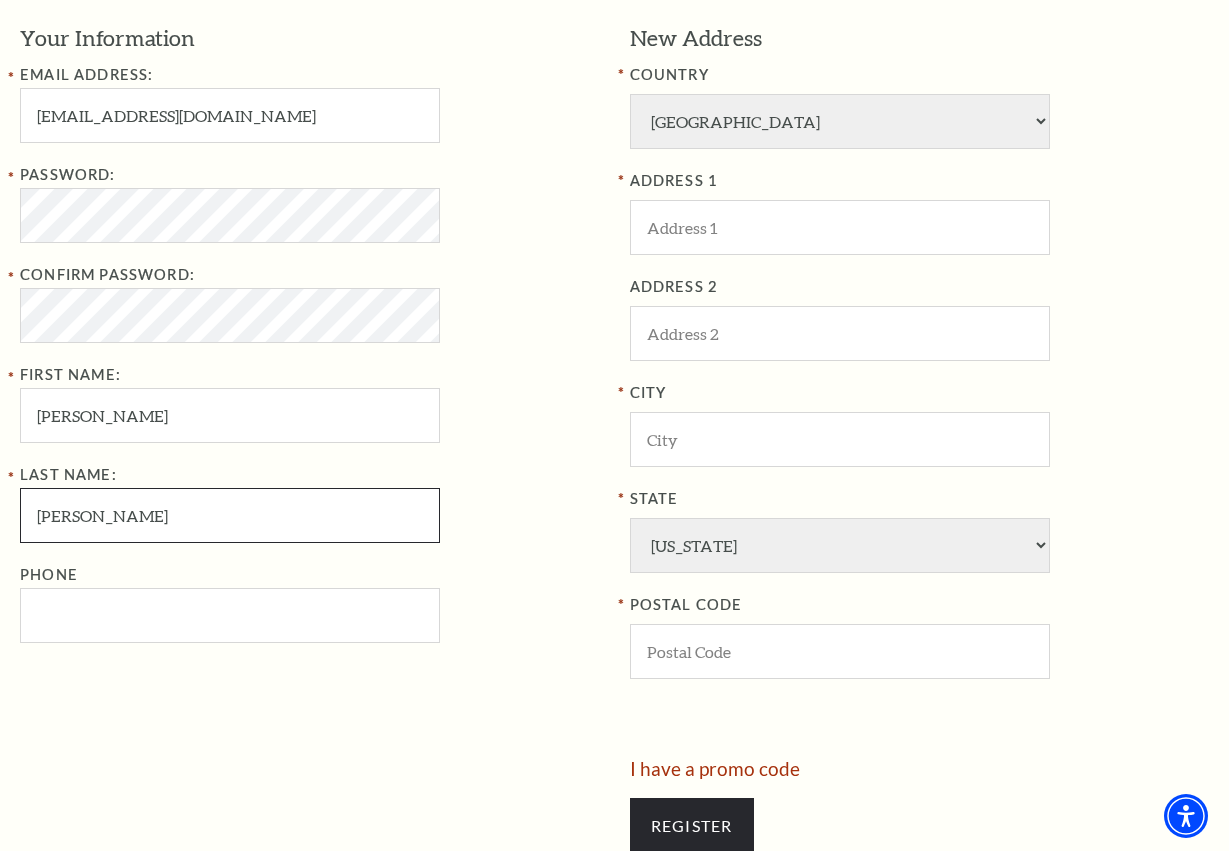 type on "Williams" 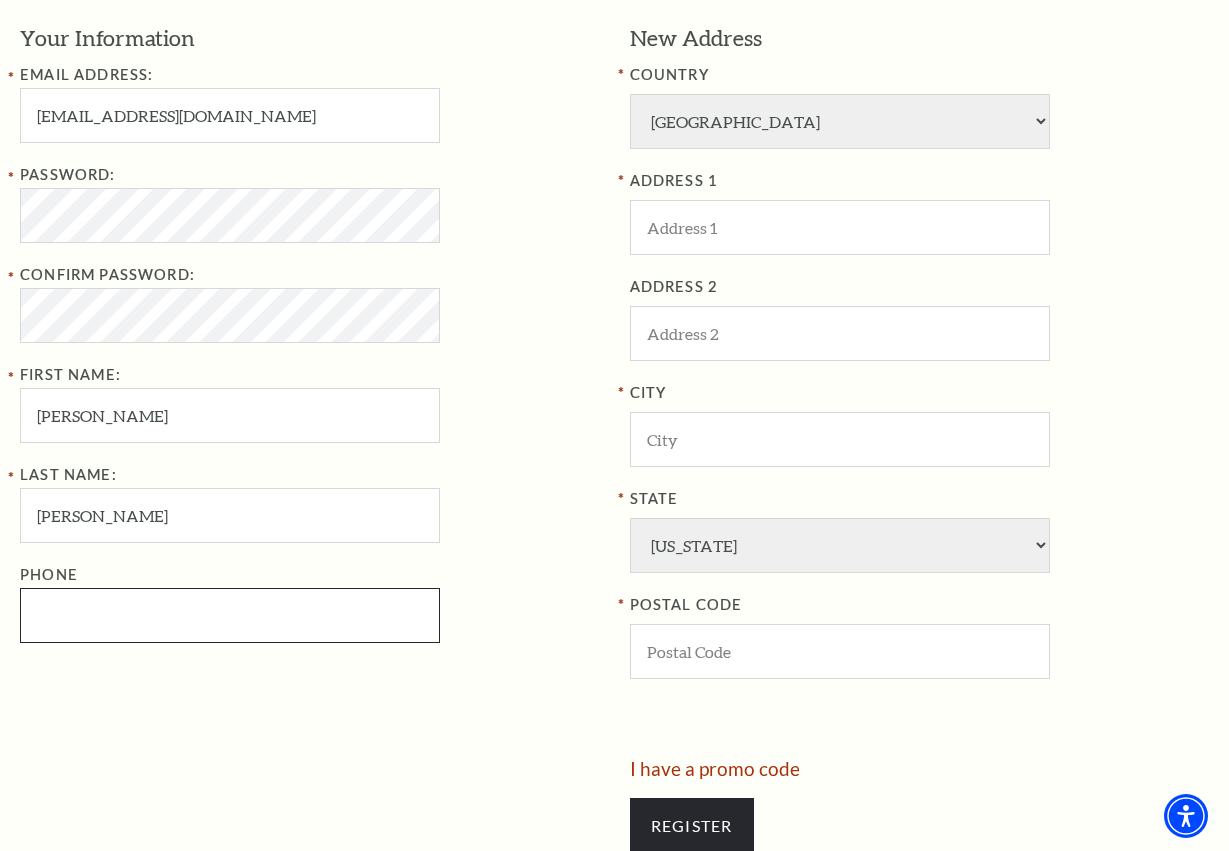 click on "Phone" at bounding box center [230, 615] 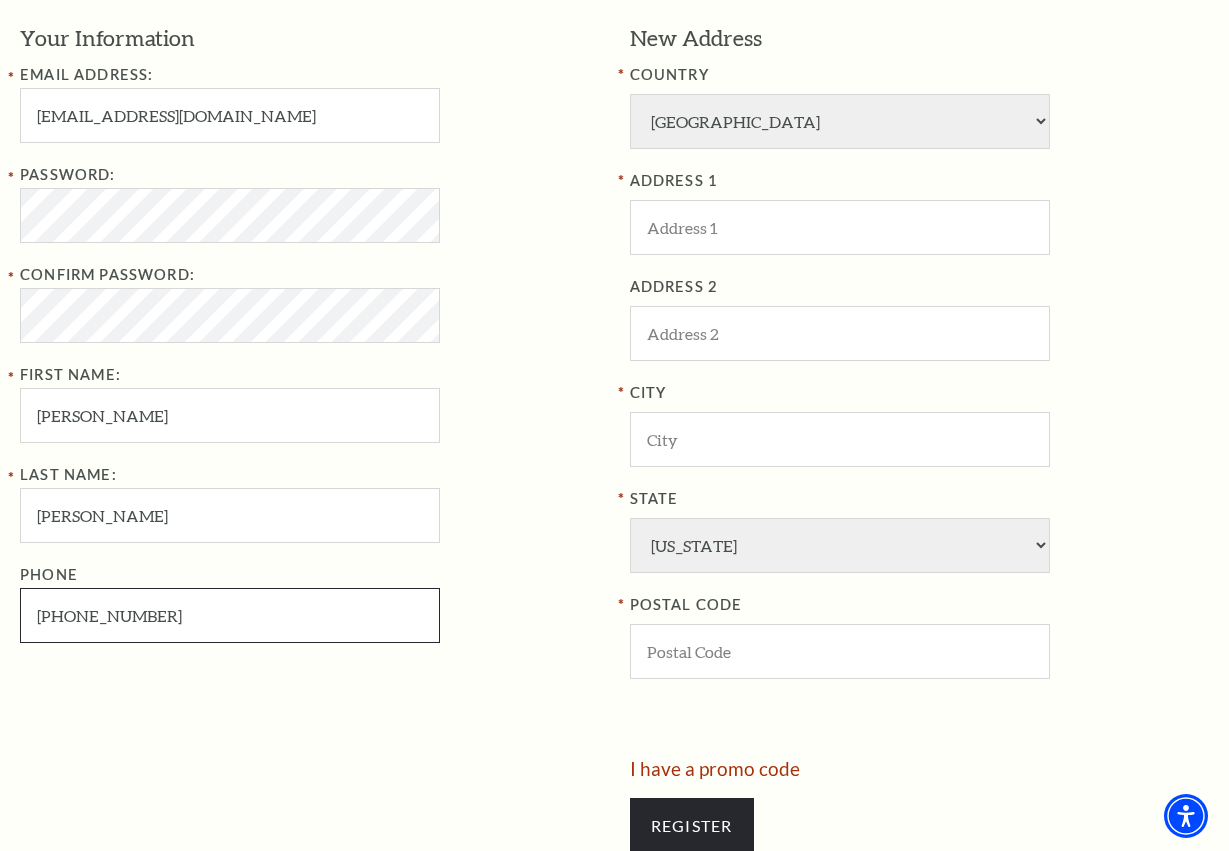 drag, startPoint x: 119, startPoint y: 608, endPoint x: -76, endPoint y: 608, distance: 195 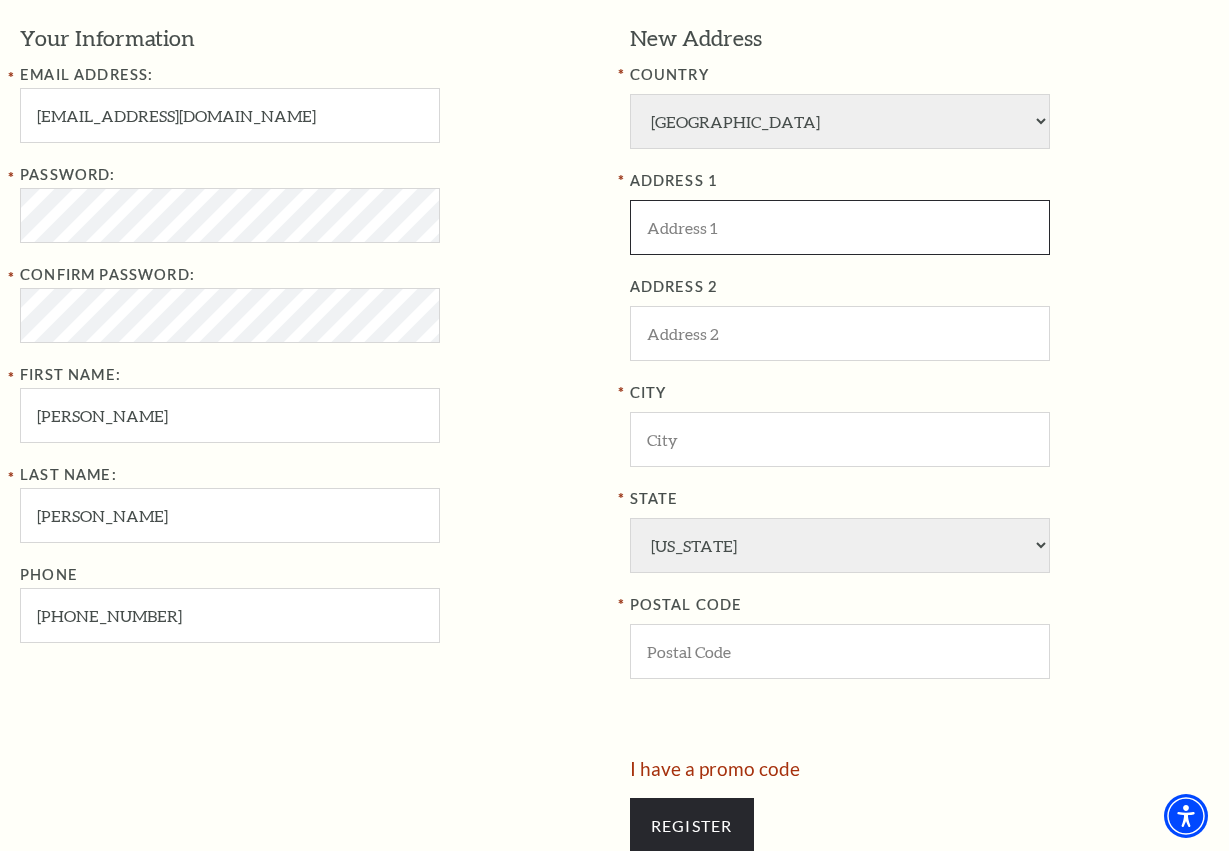 click at bounding box center (840, 227) 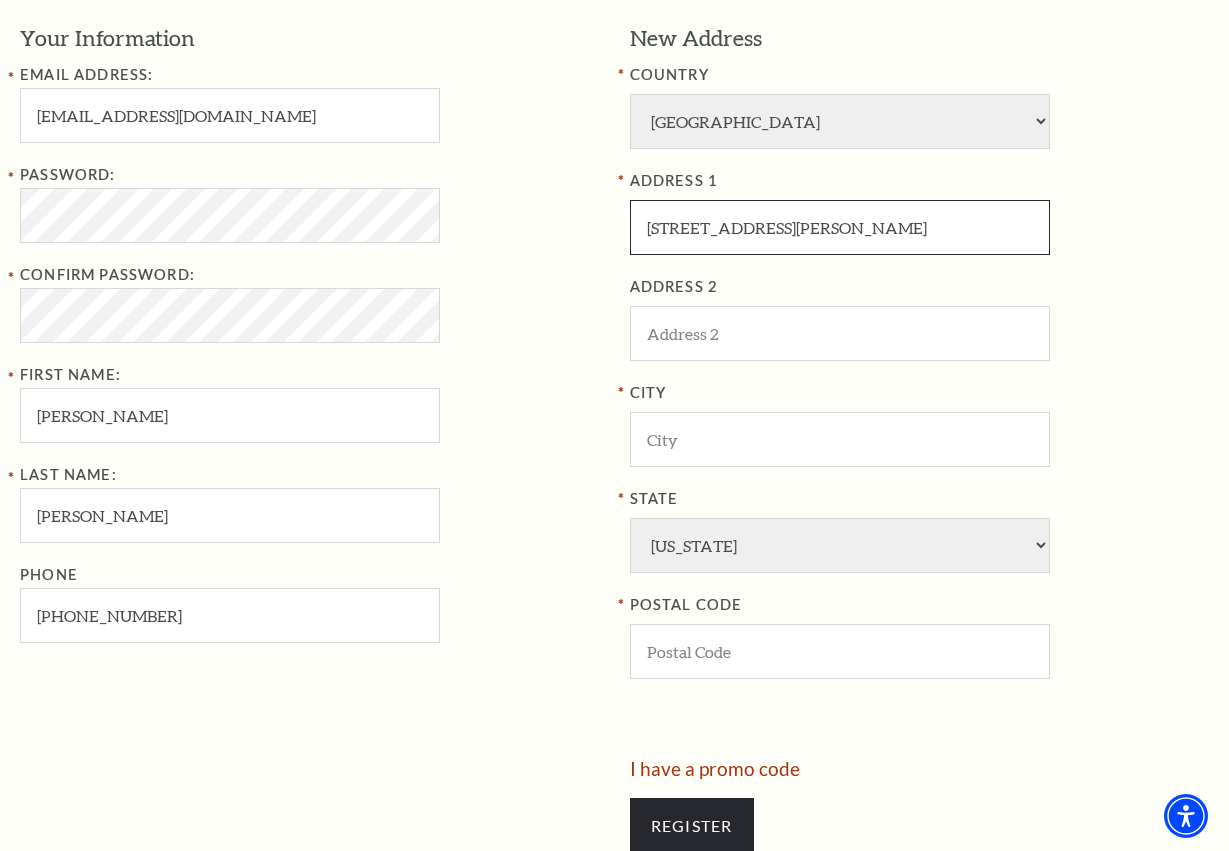 drag, startPoint x: 749, startPoint y: 231, endPoint x: 836, endPoint y: 224, distance: 87.28116 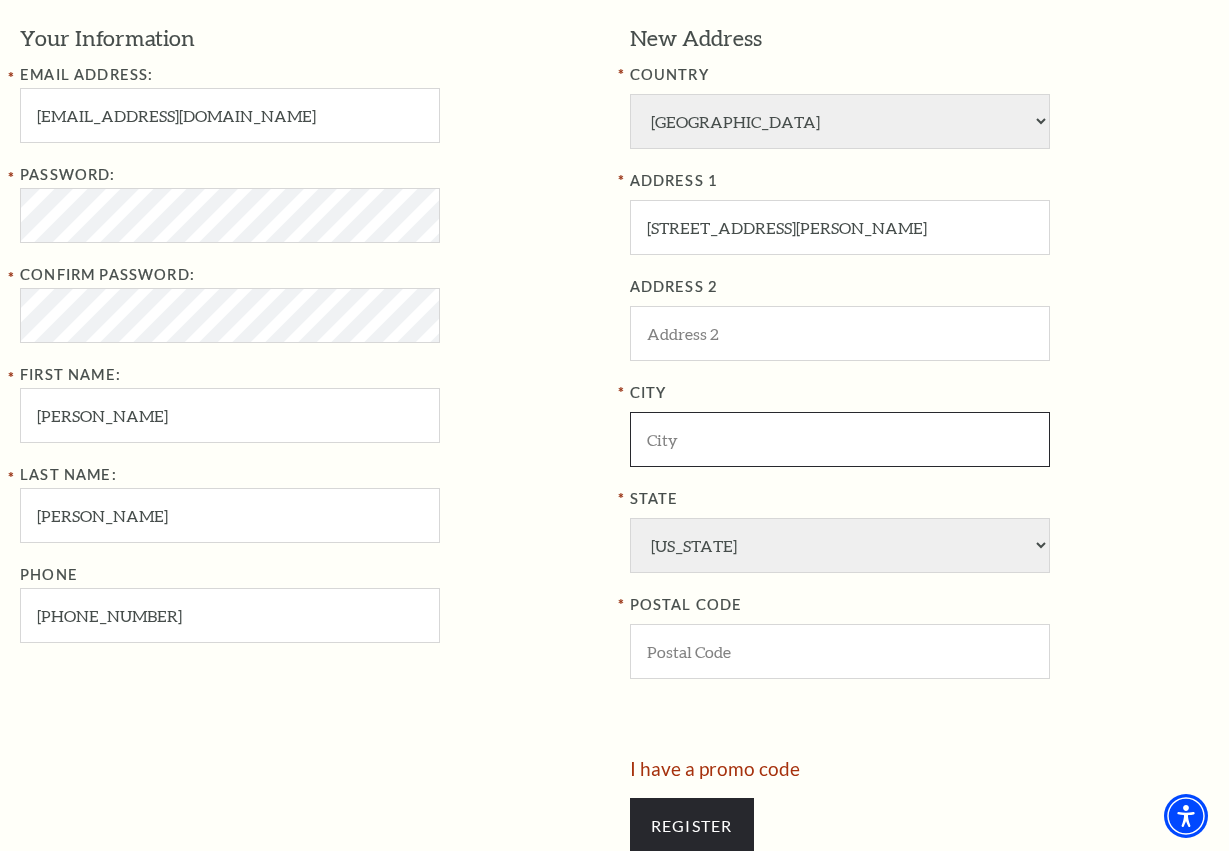 click at bounding box center (840, 439) 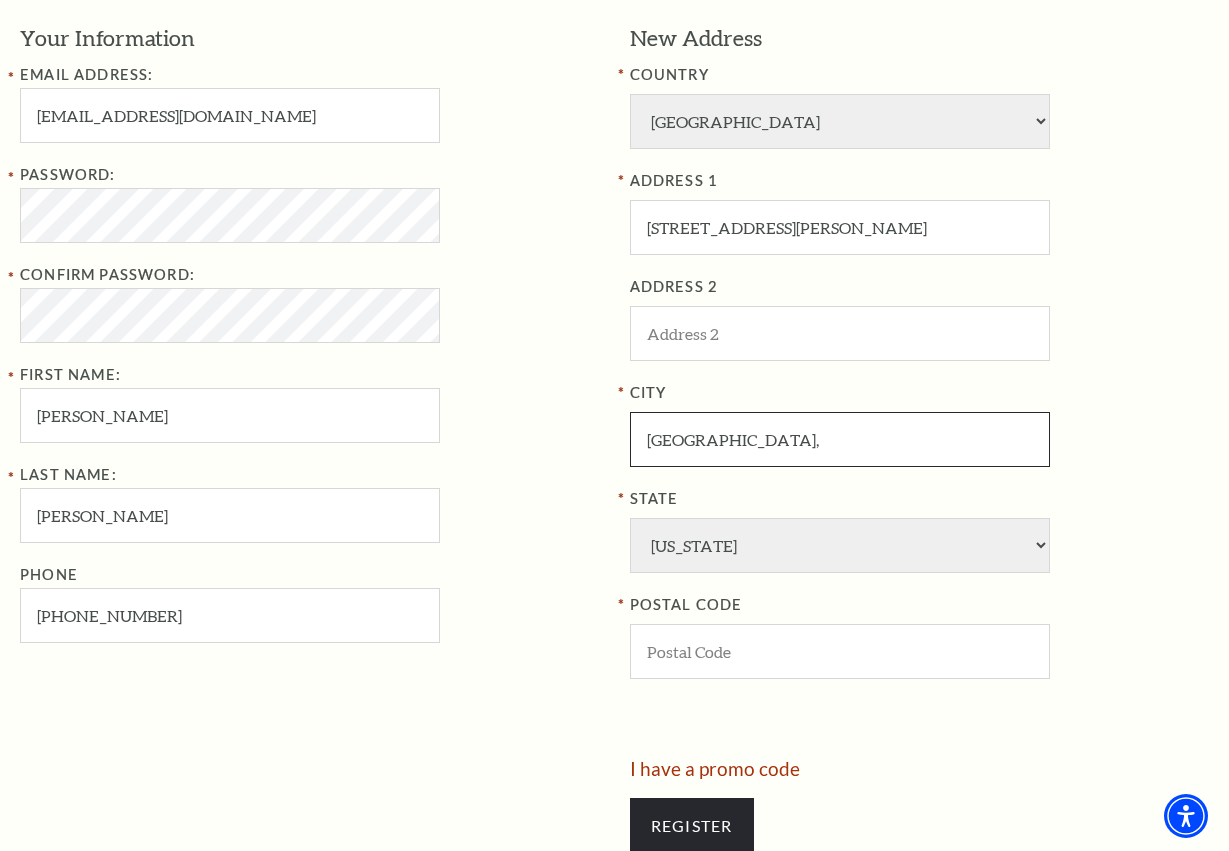 type on "Fort Worth," 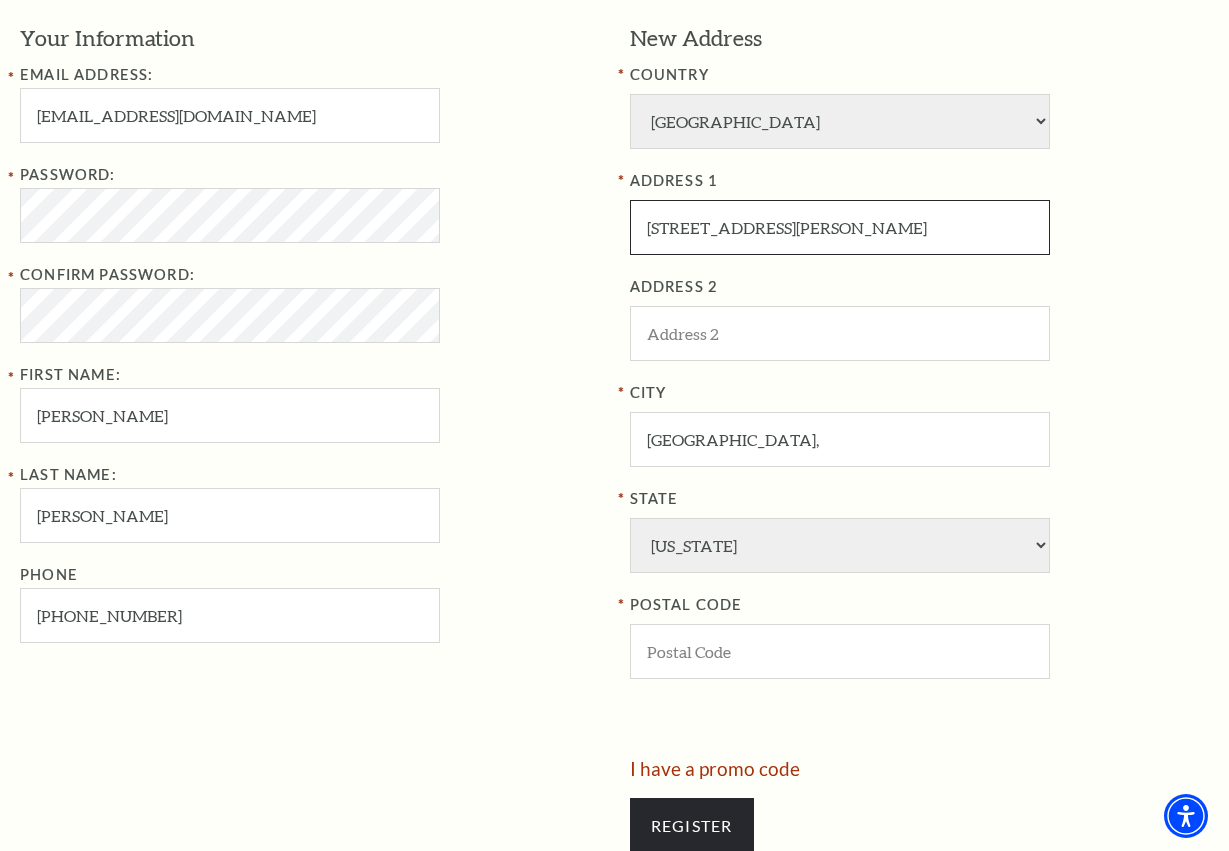 click on "235 Trousdale Fort Worth, TX 76179" at bounding box center (840, 227) 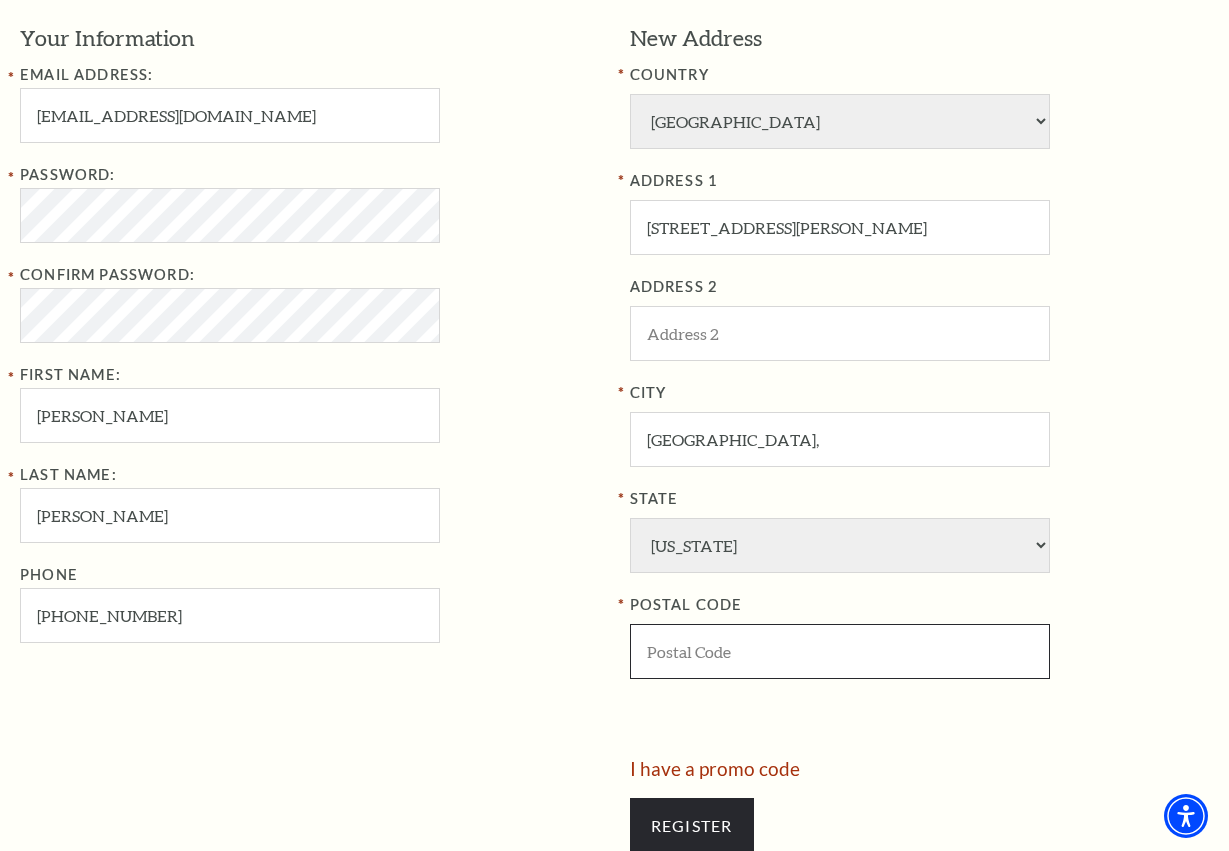 click at bounding box center (840, 651) 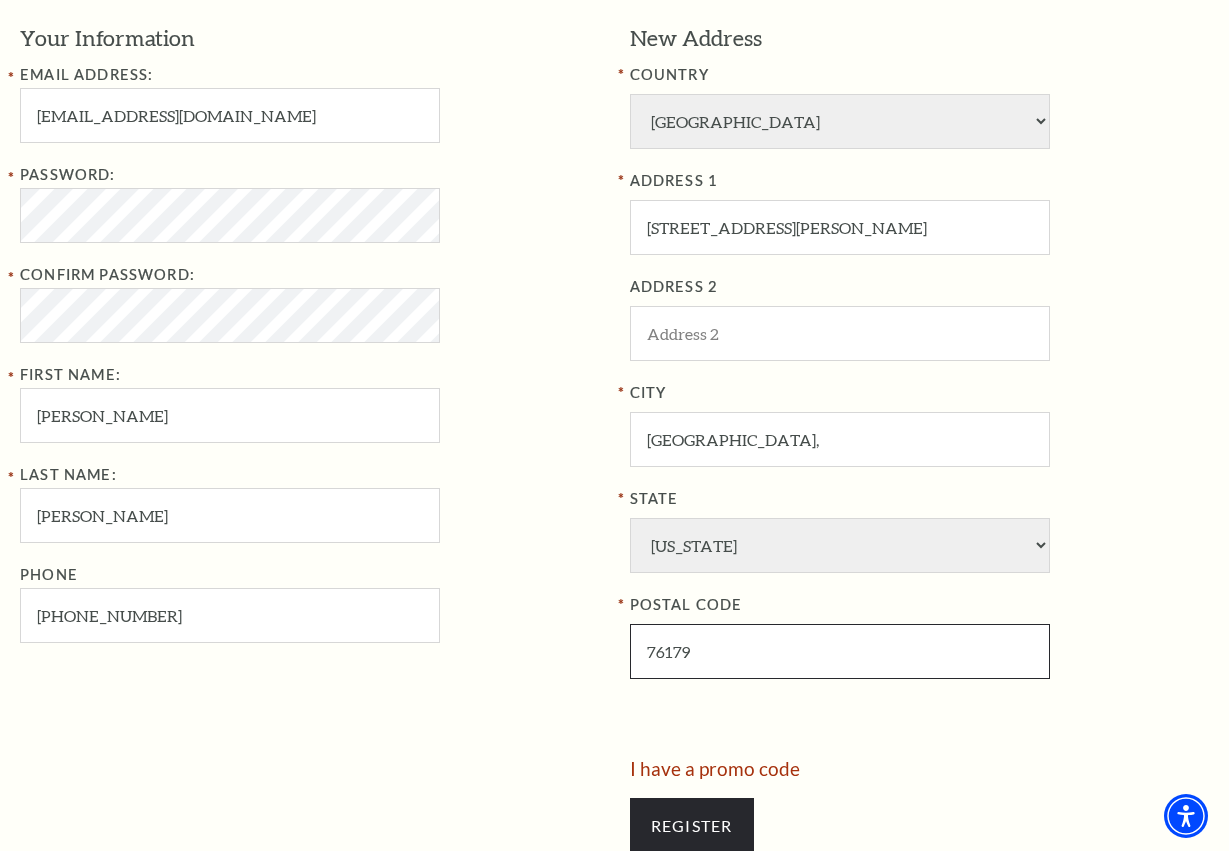 type on "76179" 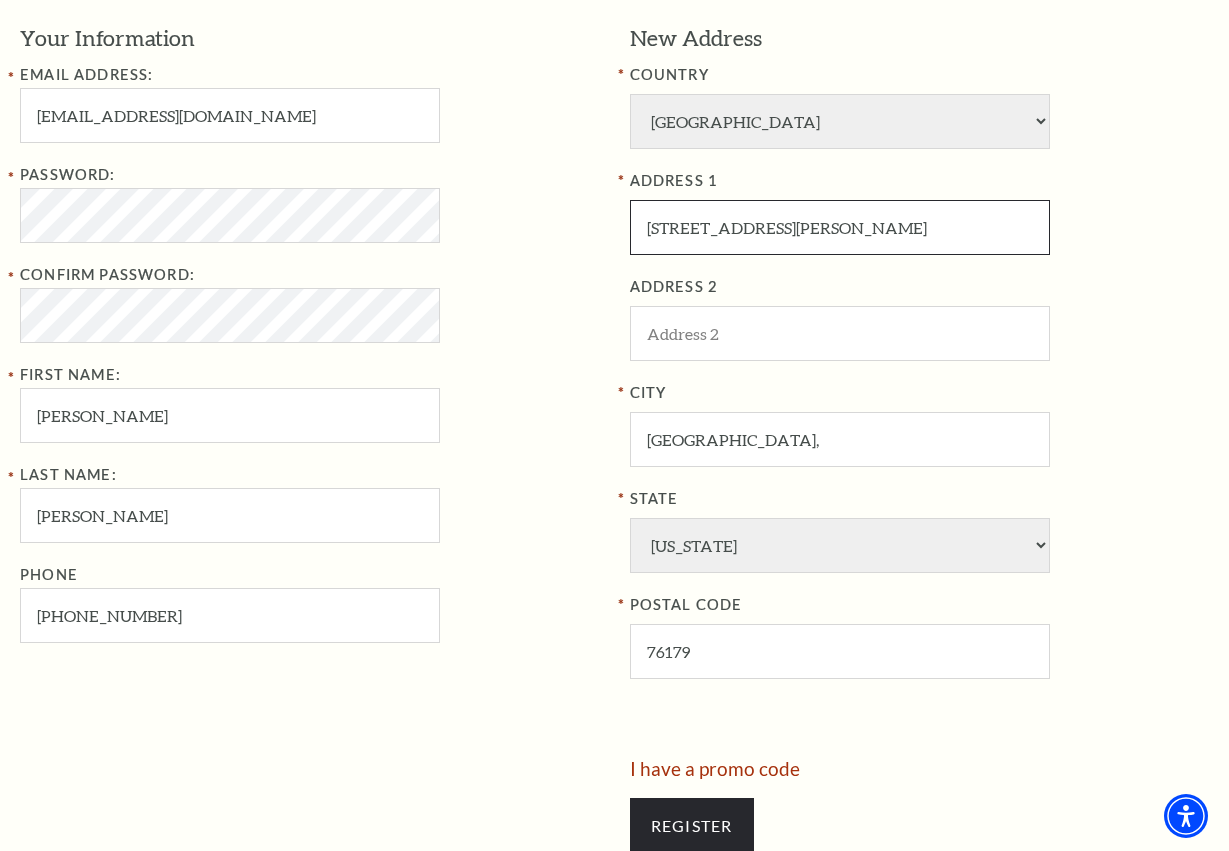 drag, startPoint x: 750, startPoint y: 226, endPoint x: 1069, endPoint y: 257, distance: 320.50272 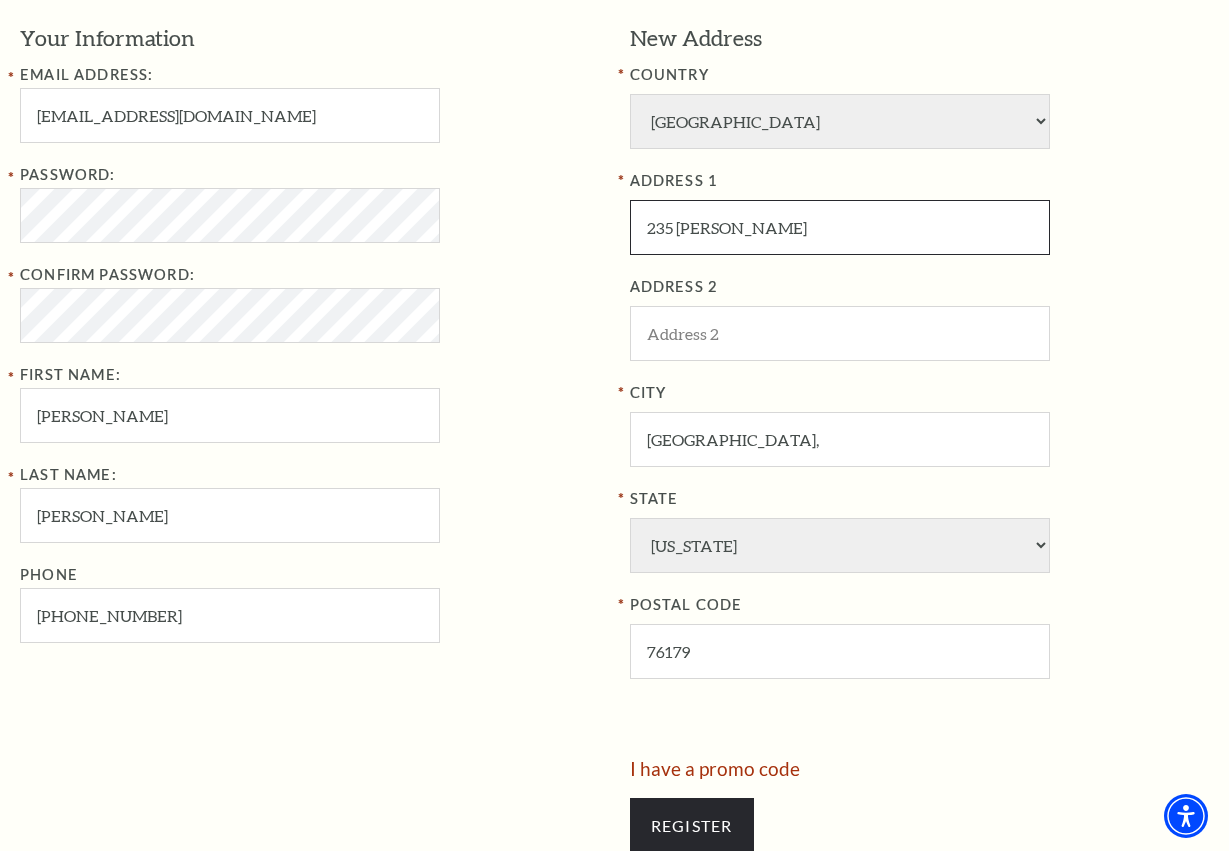 type on "235 Trousdale" 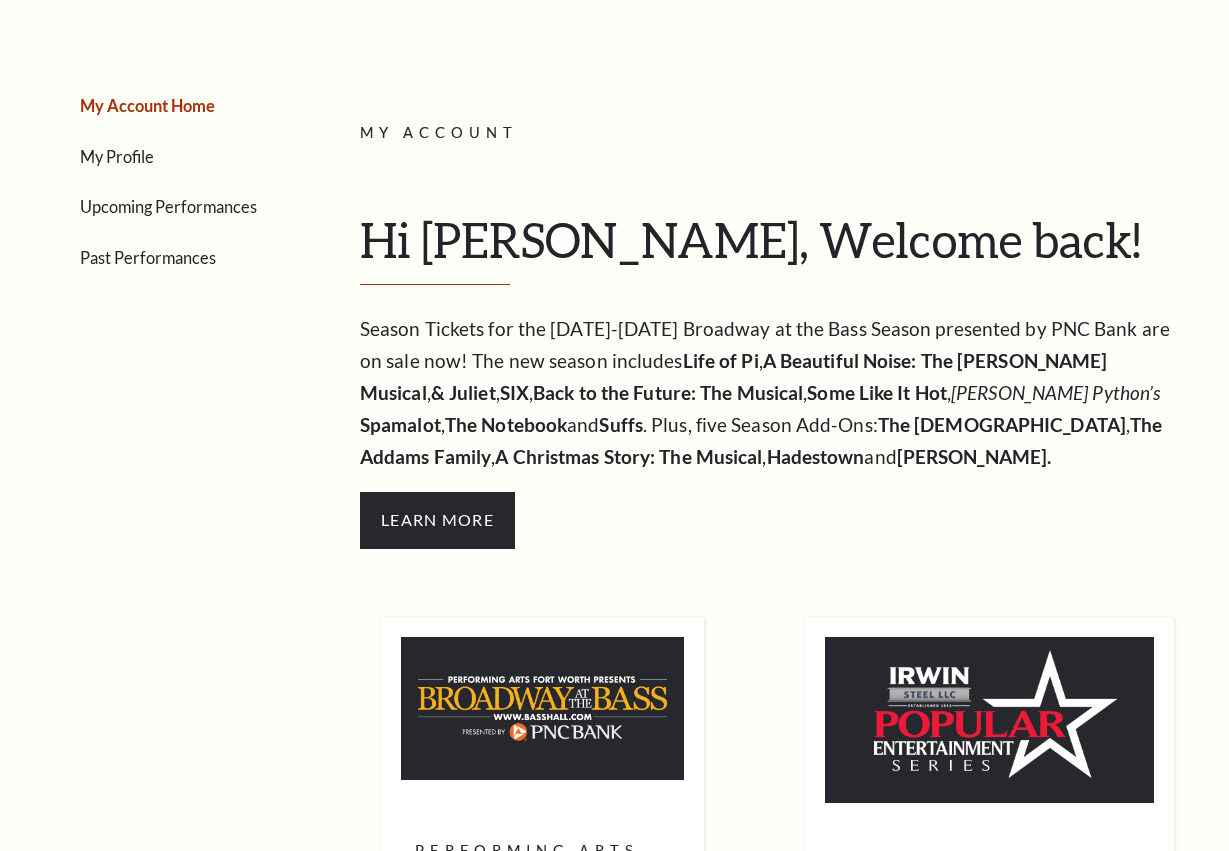 scroll, scrollTop: 0, scrollLeft: 0, axis: both 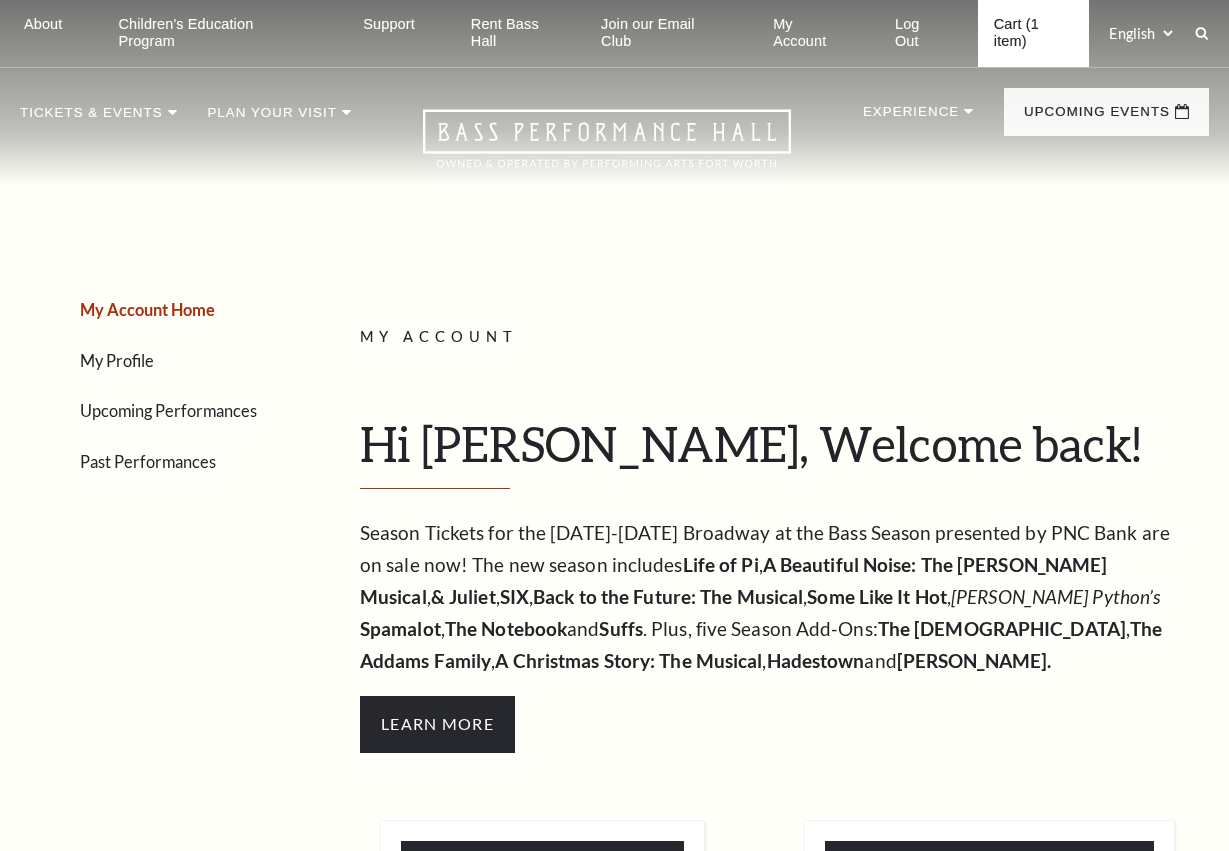 click on "Cart (1 item)" at bounding box center [1034, 33] 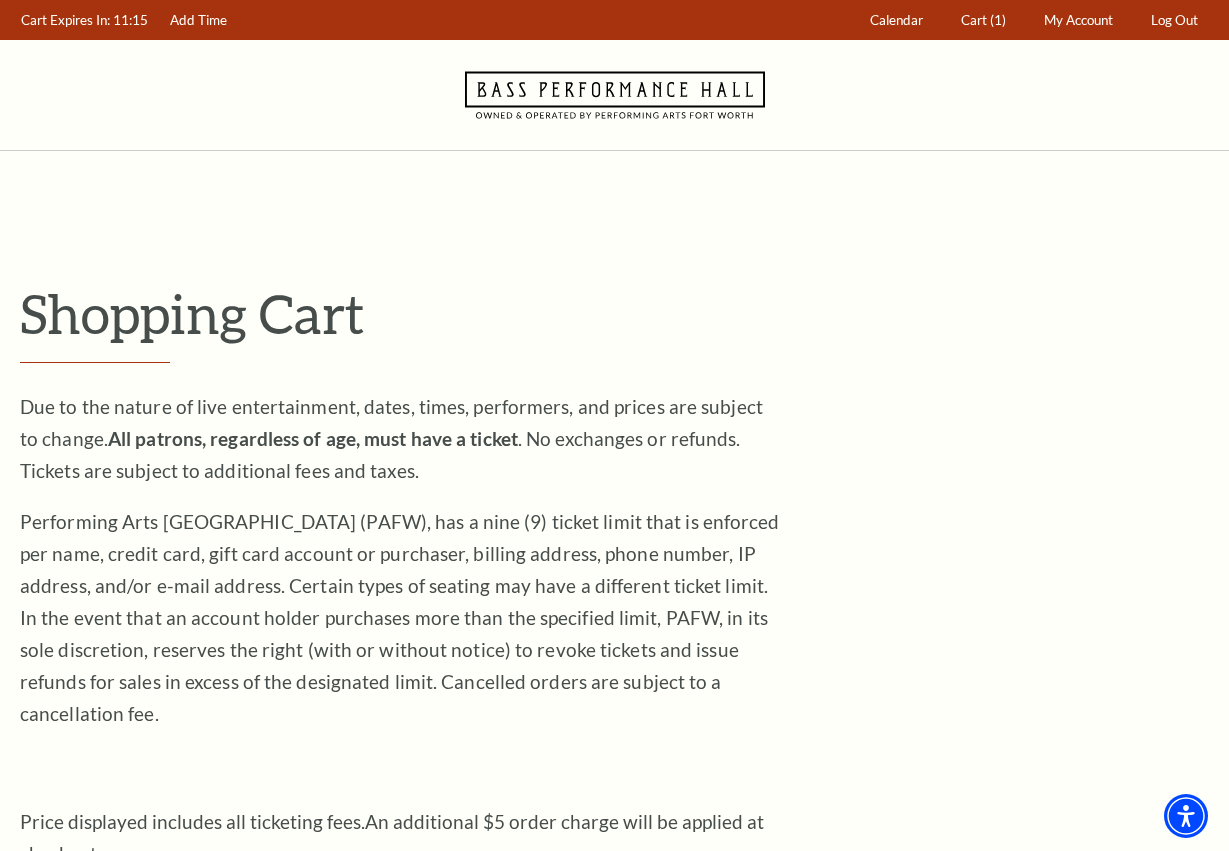scroll, scrollTop: 0, scrollLeft: 0, axis: both 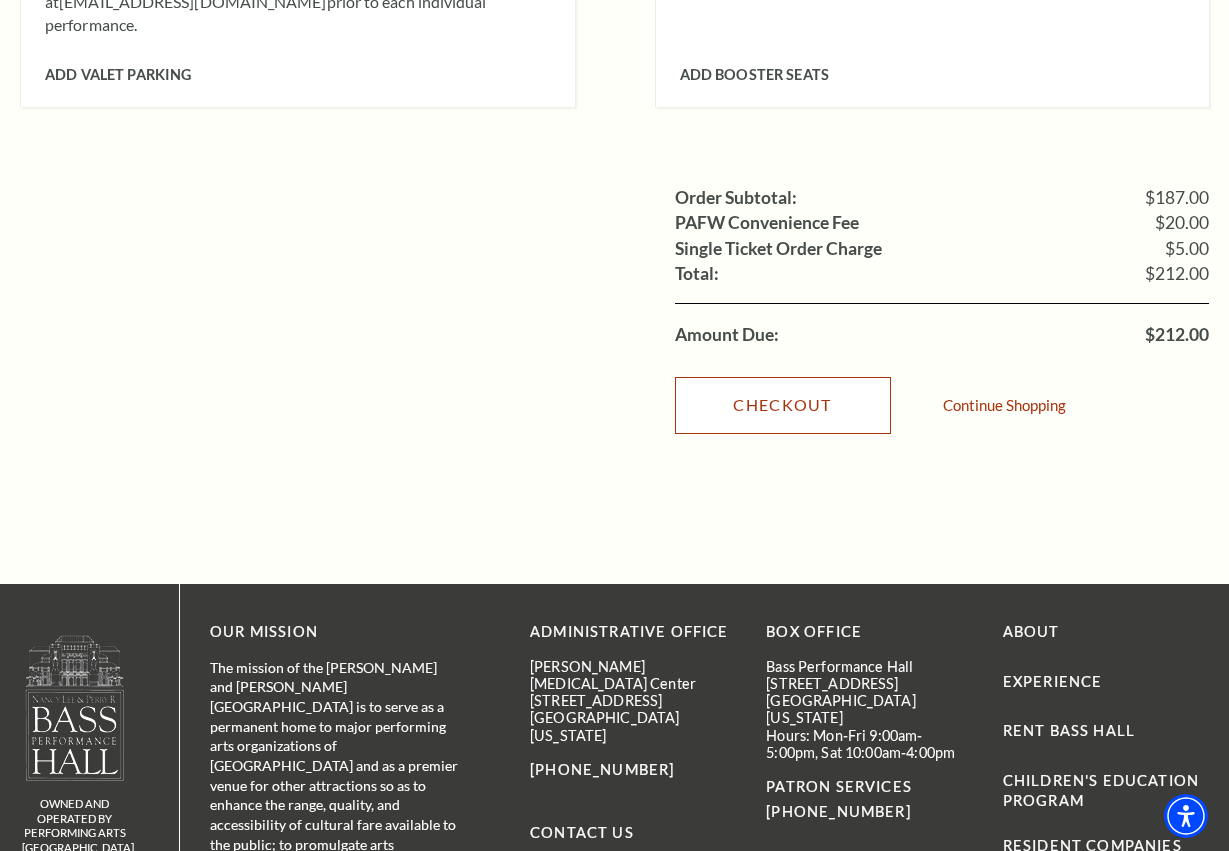 click on "Checkout" at bounding box center [783, 405] 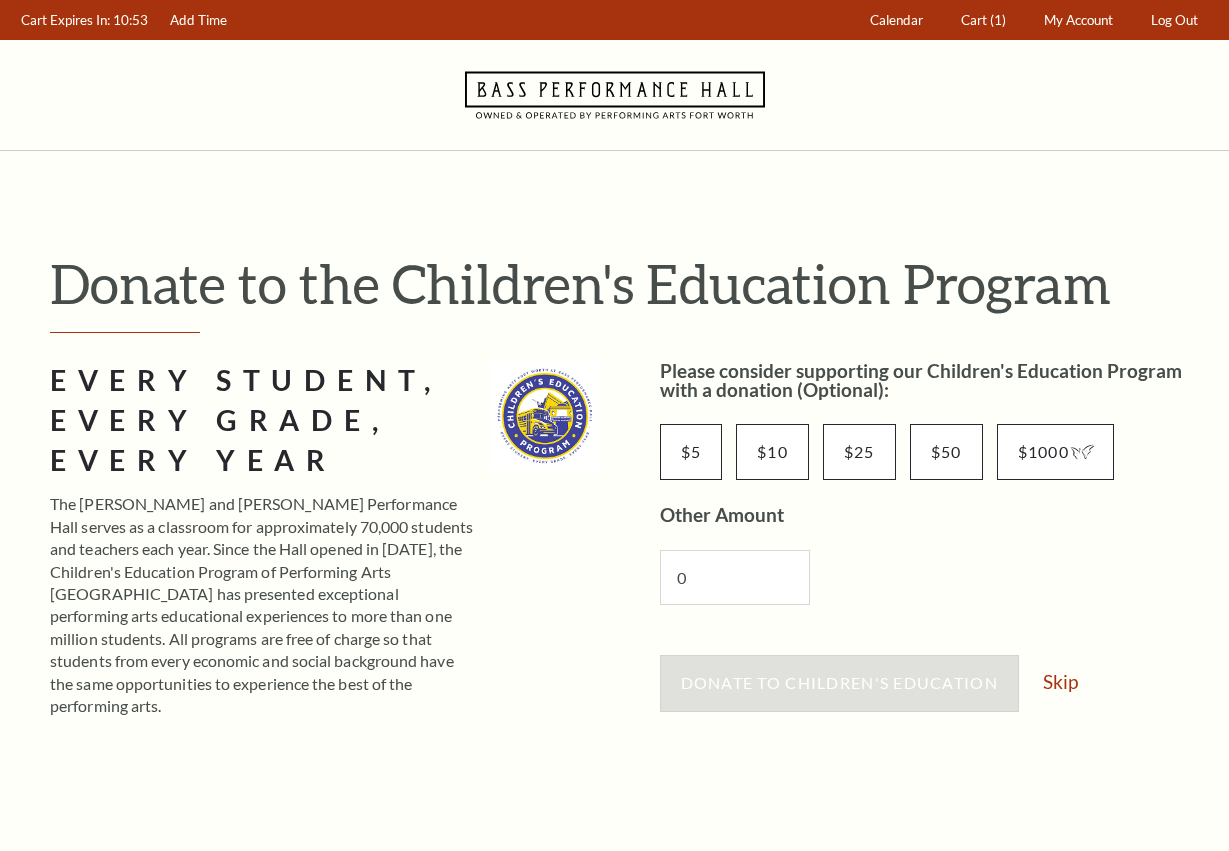 scroll, scrollTop: 0, scrollLeft: 0, axis: both 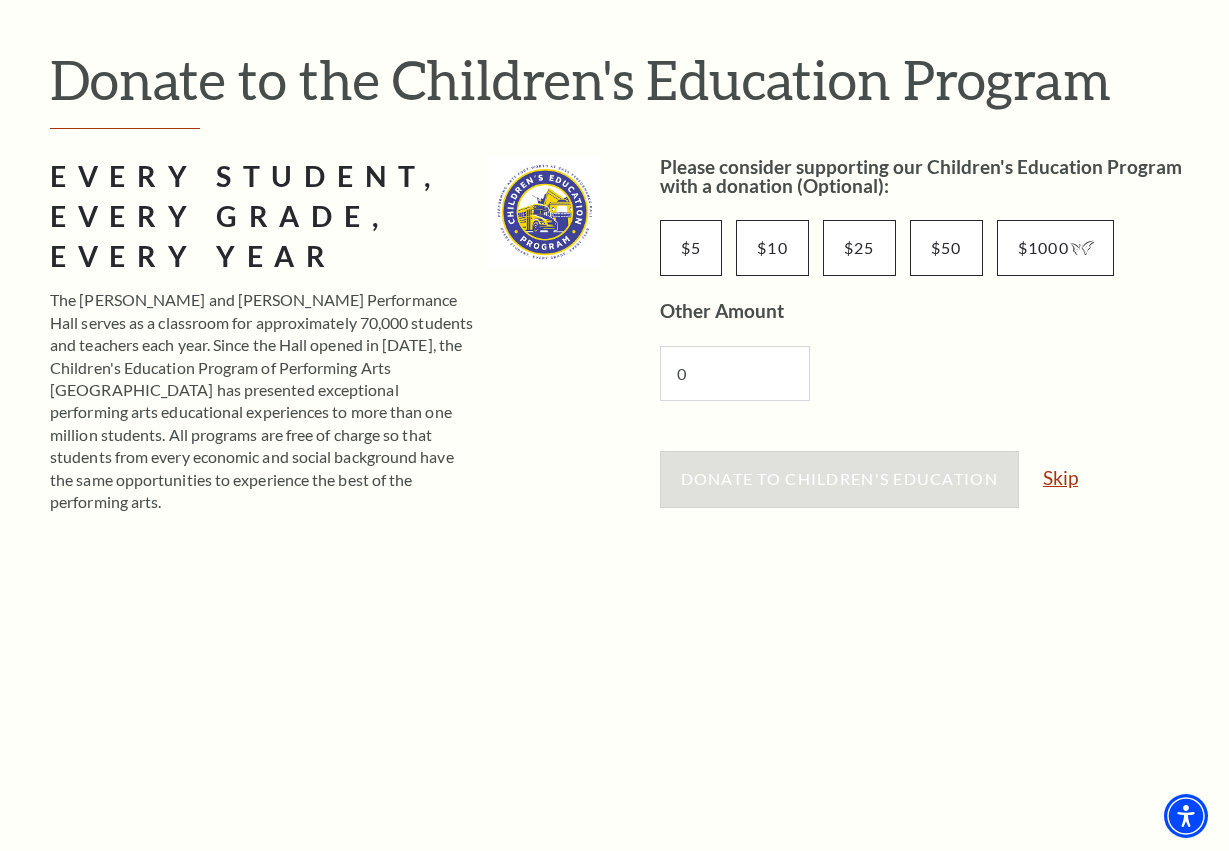 click on "Skip" at bounding box center (1060, 477) 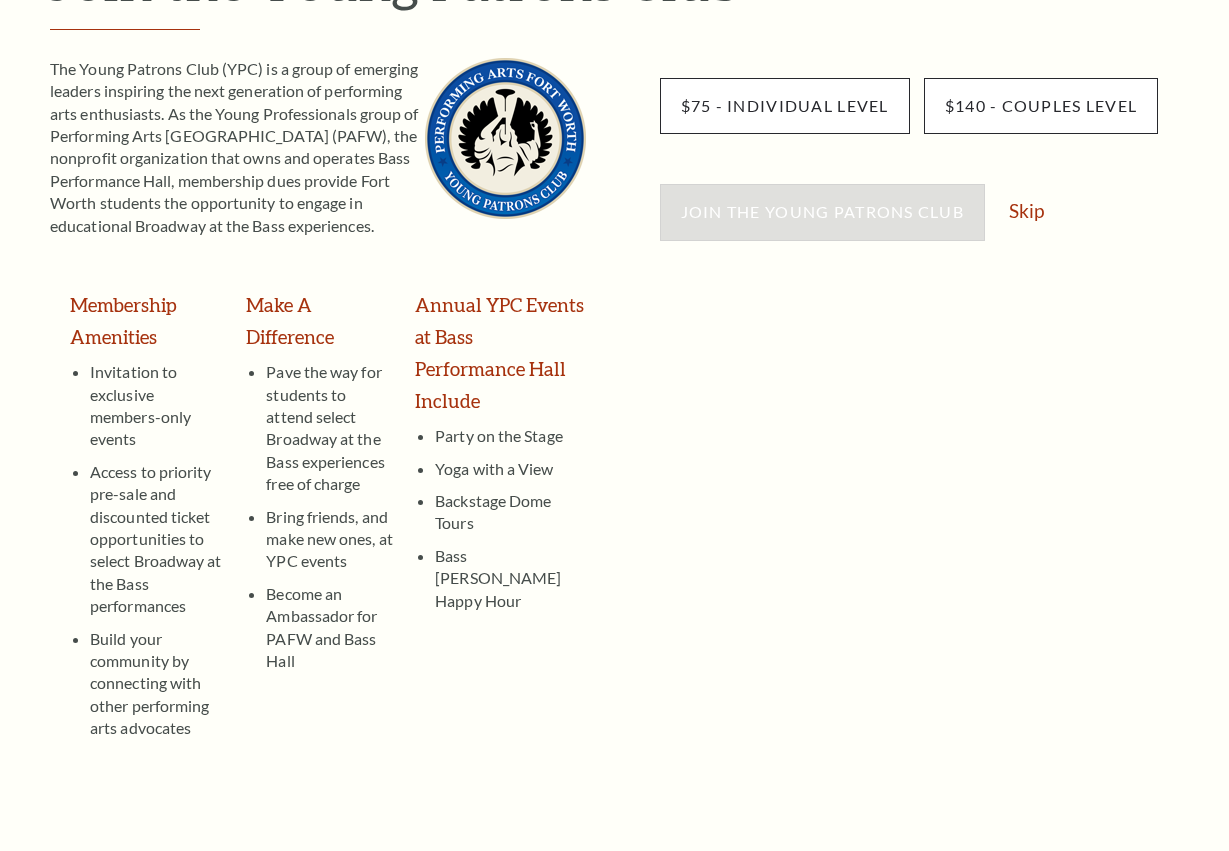 scroll, scrollTop: 306, scrollLeft: 0, axis: vertical 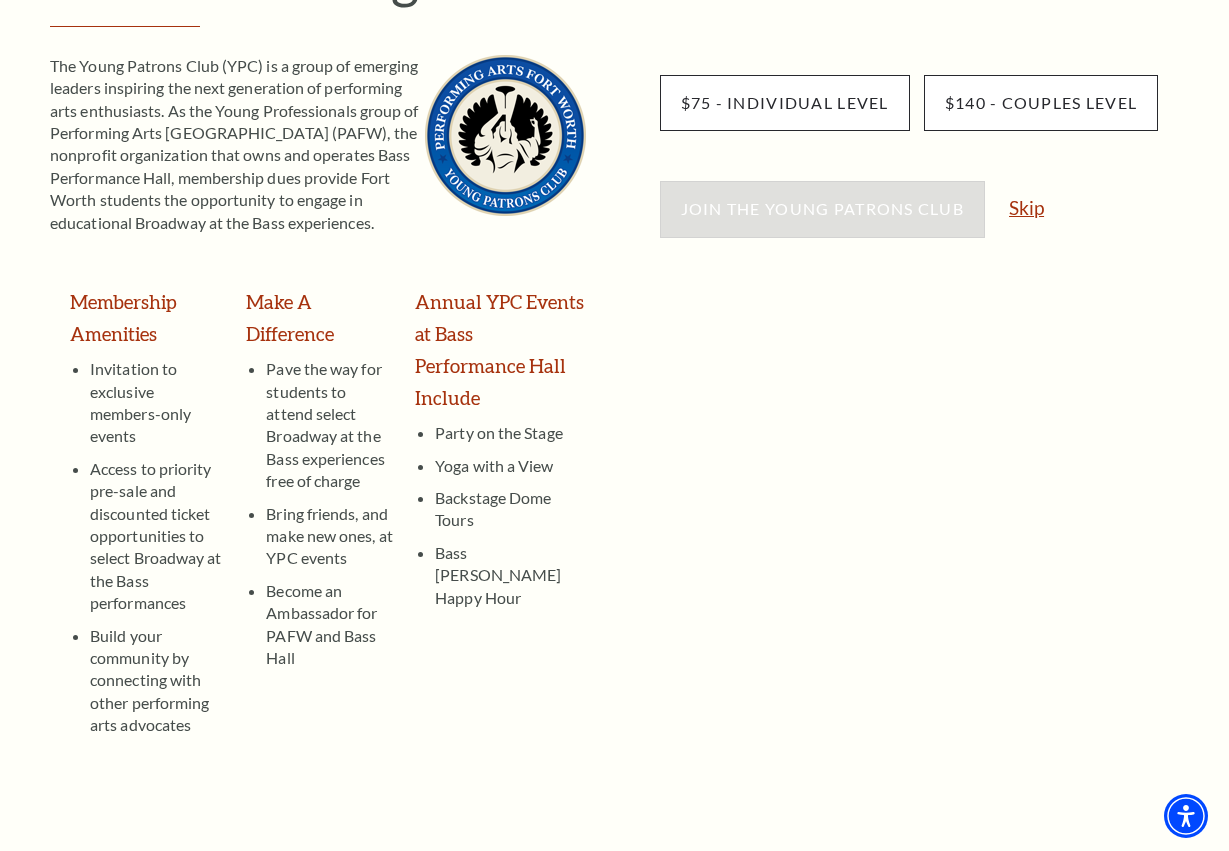 drag, startPoint x: 1020, startPoint y: 209, endPoint x: 1041, endPoint y: 200, distance: 22.847319 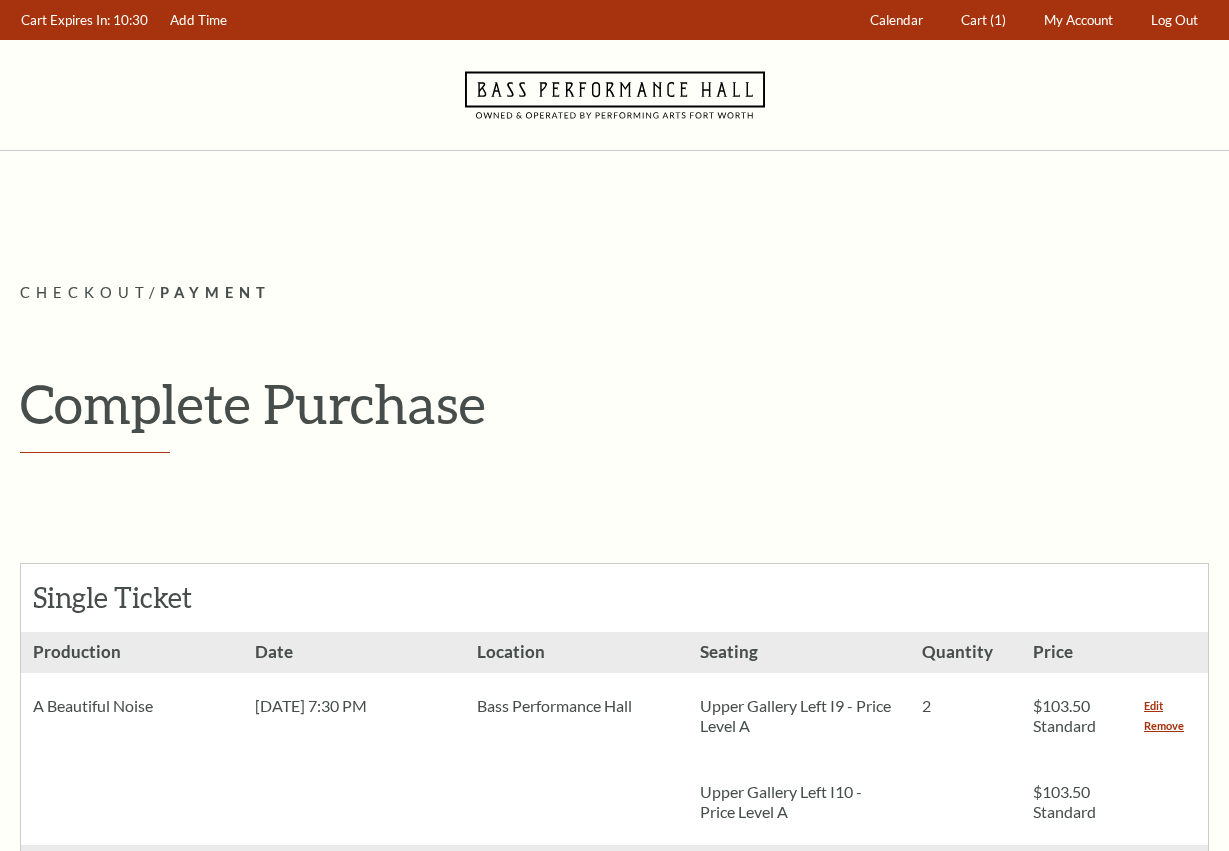 scroll, scrollTop: 0, scrollLeft: 0, axis: both 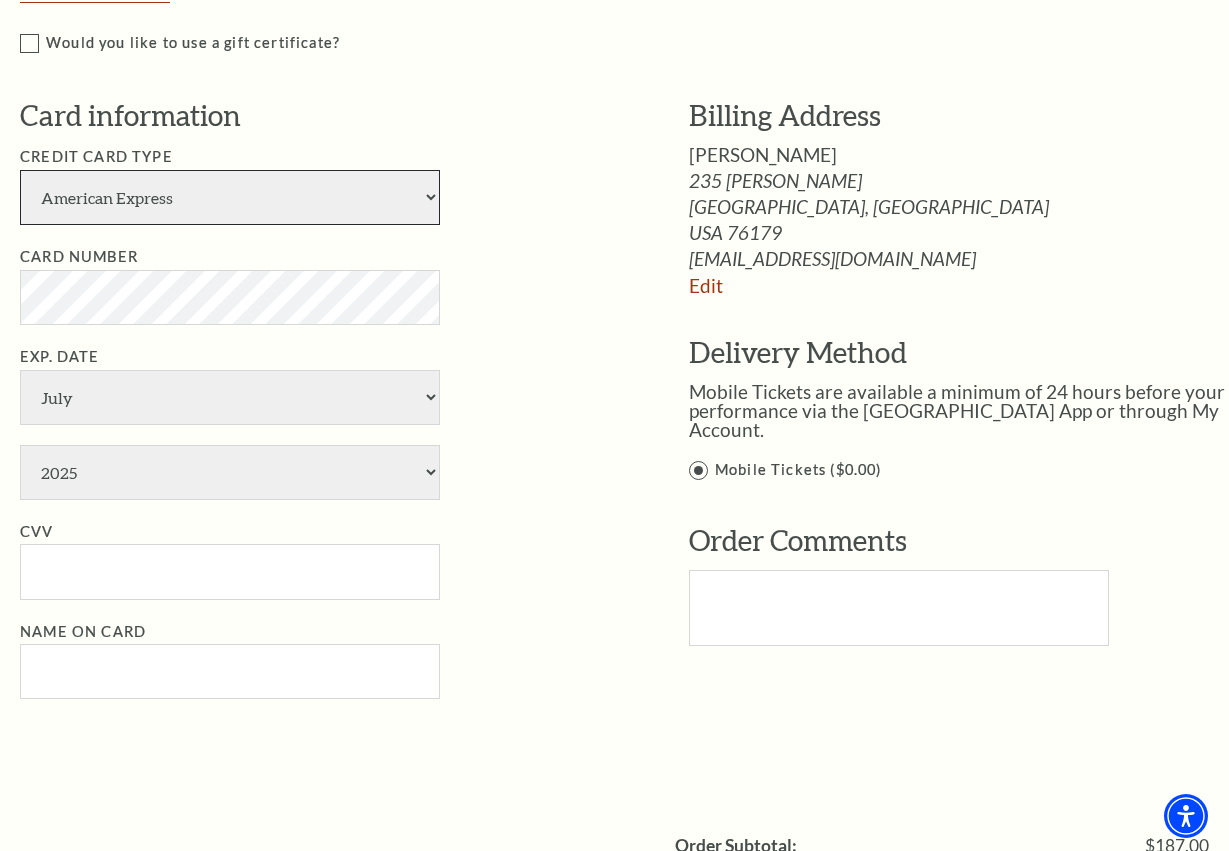 select on "24" 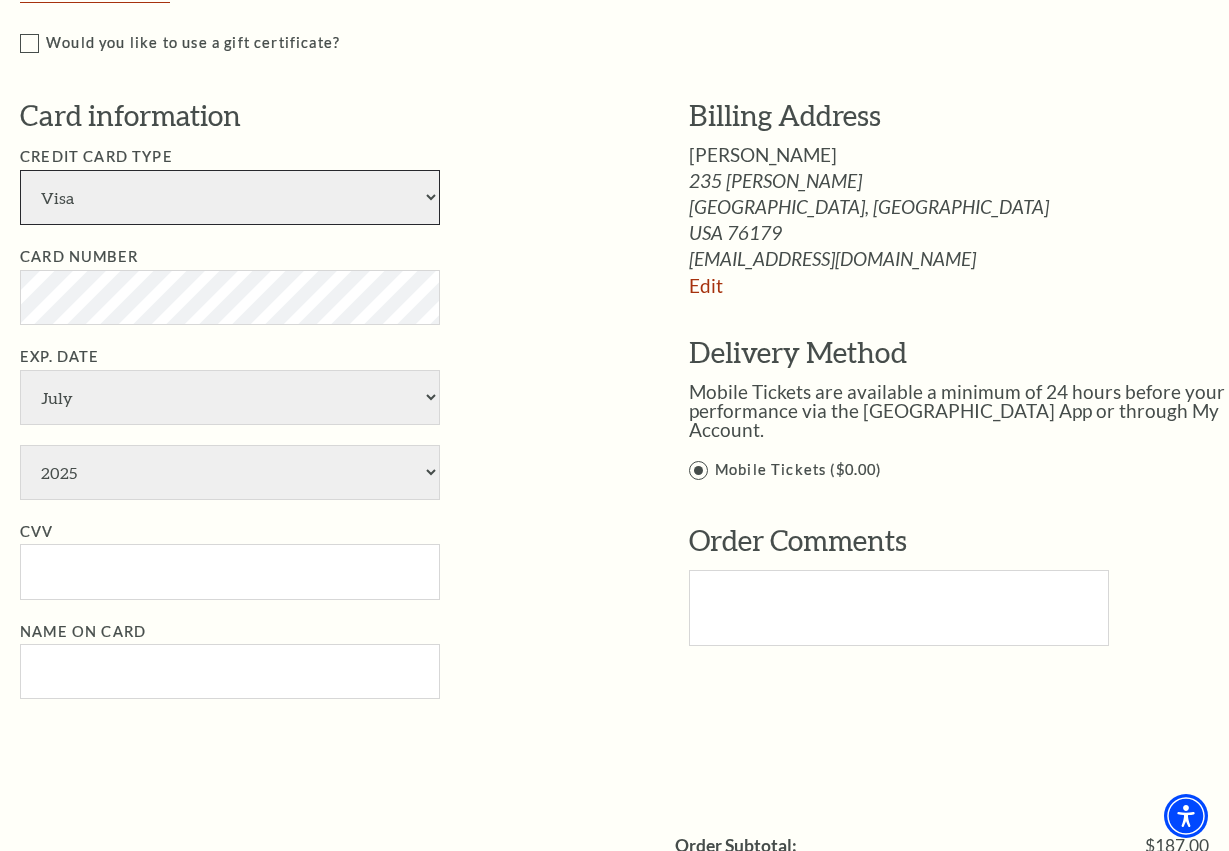 click on "Visa" at bounding box center (0, 0) 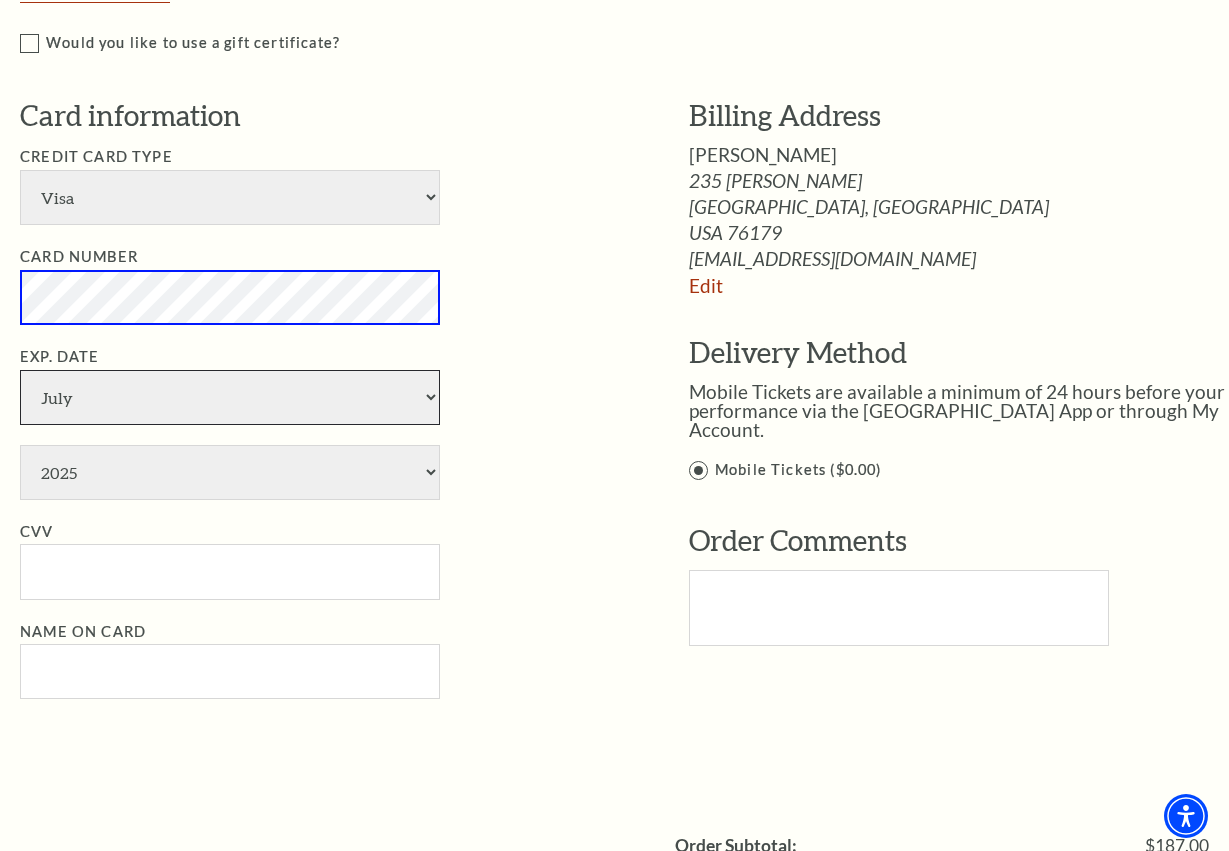 click on "January
February
March
April
May
June
July
August
September
October
November
December" at bounding box center (230, 397) 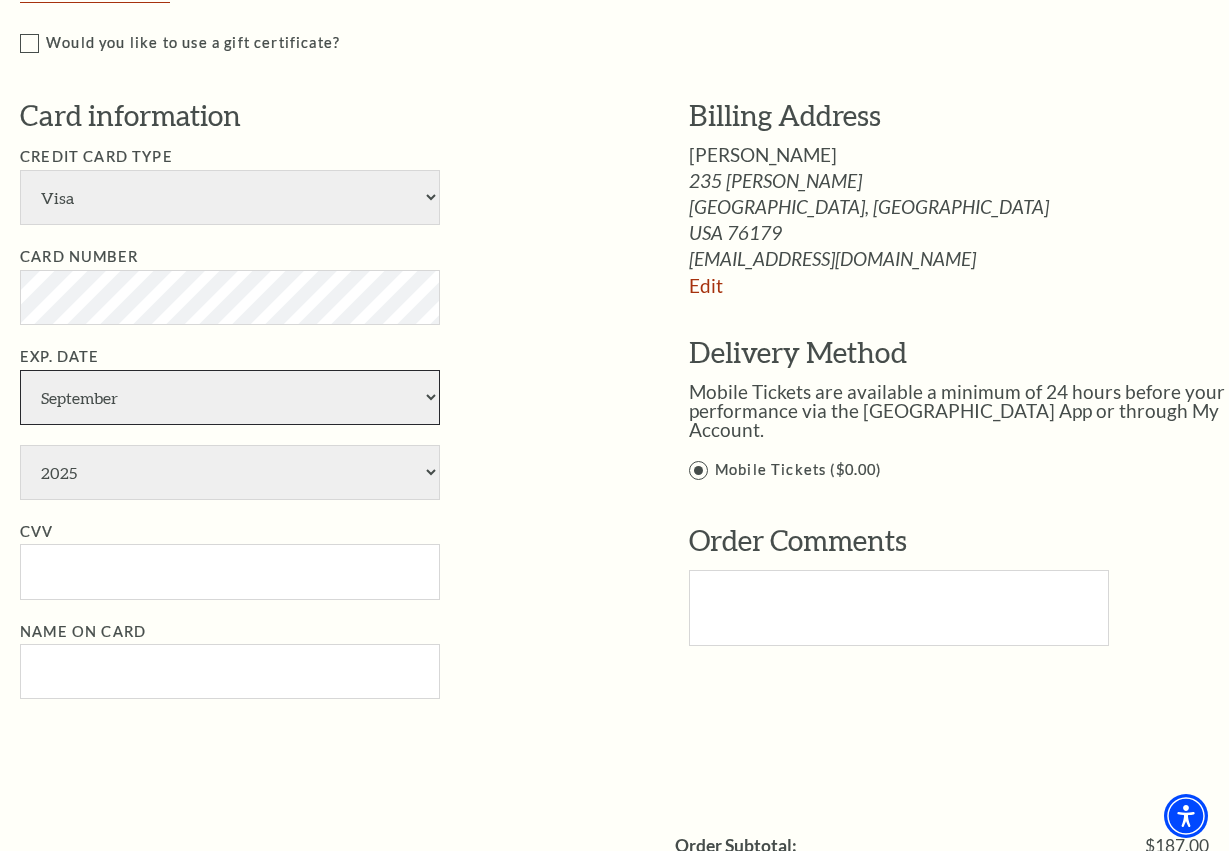 click on "September" at bounding box center [0, 0] 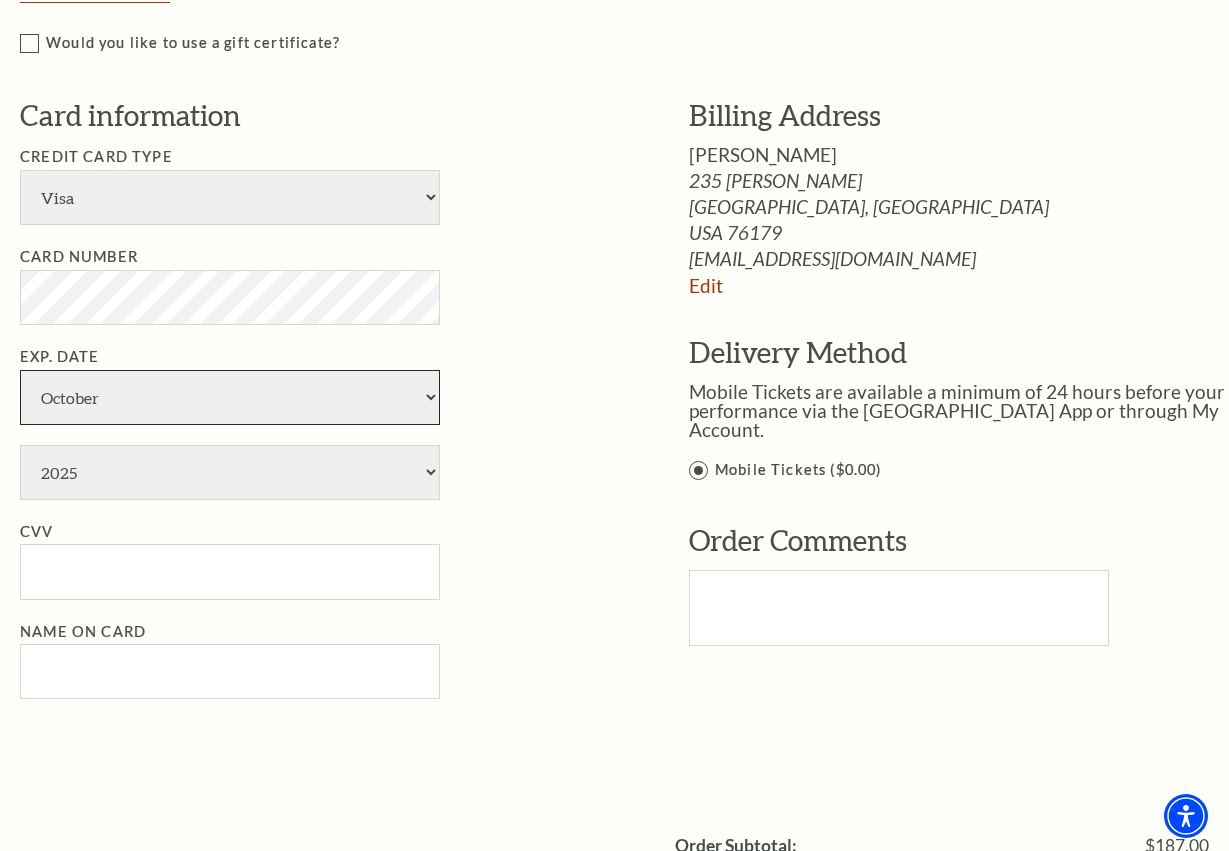 click on "October" at bounding box center [0, 0] 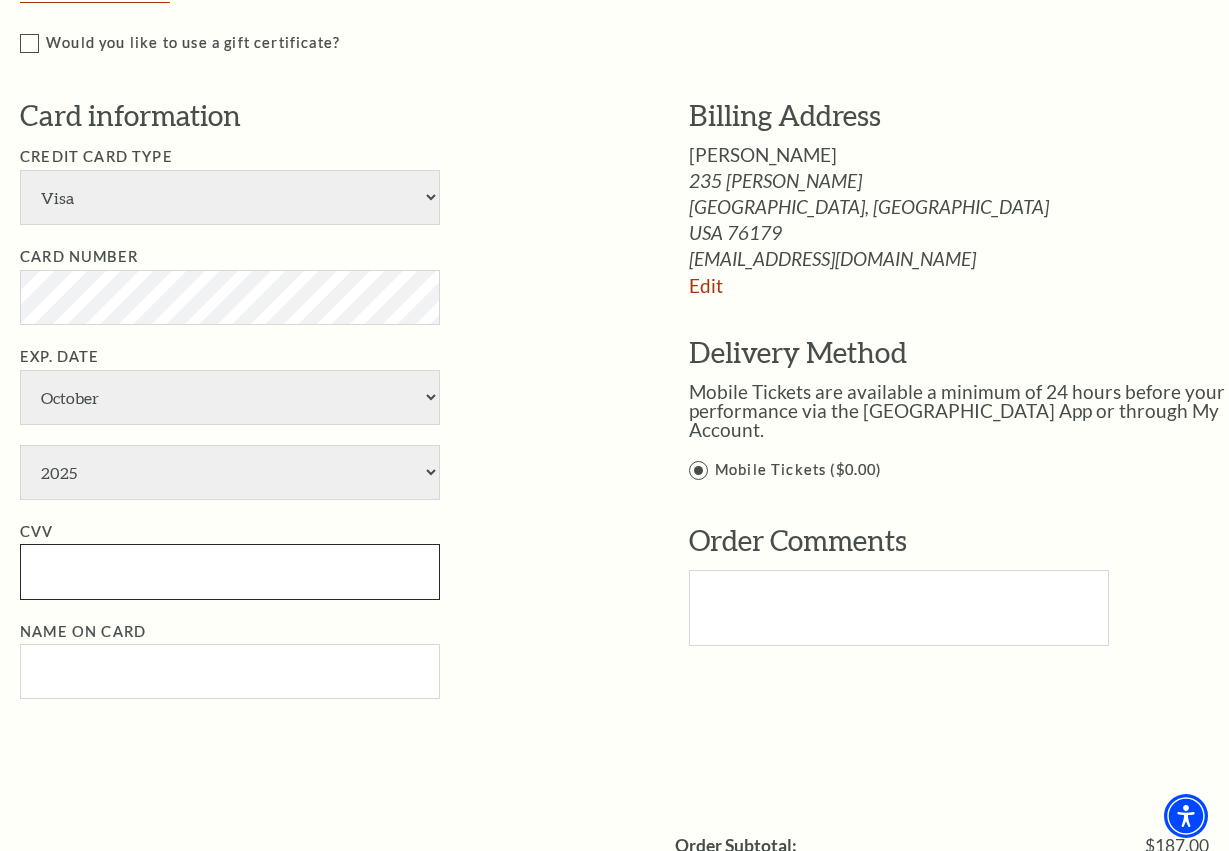 click on "CVV" at bounding box center (230, 571) 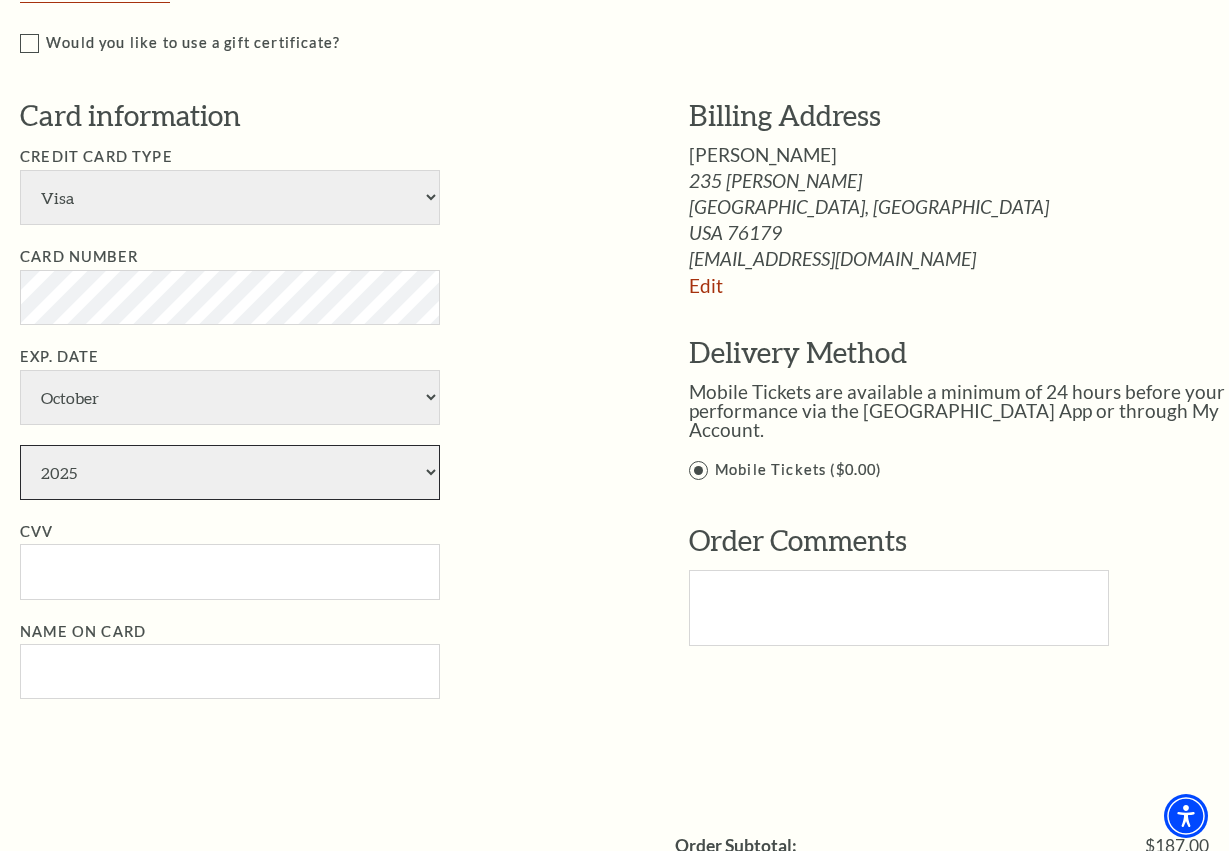 click on "2025
2026
2027
2028
2029
2030
2031
2032
2033
2034" at bounding box center [230, 472] 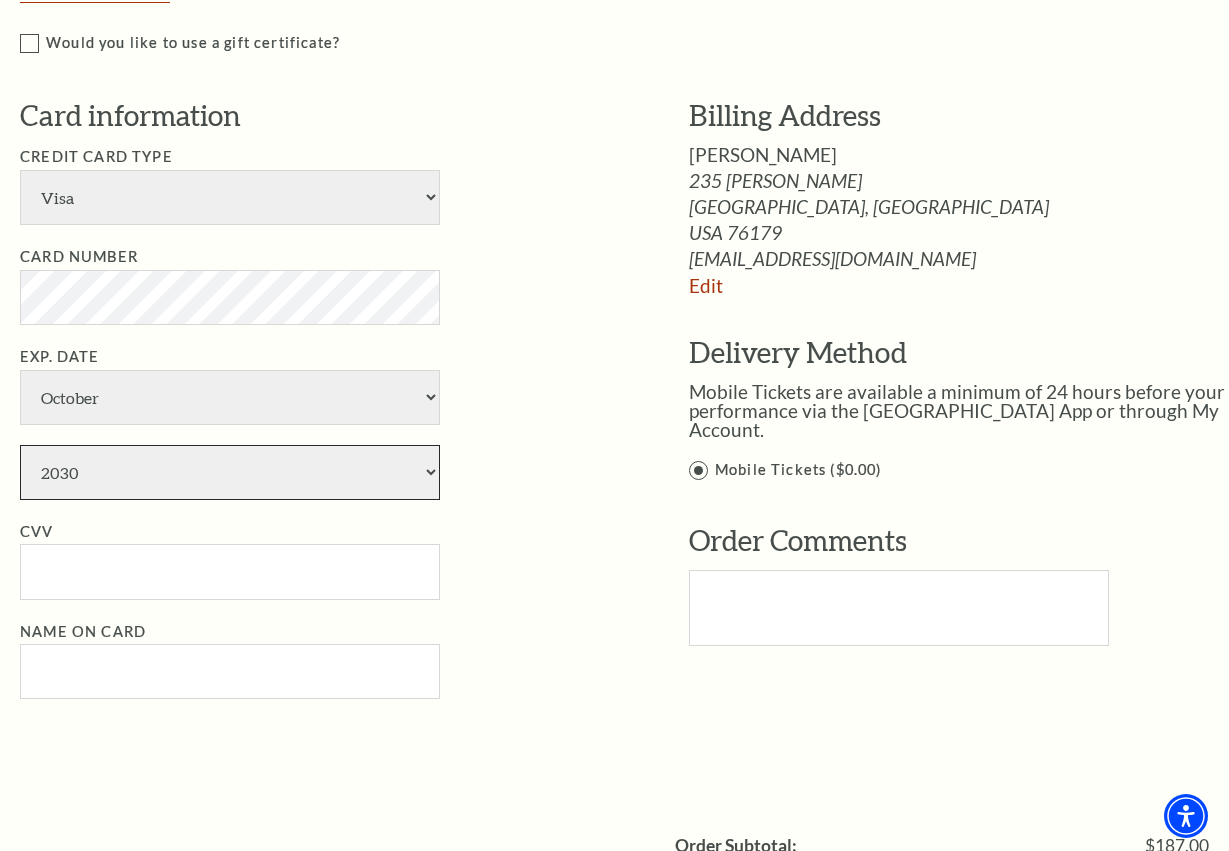 click on "2030" at bounding box center [0, 0] 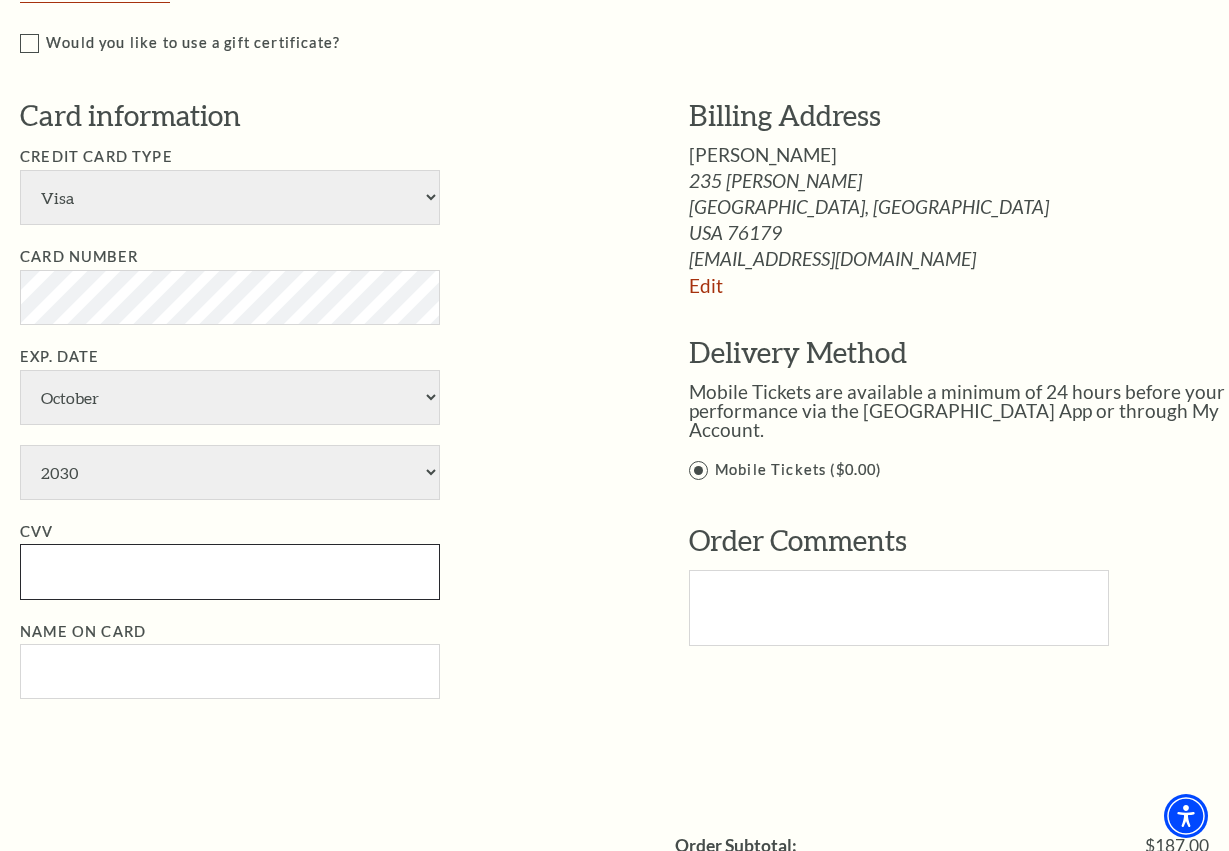 click on "CVV" at bounding box center [230, 571] 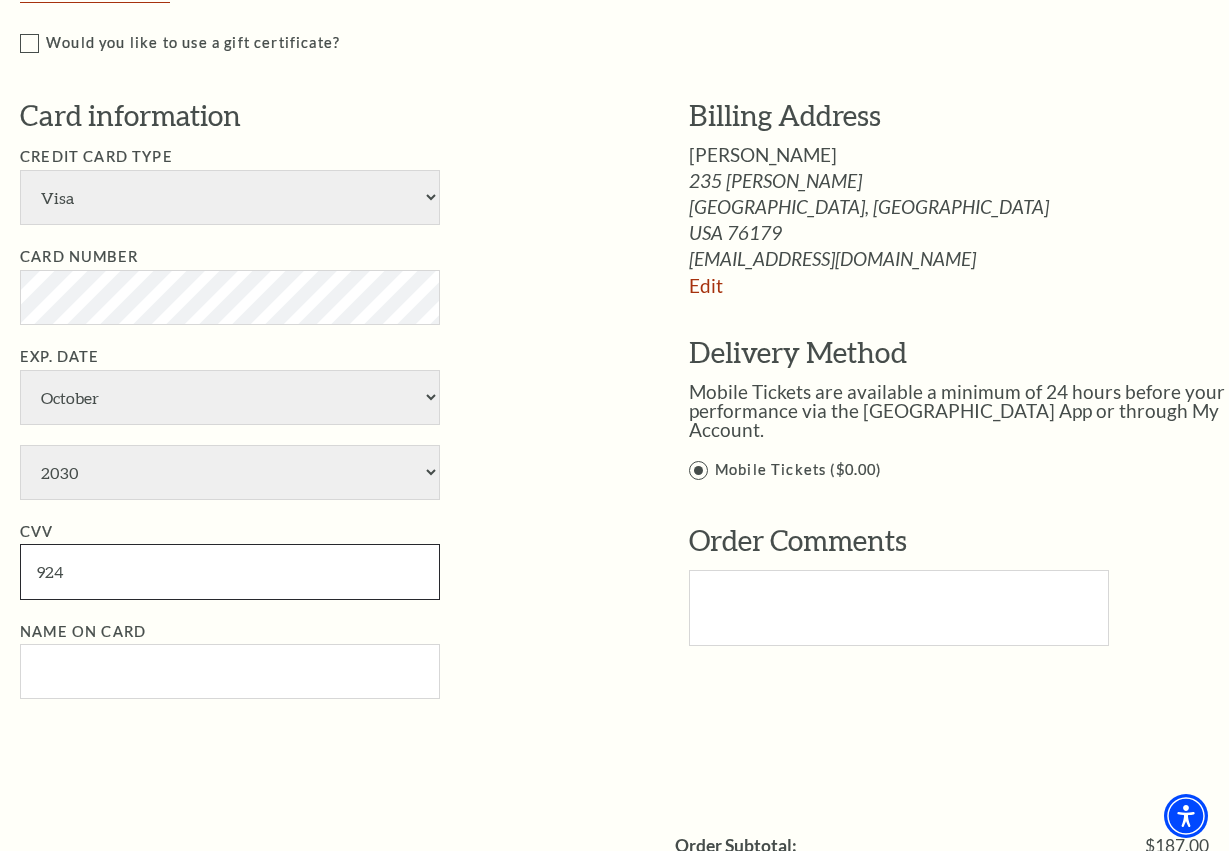 type on "924" 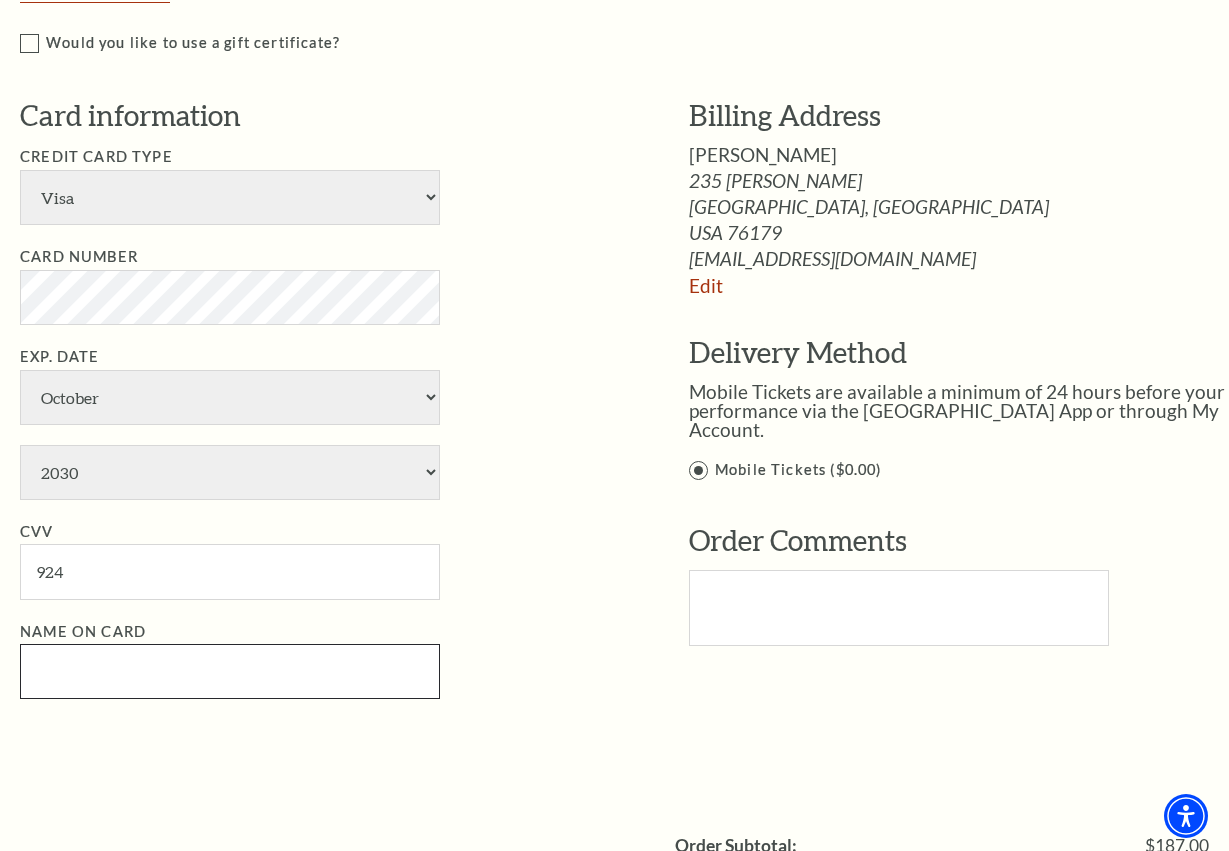 click on "Name on Card" at bounding box center (230, 671) 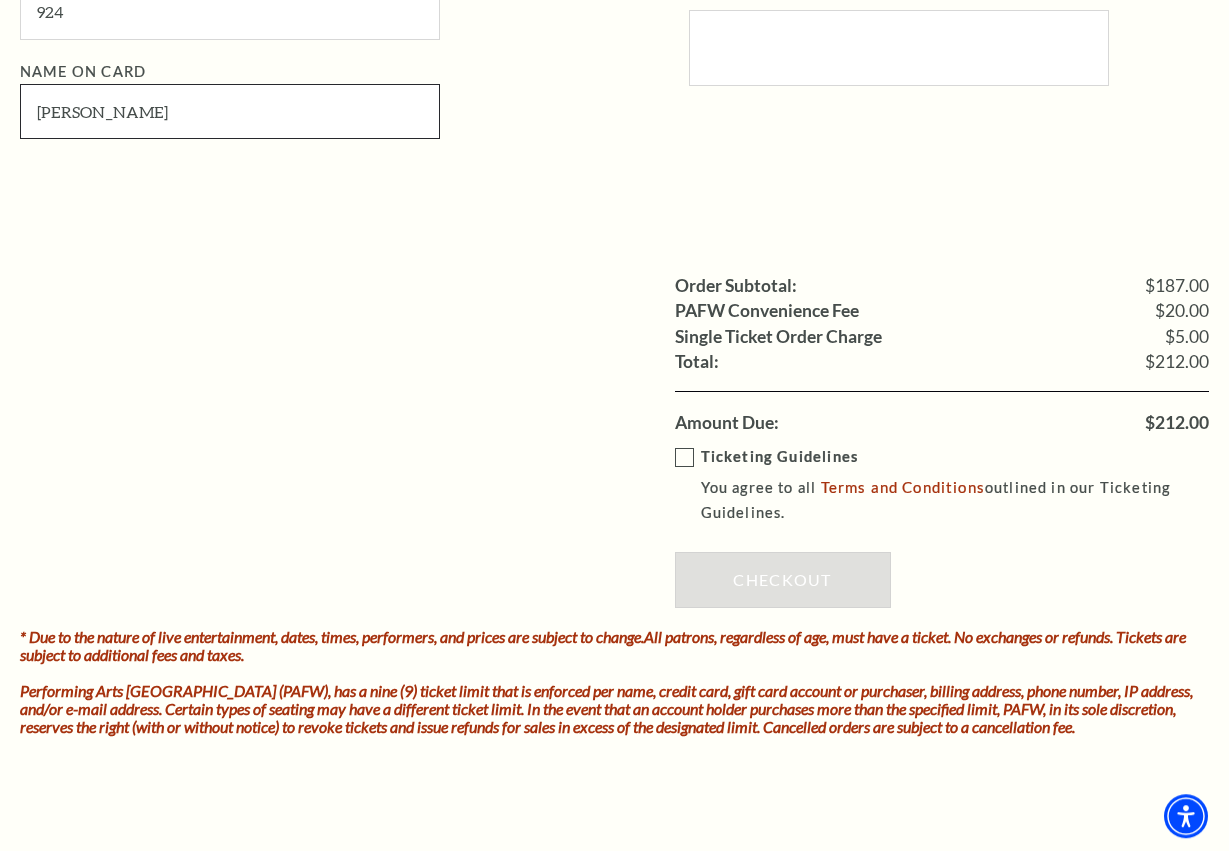 scroll, scrollTop: 1632, scrollLeft: 0, axis: vertical 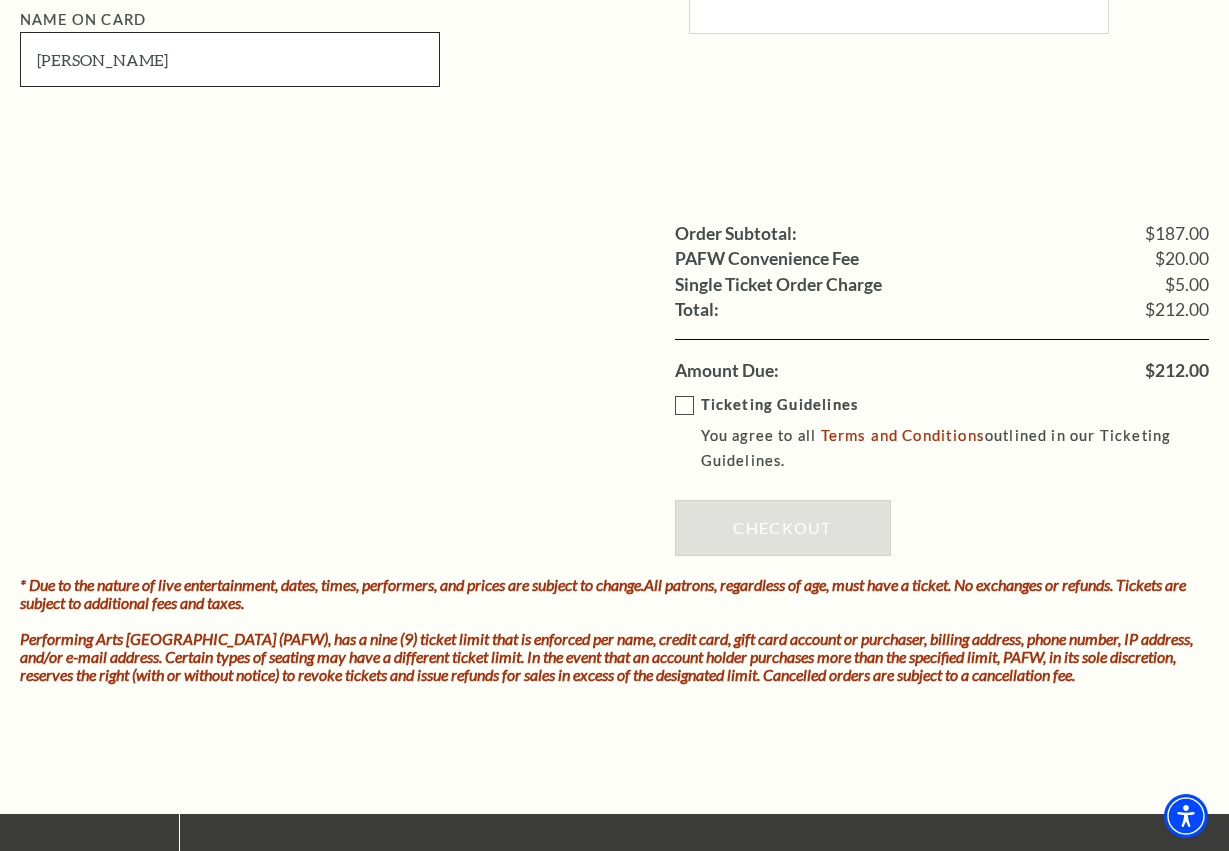 type on "[PERSON_NAME]" 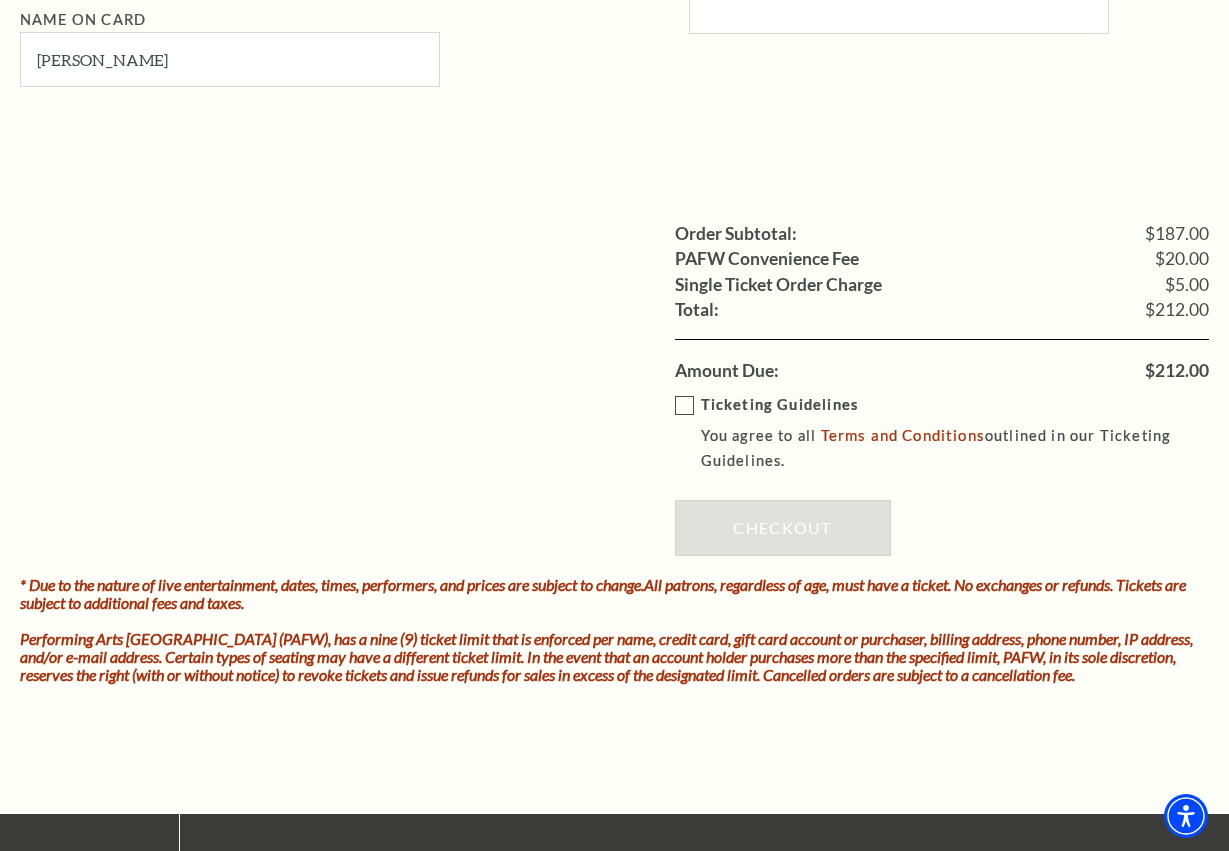 click on "Ticketing Guidelines
You agree to all   Terms and Conditions  outlined in our Ticketing Guidelines." at bounding box center [956, 433] 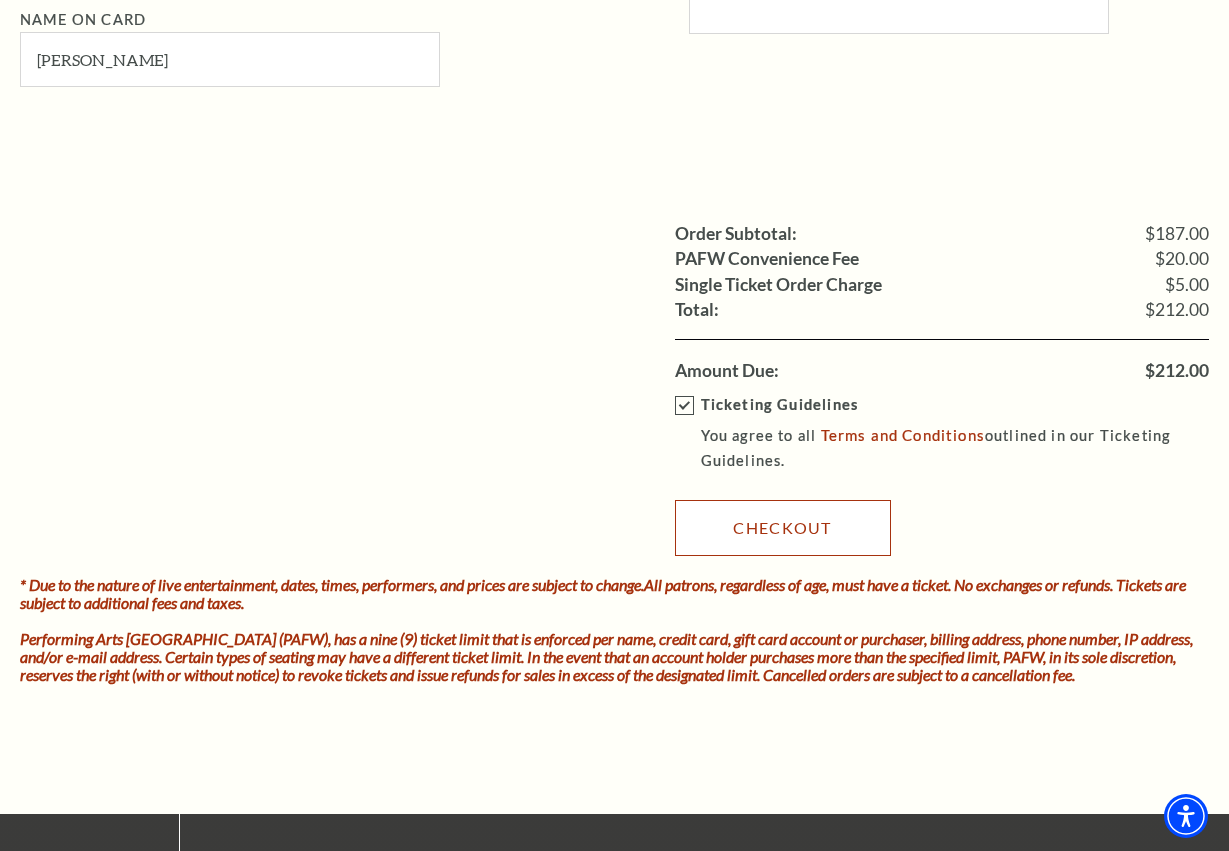 click on "Checkout" at bounding box center (783, 528) 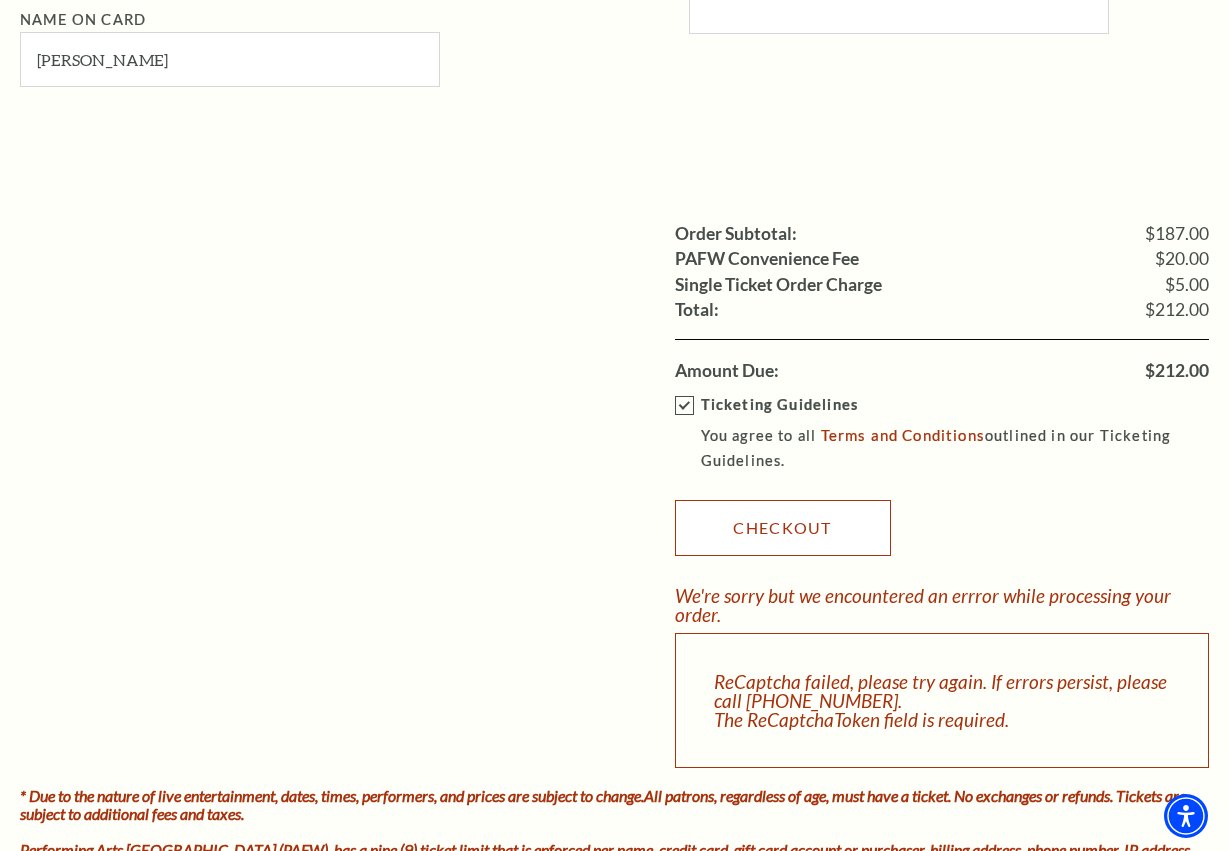 click on "Checkout" at bounding box center (783, 528) 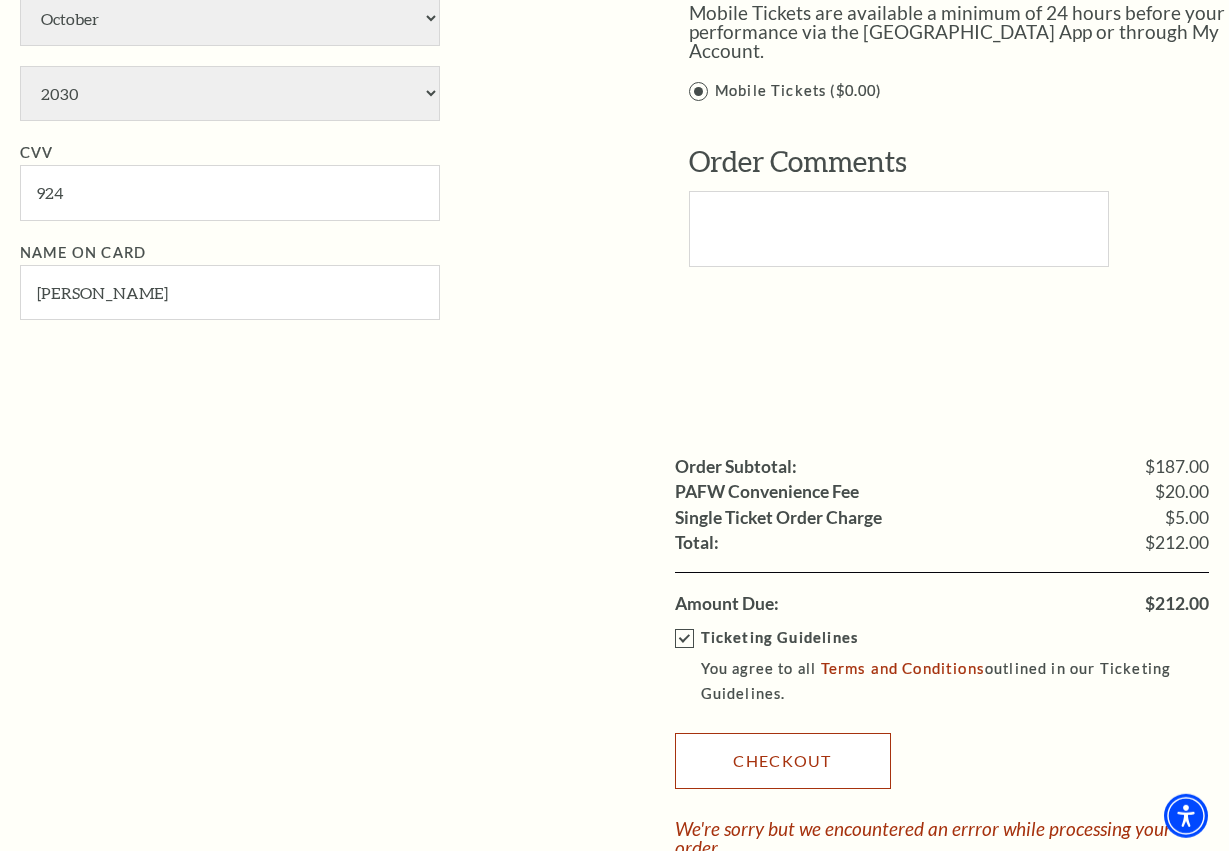scroll, scrollTop: 1428, scrollLeft: 0, axis: vertical 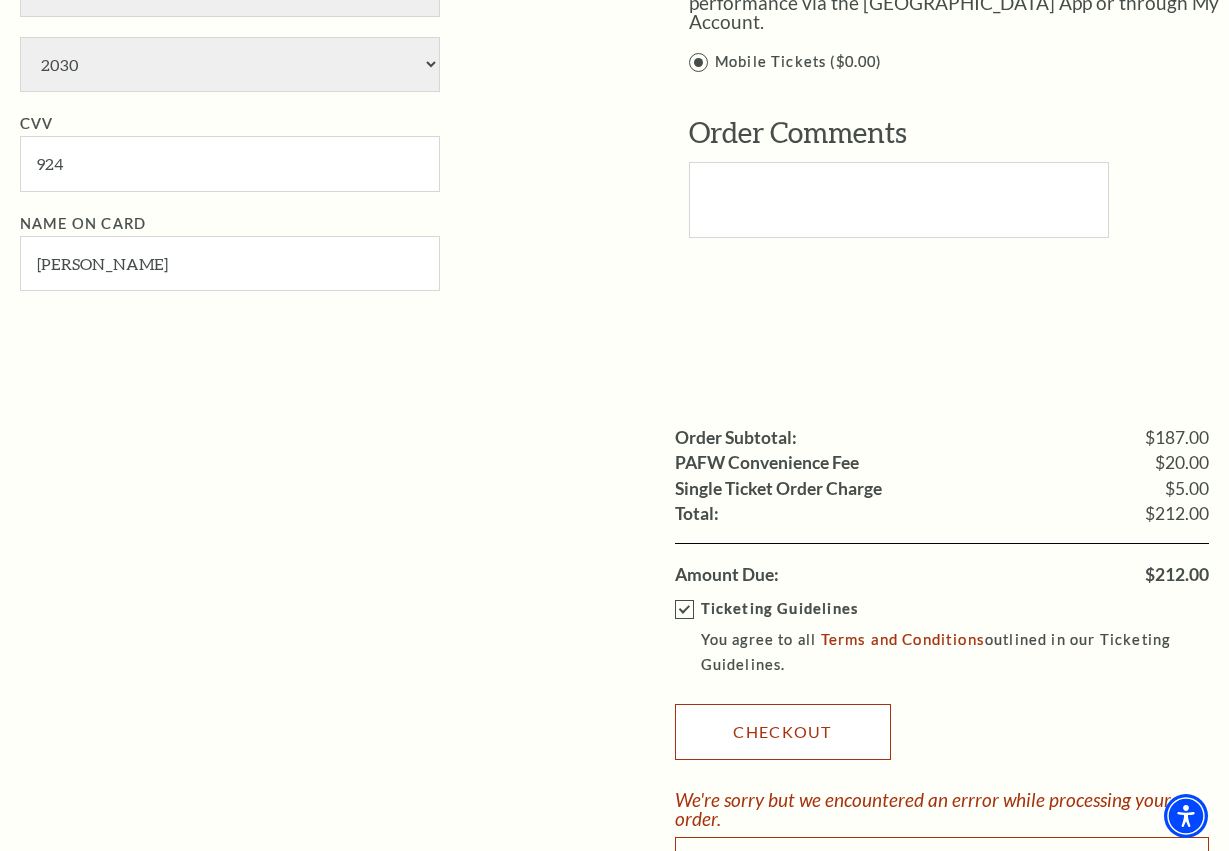 click on "Checkout" at bounding box center (783, 732) 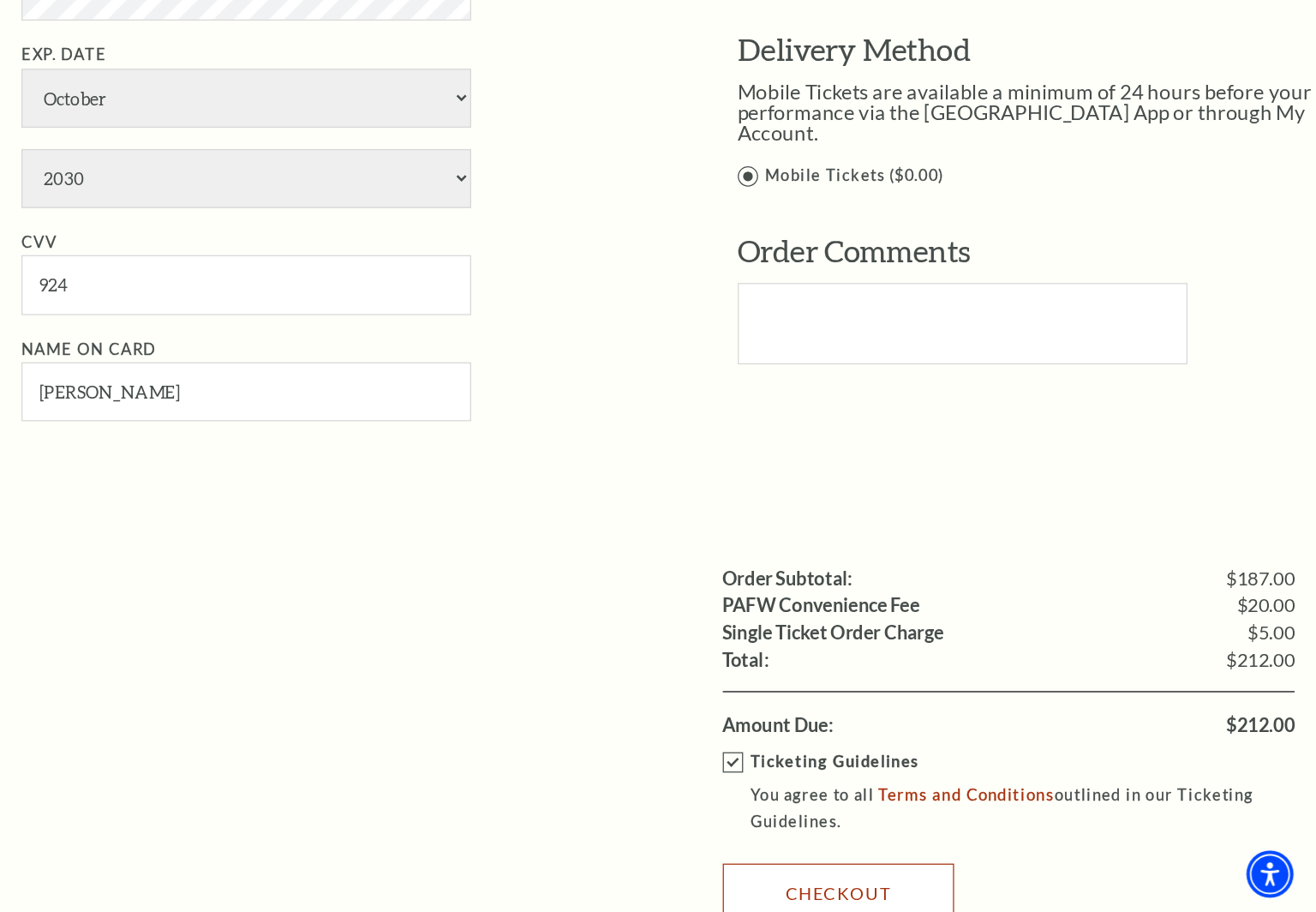 scroll, scrollTop: 1399, scrollLeft: 0, axis: vertical 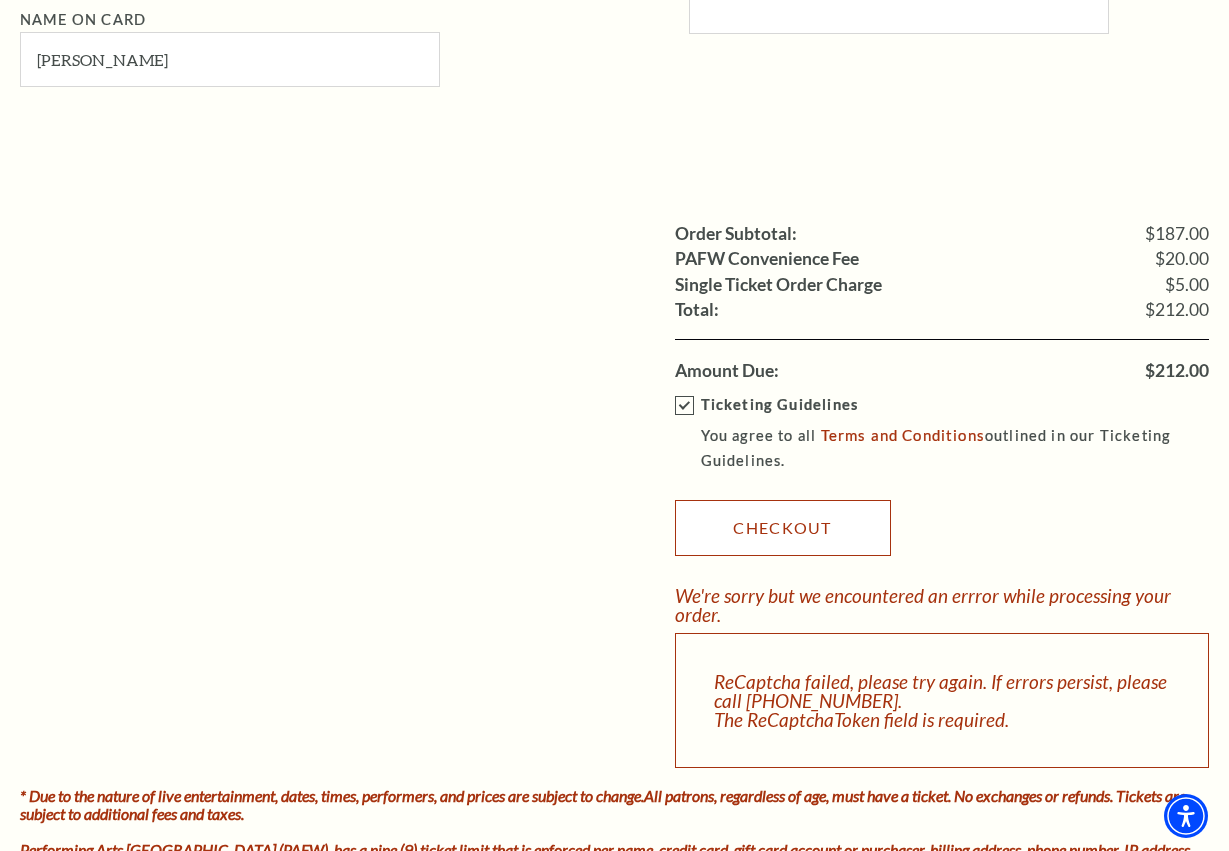 click on "Checkout" at bounding box center [783, 528] 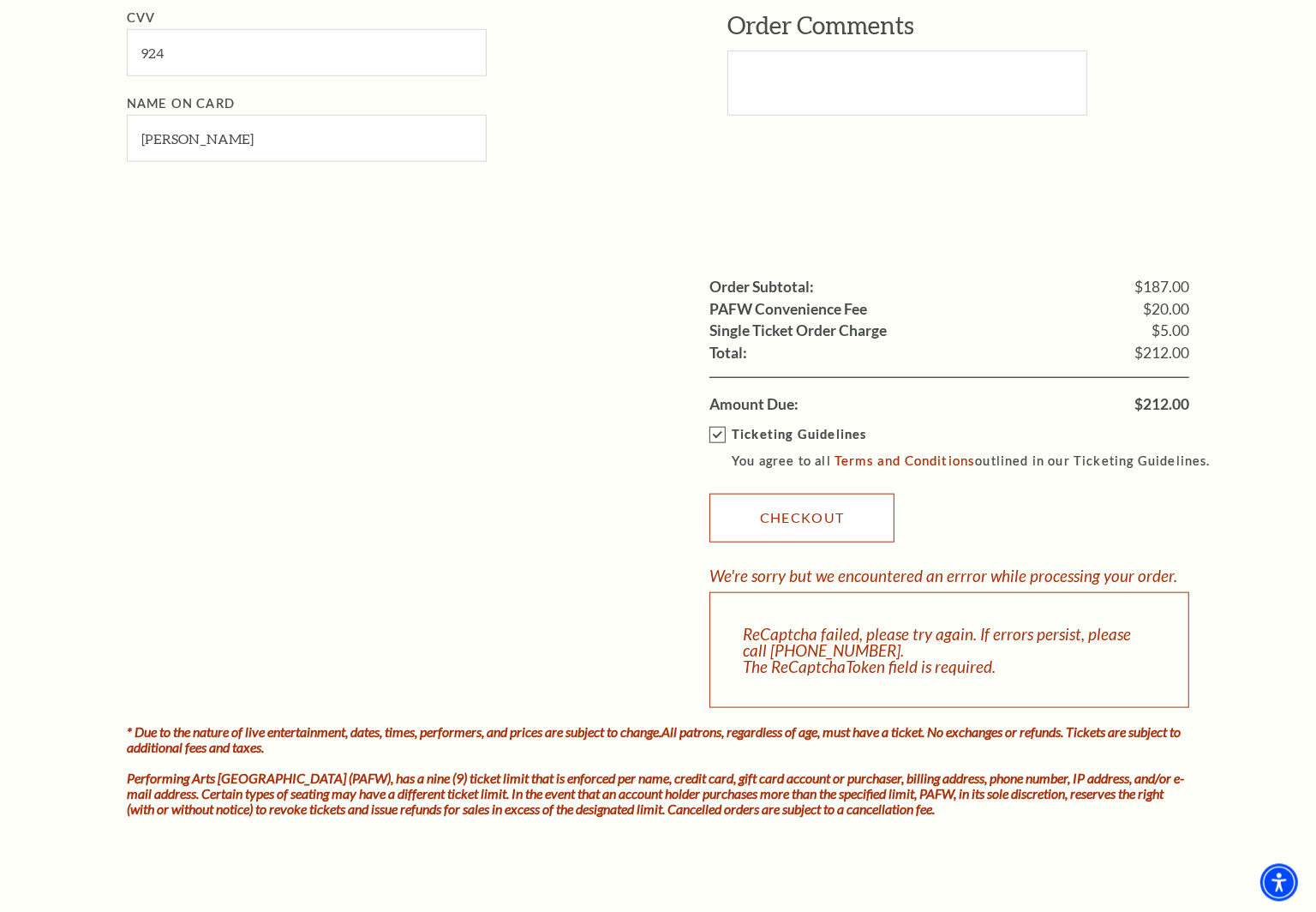 scroll, scrollTop: 1219, scrollLeft: 0, axis: vertical 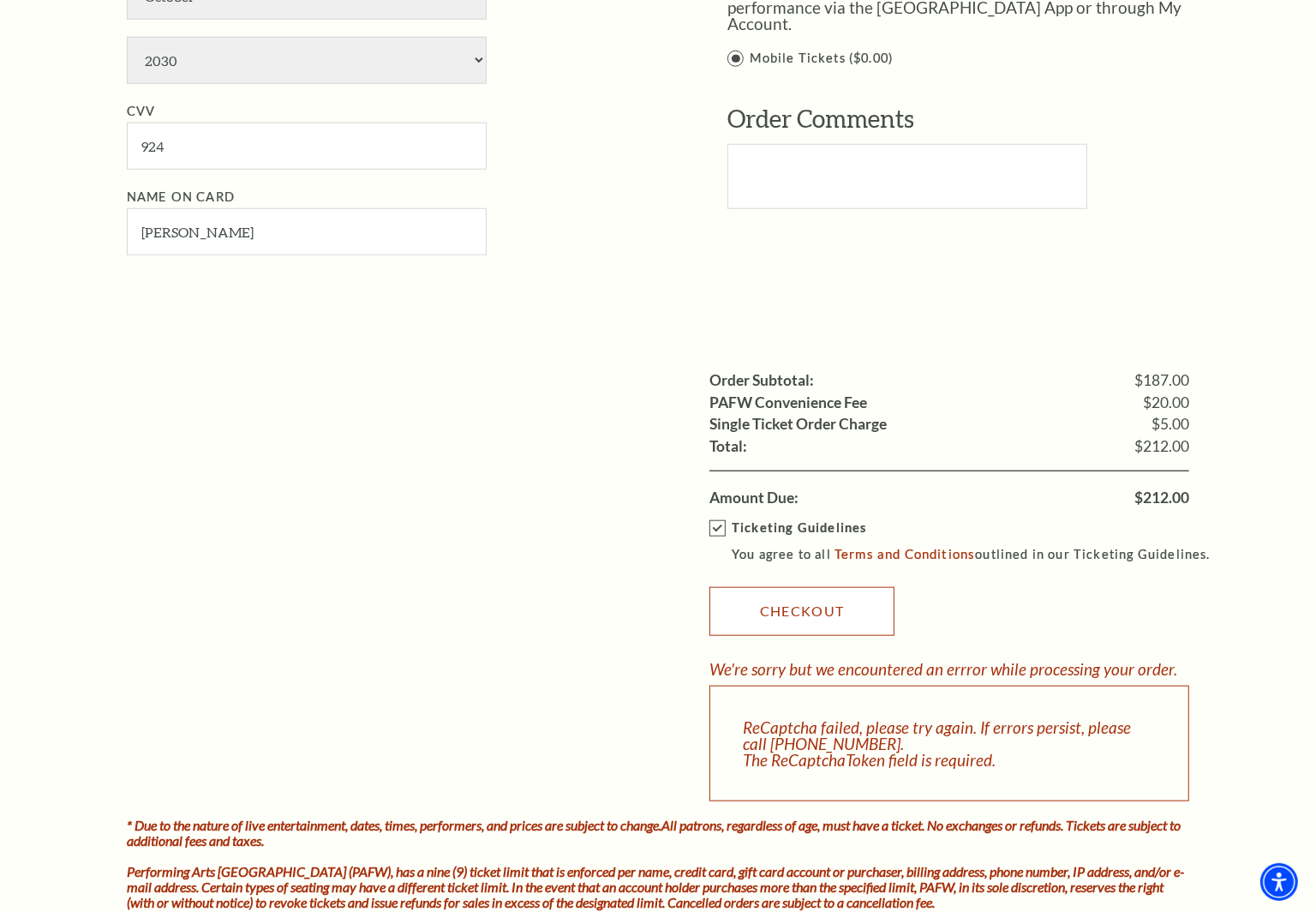 click on "Checkout" at bounding box center (802, 611) 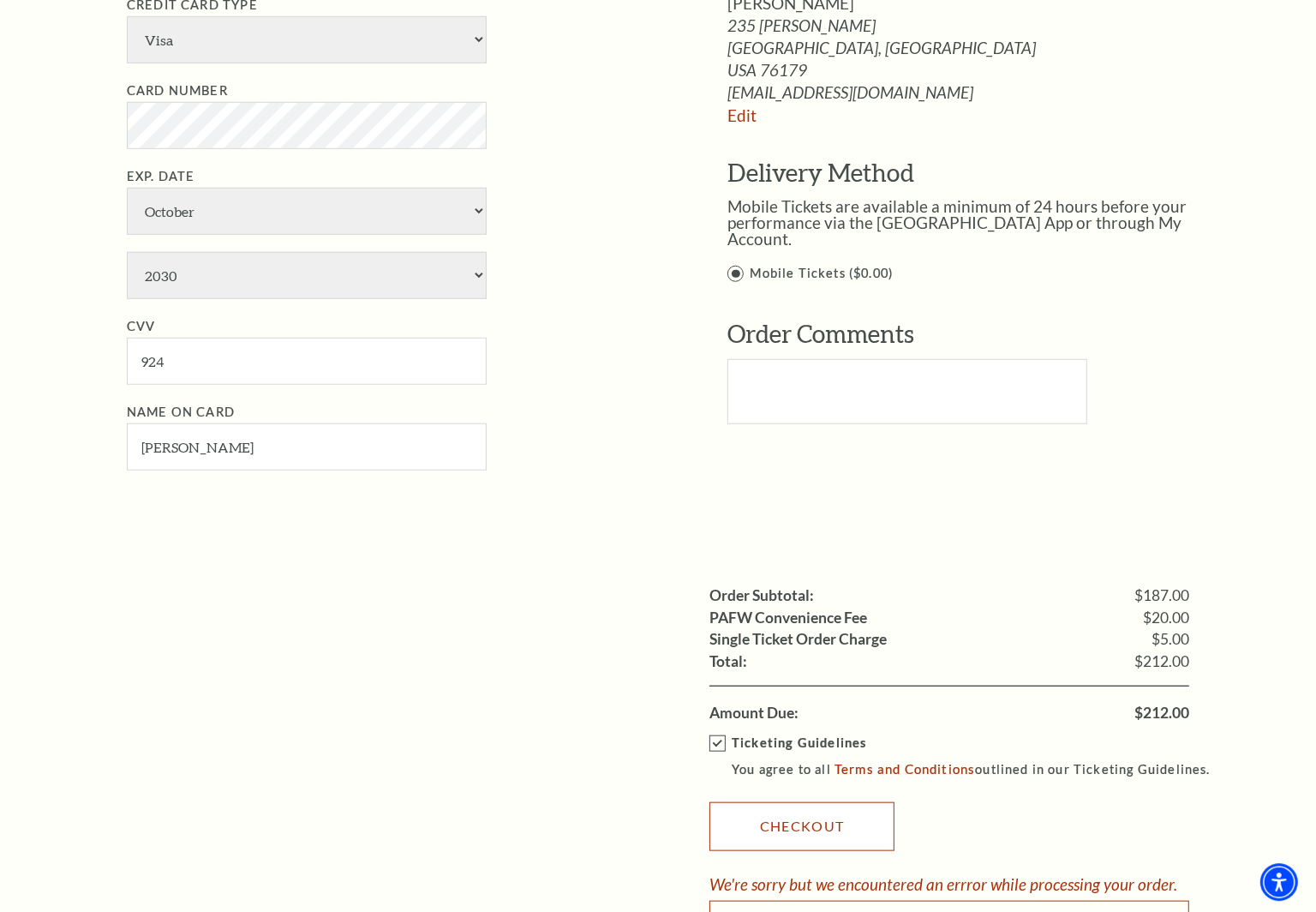 scroll, scrollTop: 1039, scrollLeft: 0, axis: vertical 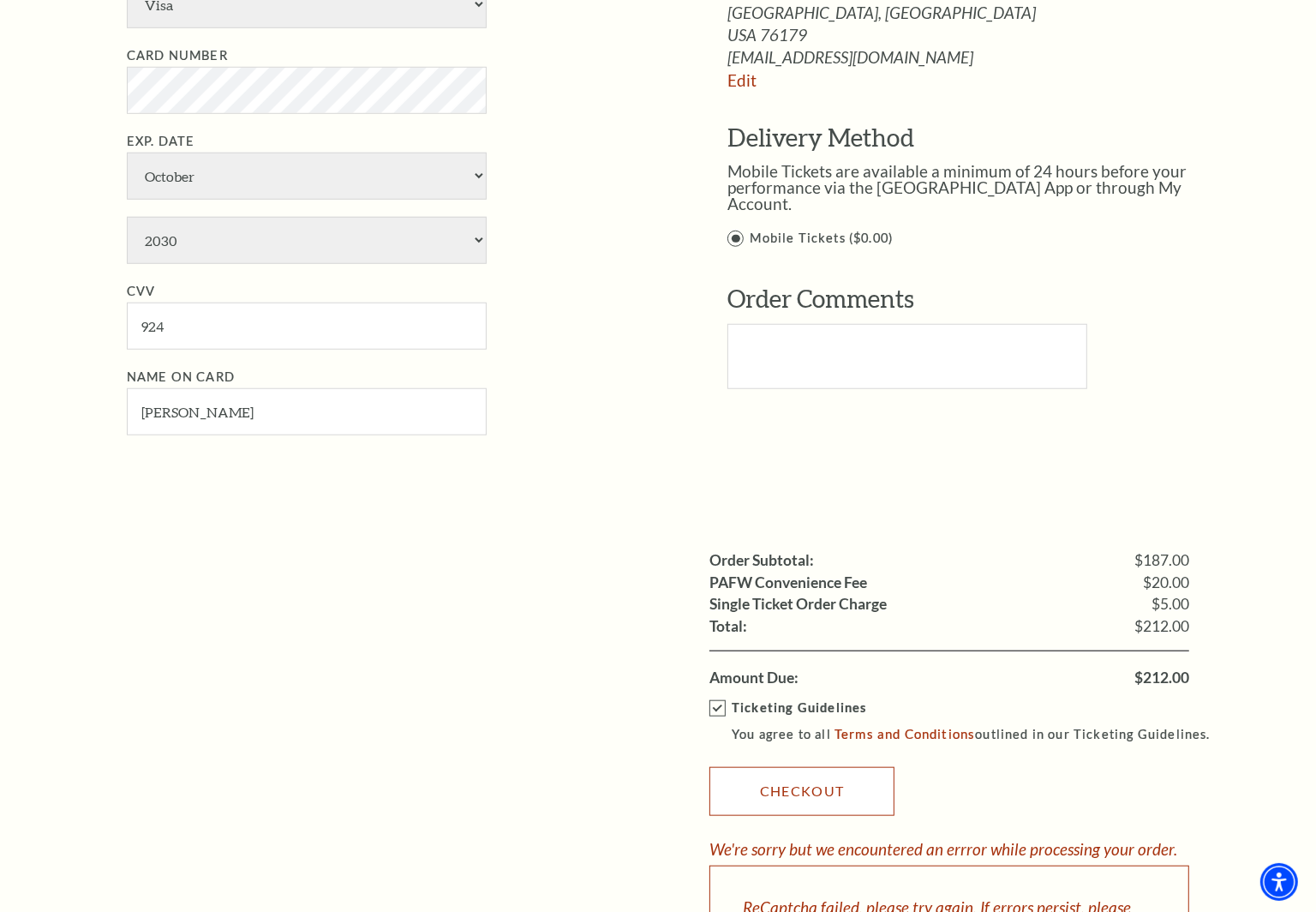 click on "Checkout" at bounding box center (802, 791) 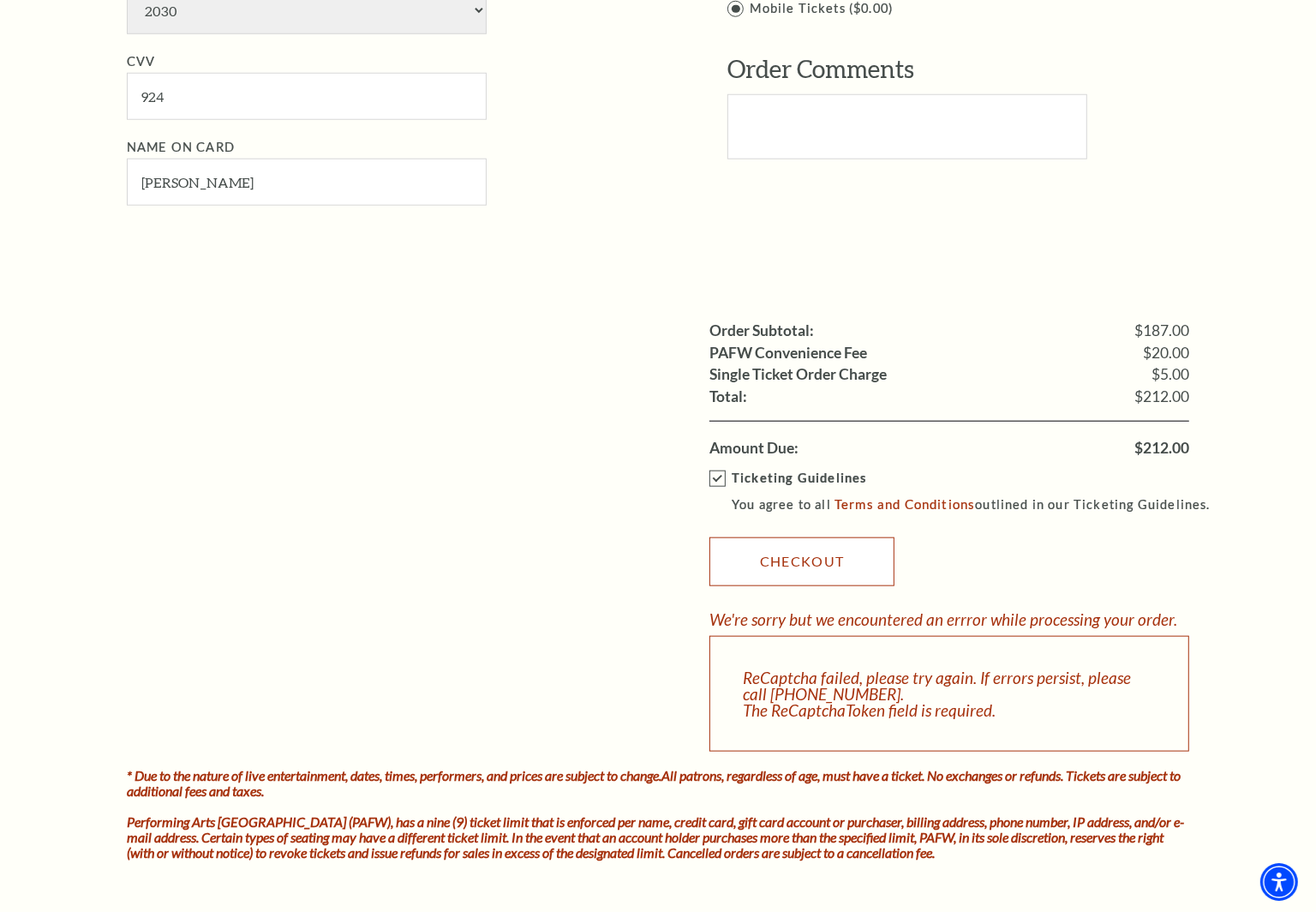 scroll, scrollTop: 1309, scrollLeft: 0, axis: vertical 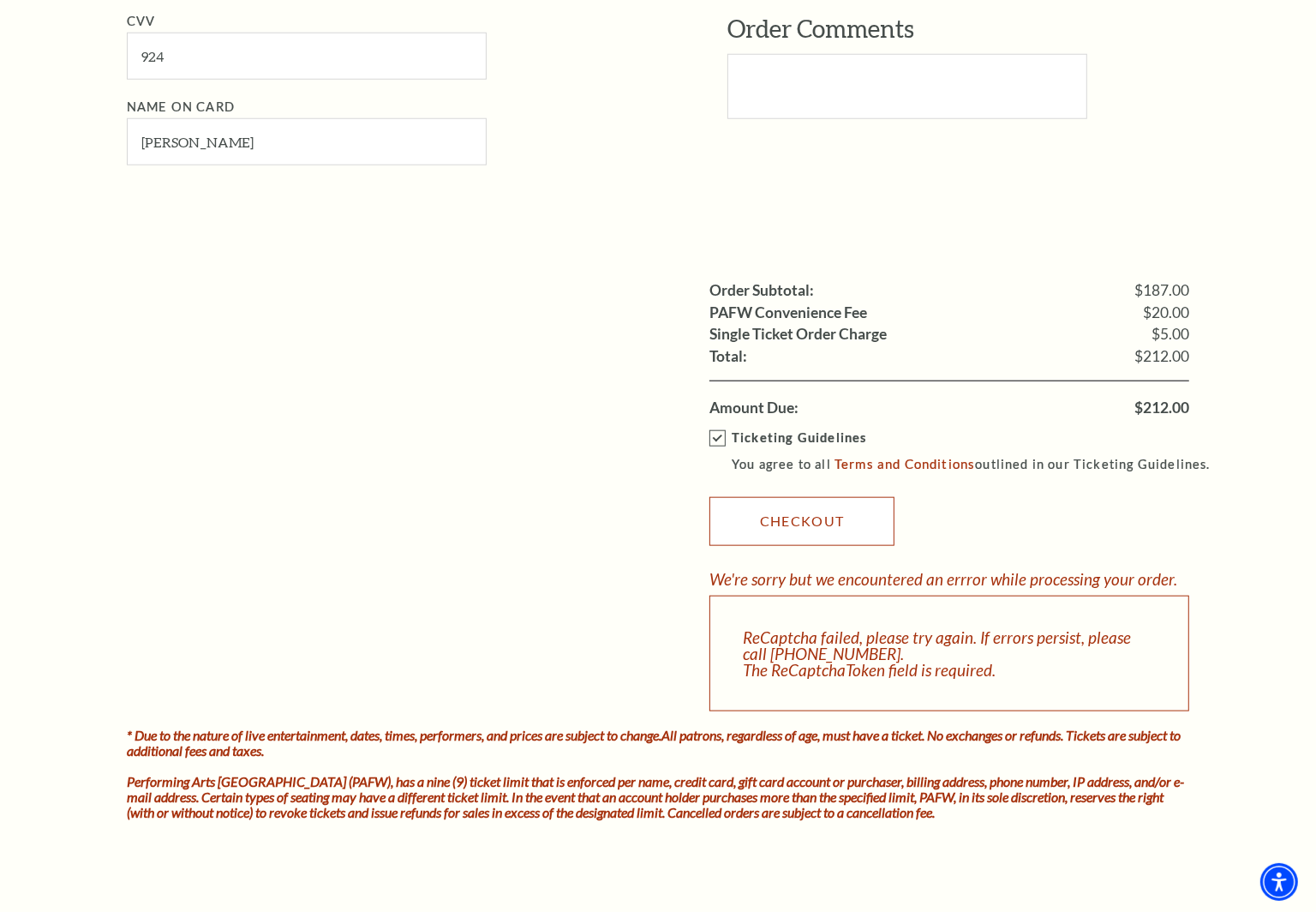 click on "Checkout" at bounding box center [802, 521] 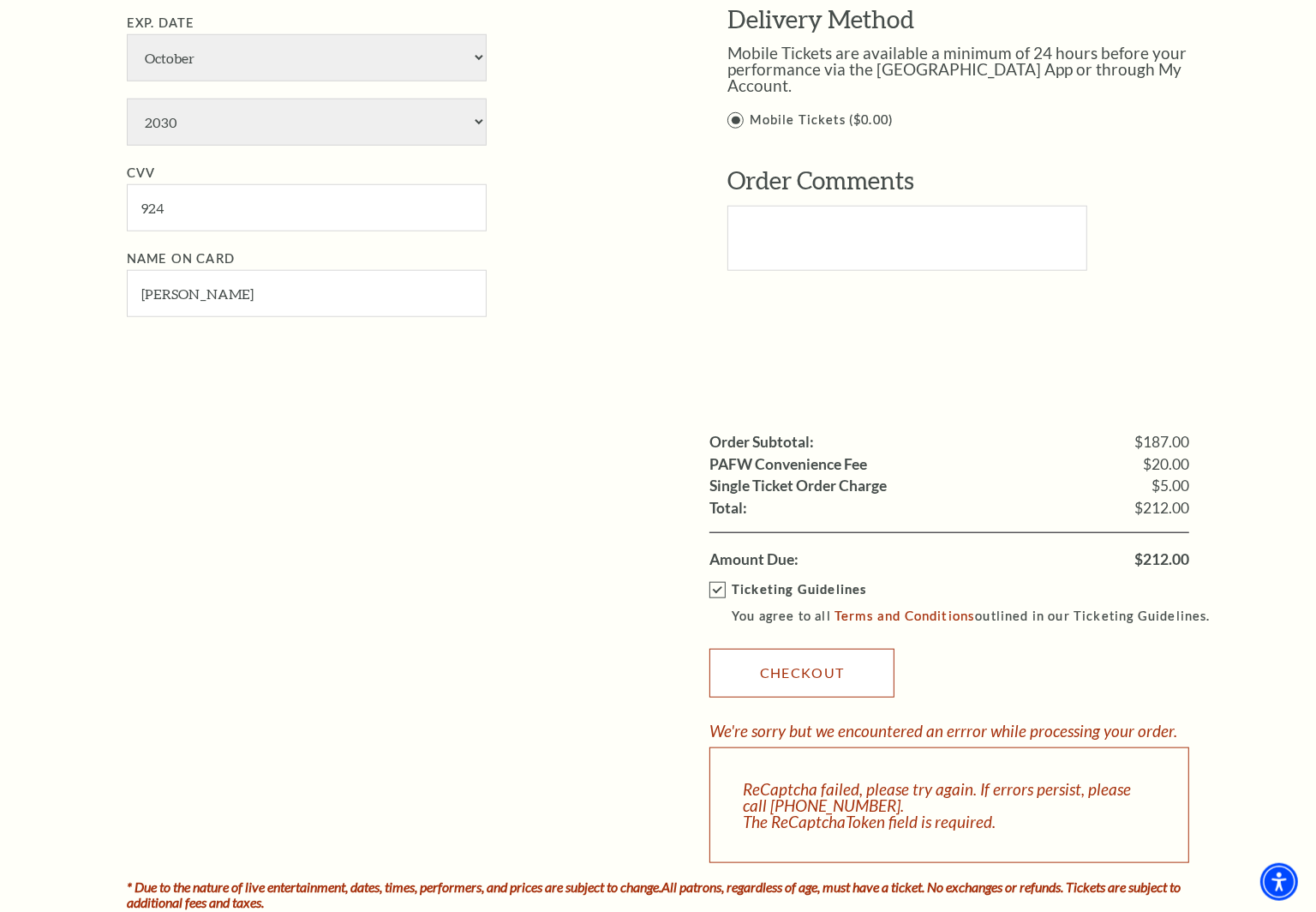 scroll, scrollTop: 1219, scrollLeft: 0, axis: vertical 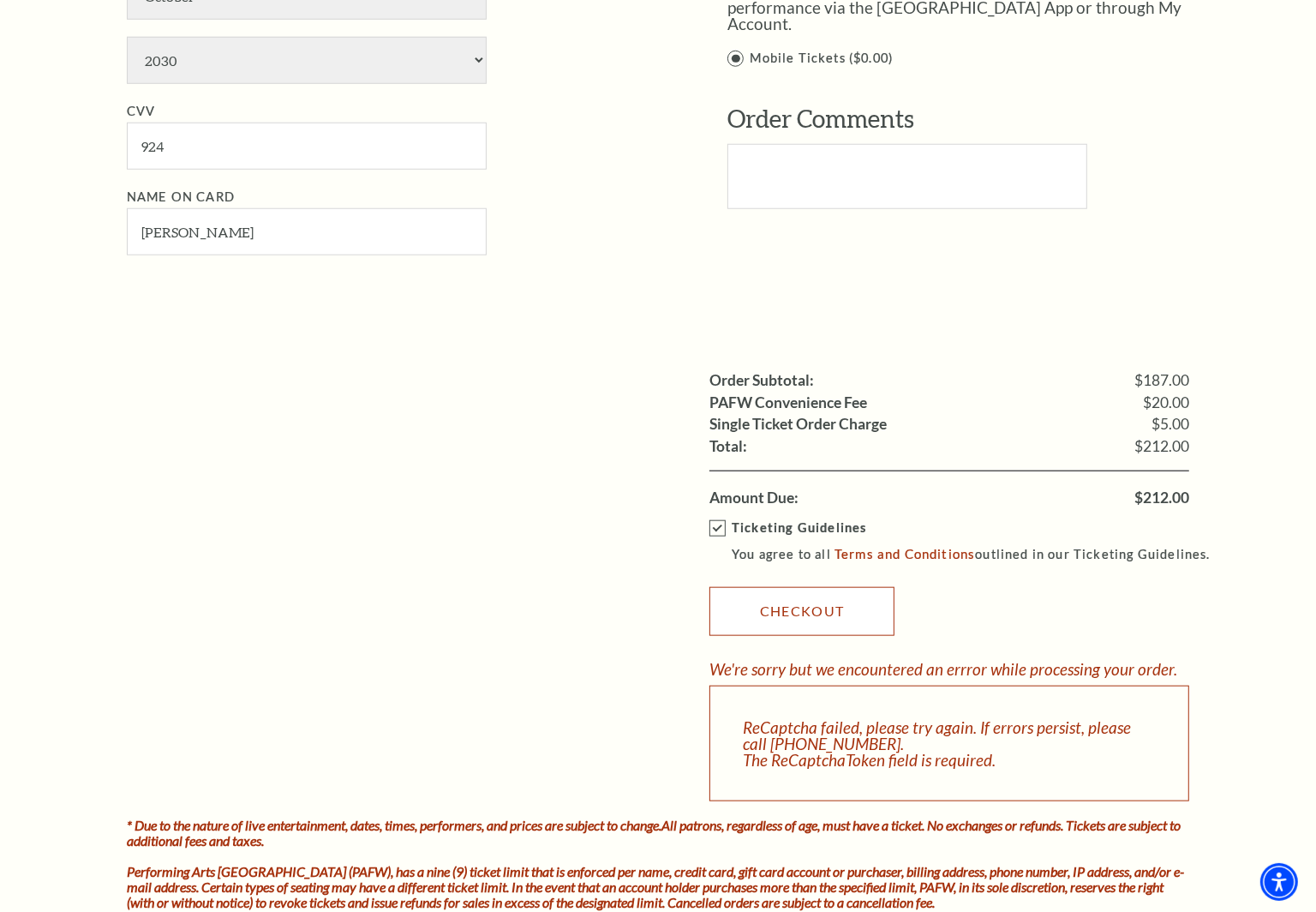 click on "Checkout" at bounding box center (802, 611) 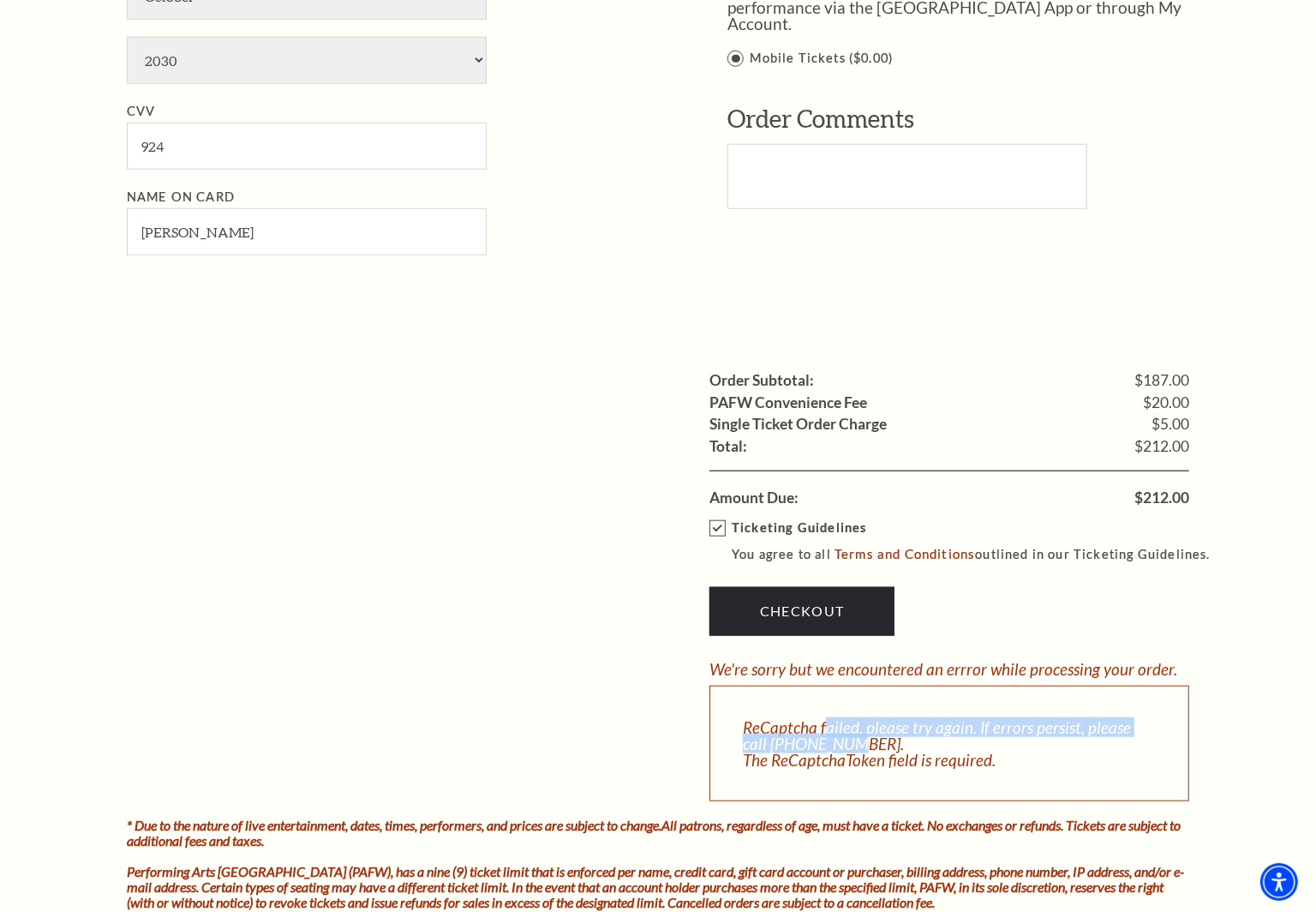 click on "ReCaptcha failed, please try again. If errors persist, please call 817-212-4280. The ReCaptchaToken field is required." at bounding box center (949, 743) 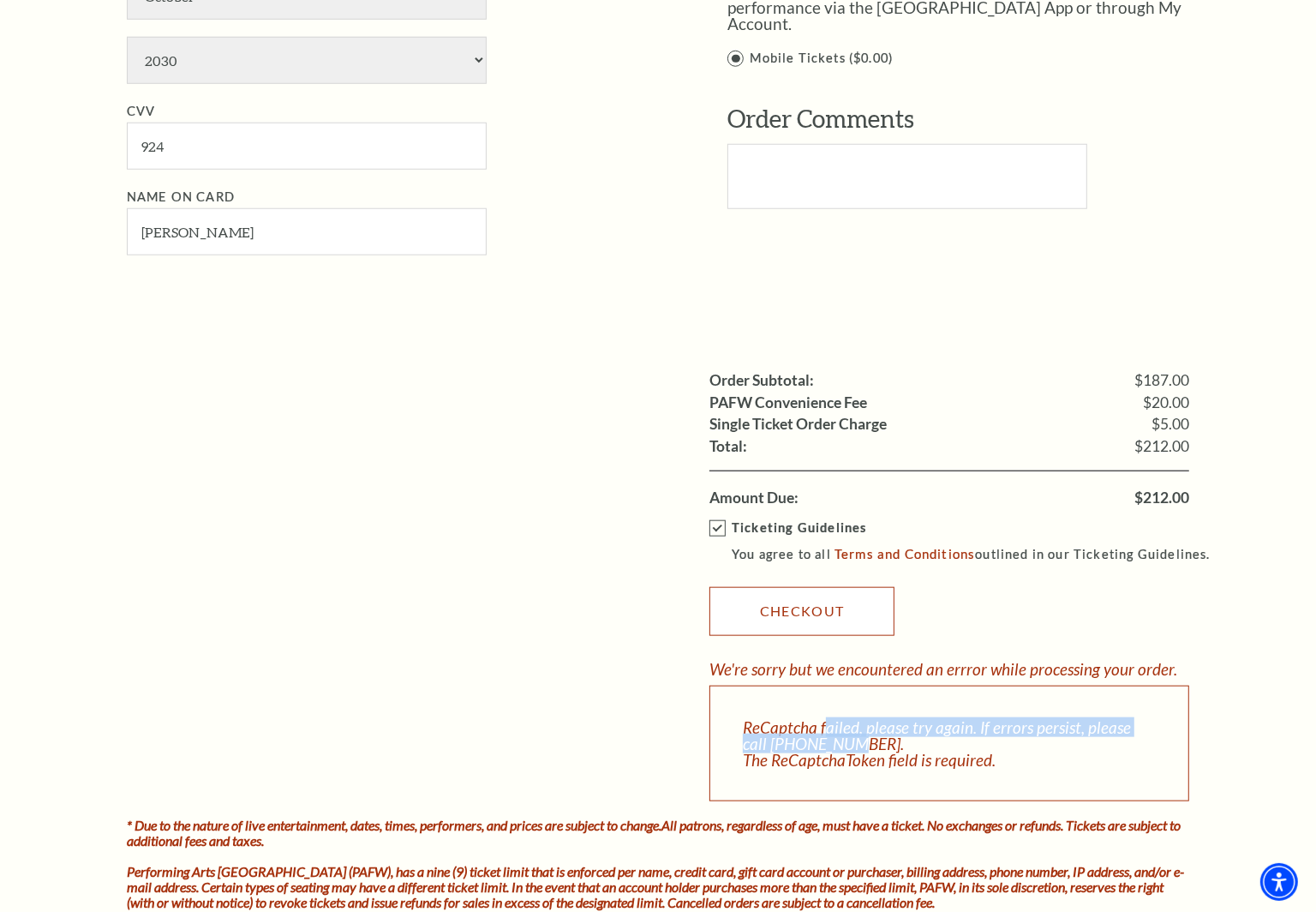 click on "Checkout" at bounding box center (802, 611) 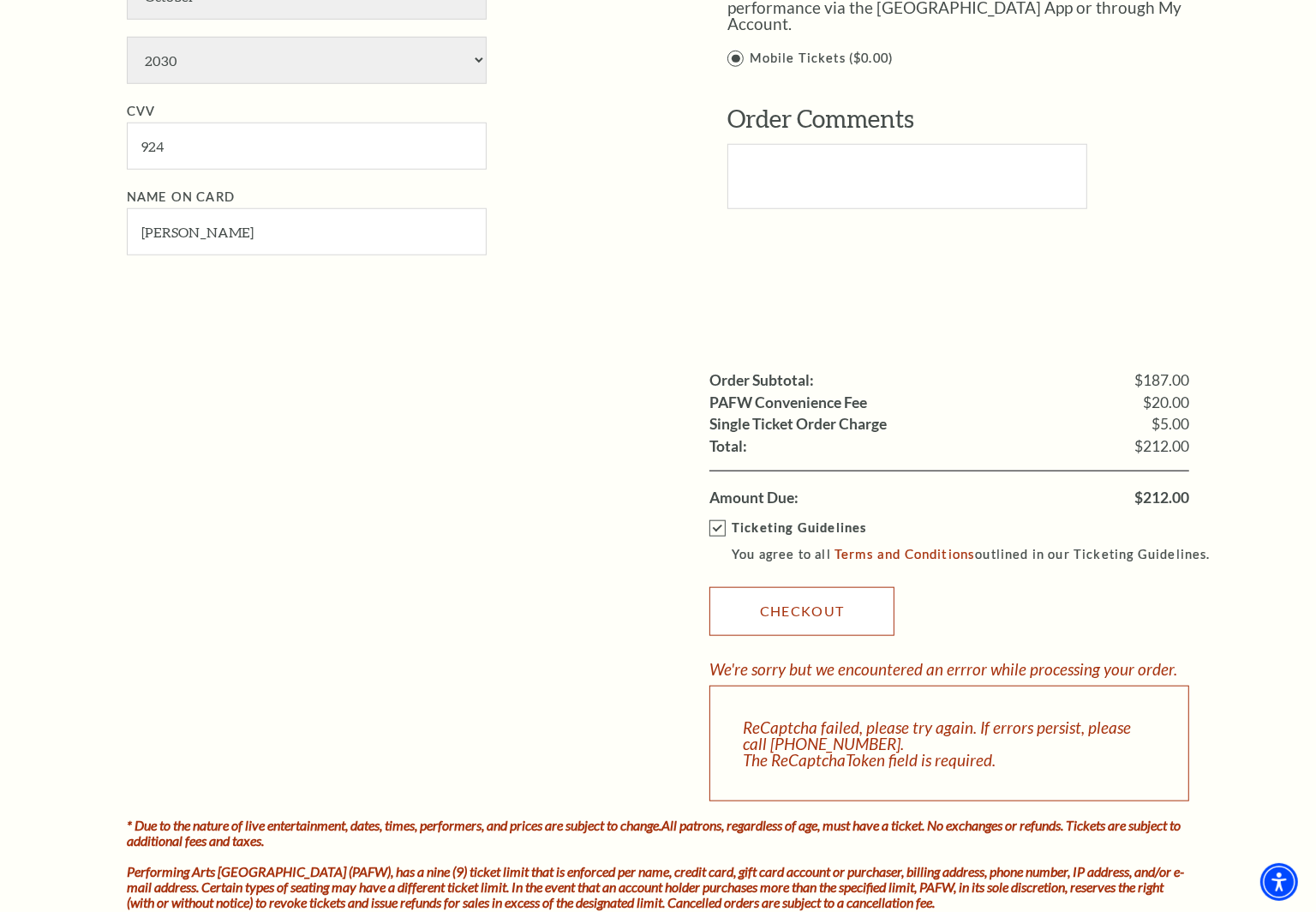 click on "Checkout" at bounding box center [802, 611] 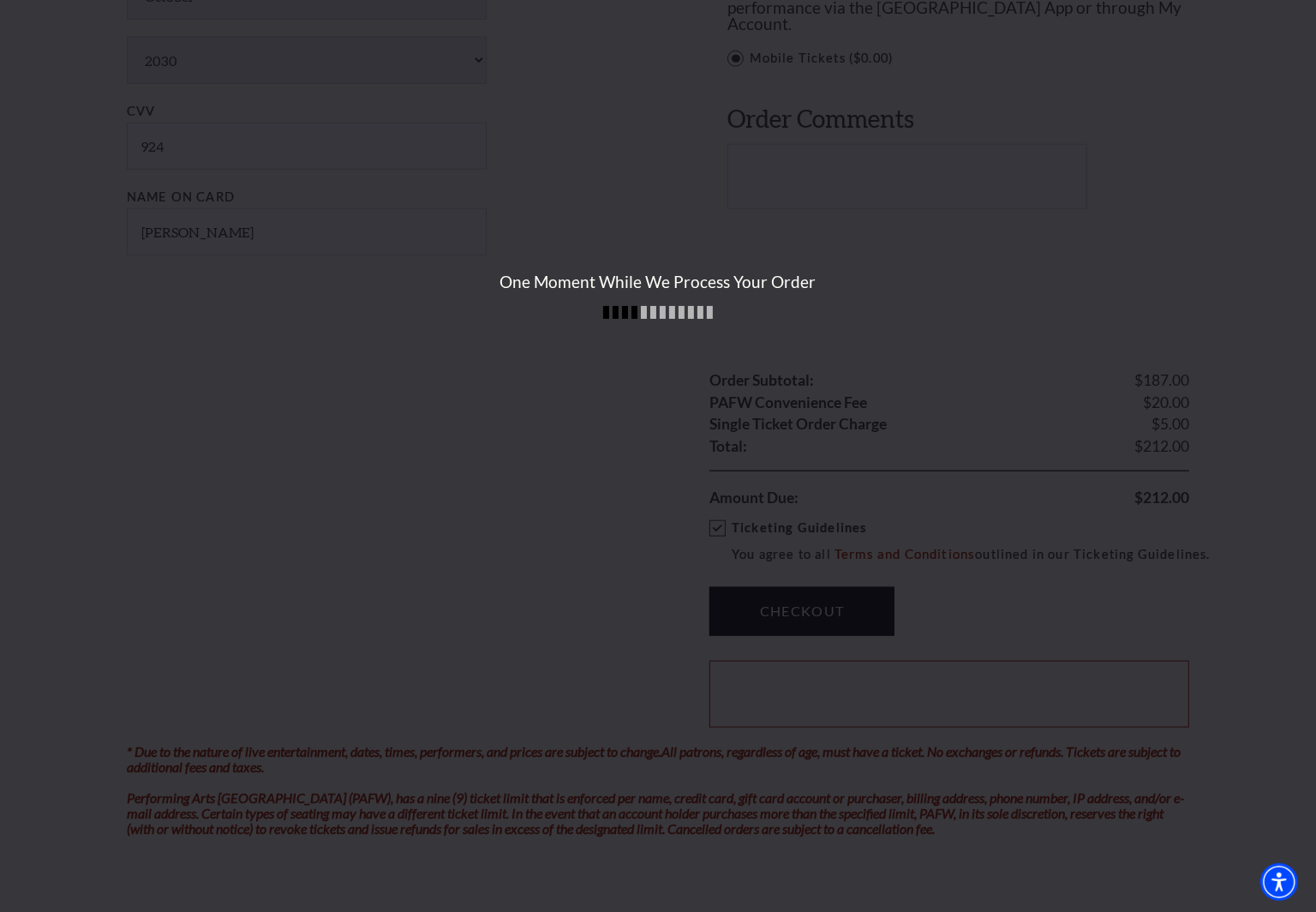 click on "One Moment While We Process Your Order" at bounding box center (658, 456) 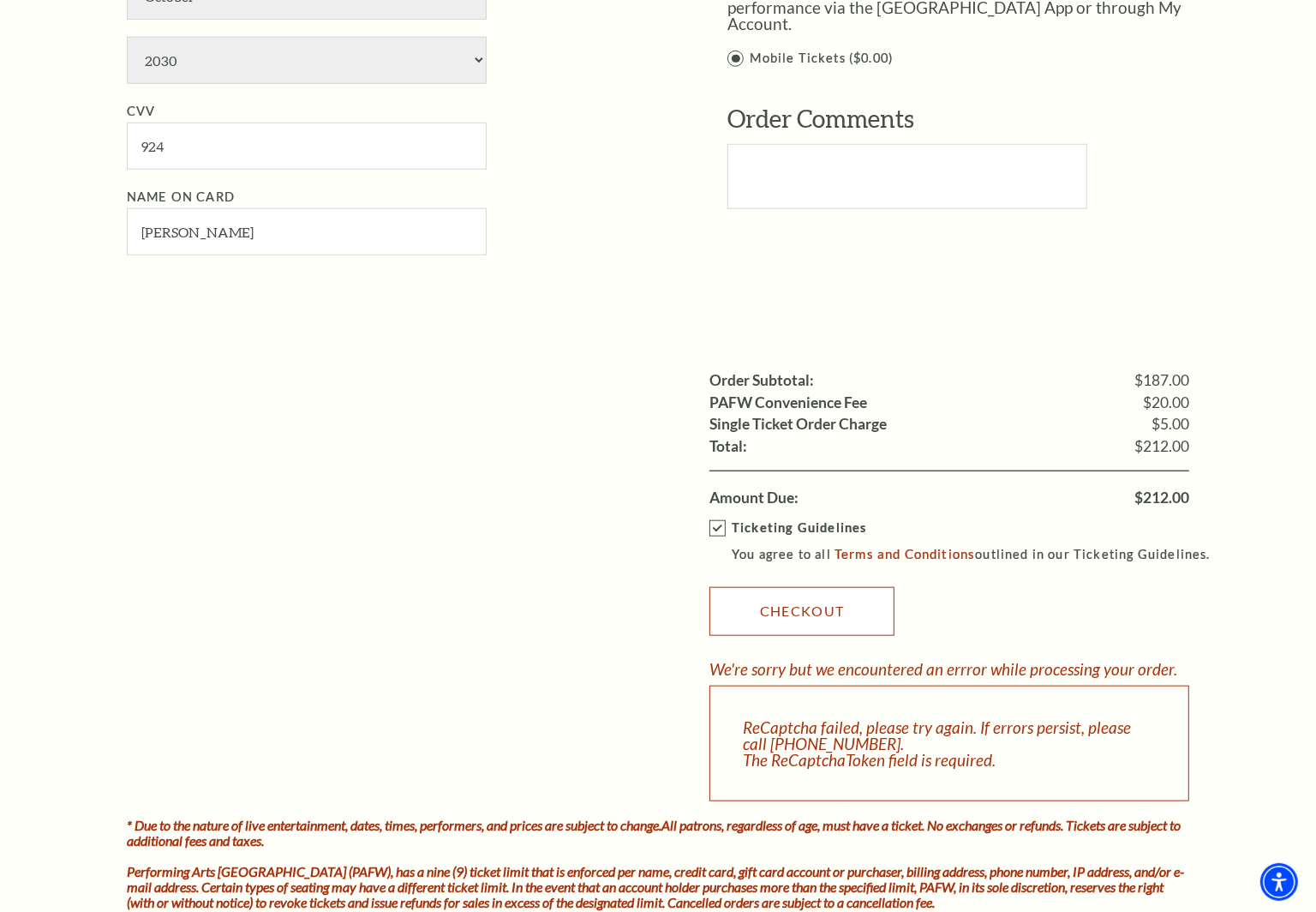 click on "Checkout" at bounding box center [802, 611] 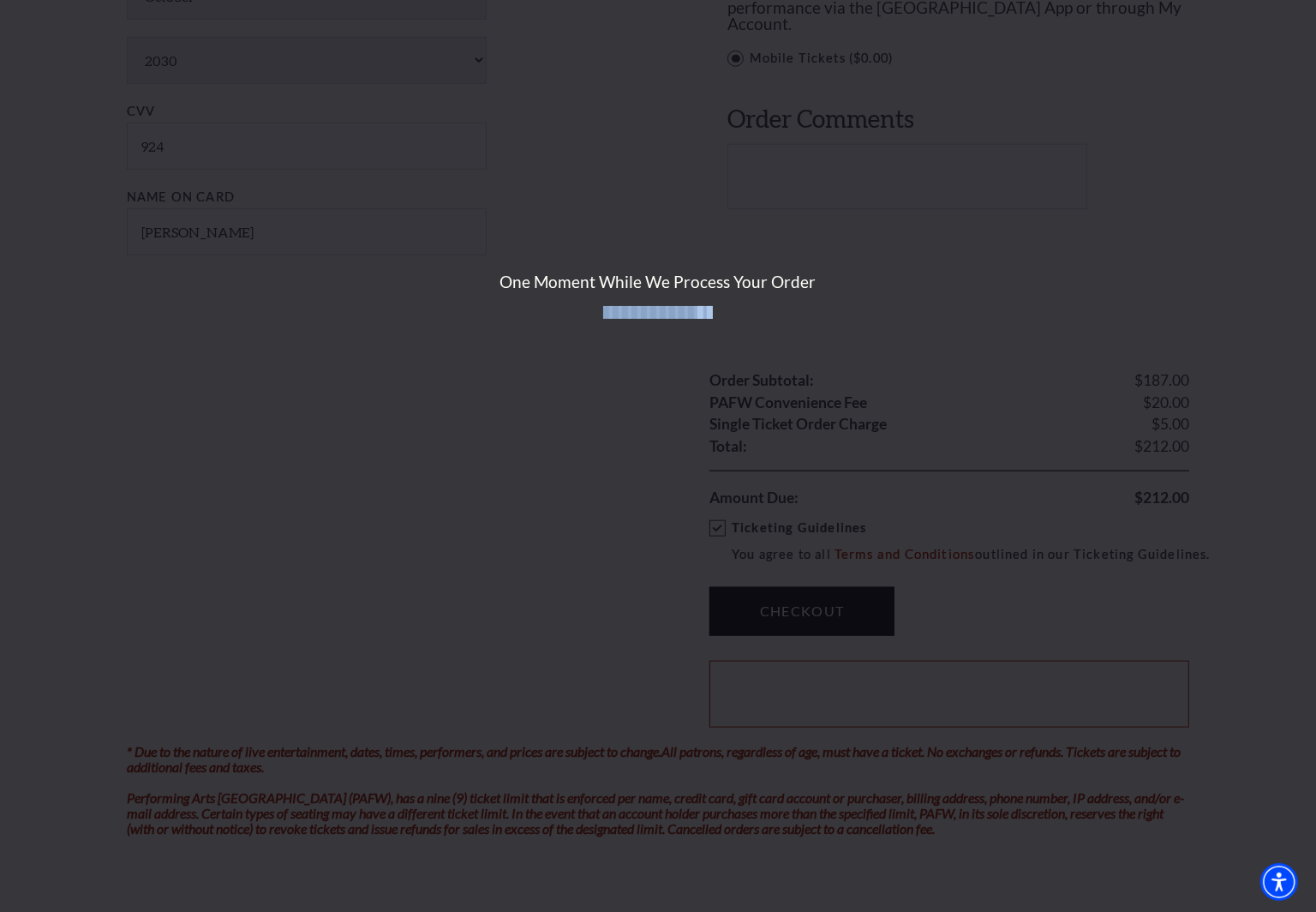click on "One Moment While We Process Your Order" at bounding box center (658, 456) 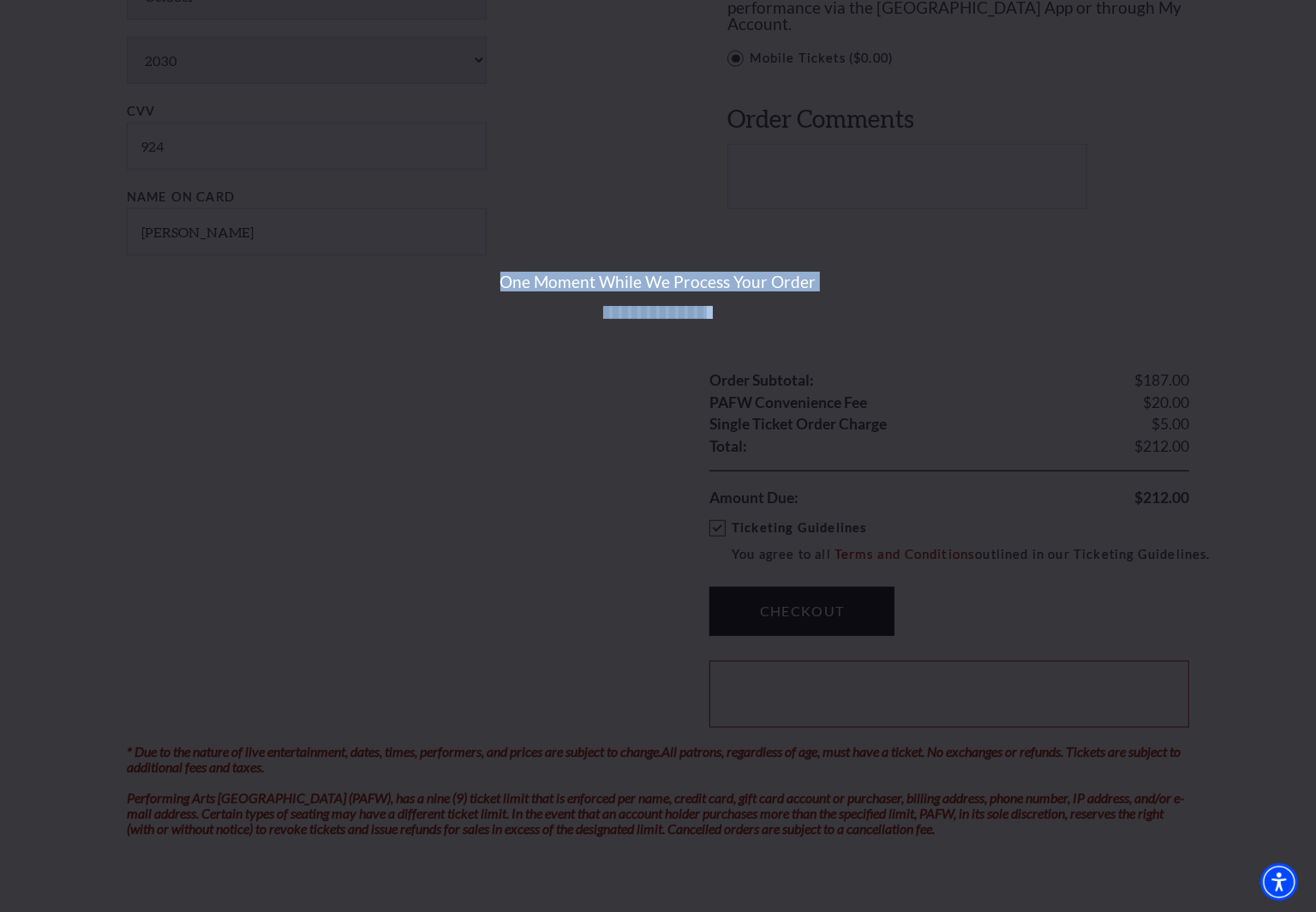click on "One Moment While We Process Your Order" at bounding box center (658, 456) 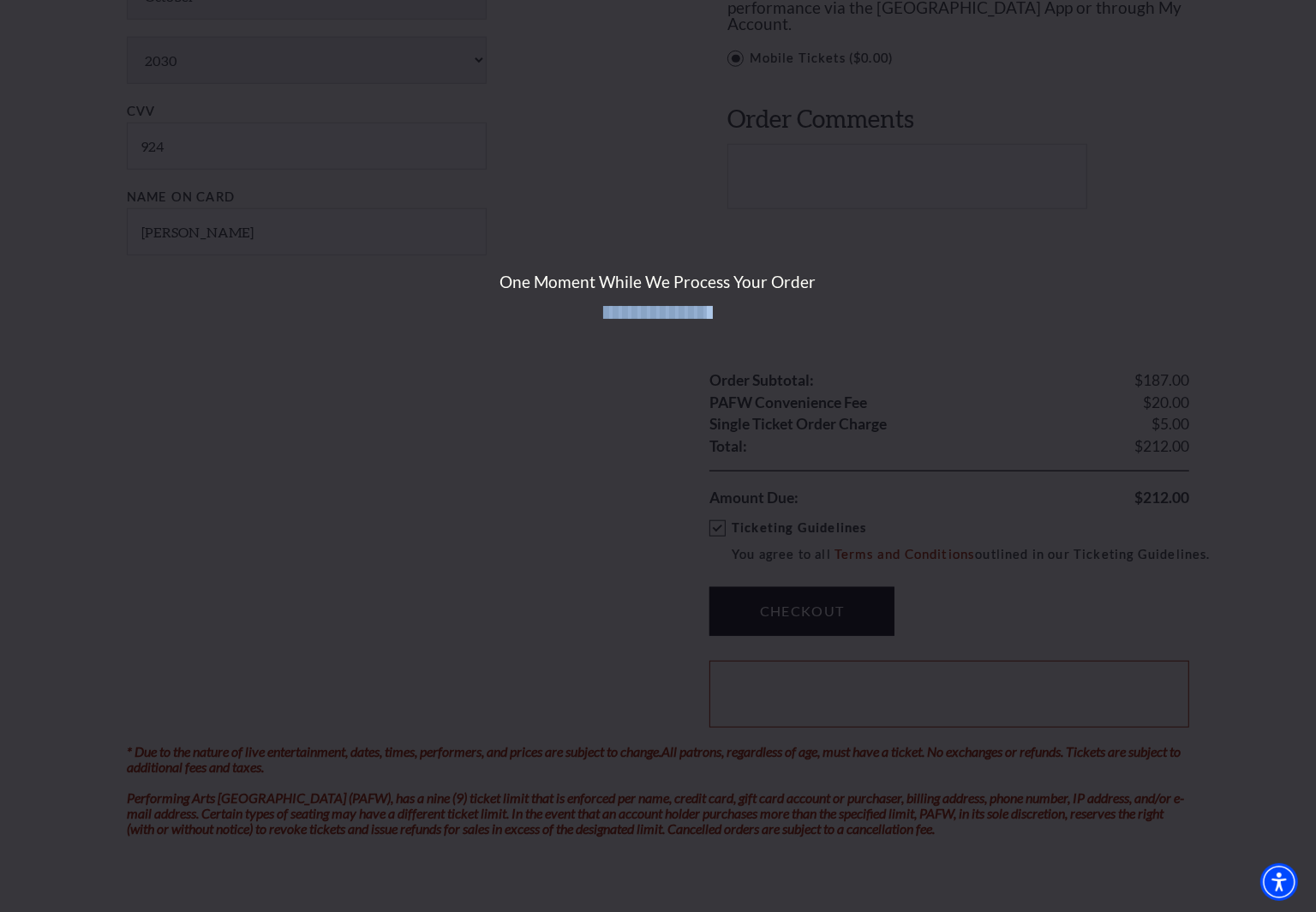 click on "One Moment While We Process Your Order" at bounding box center [658, 456] 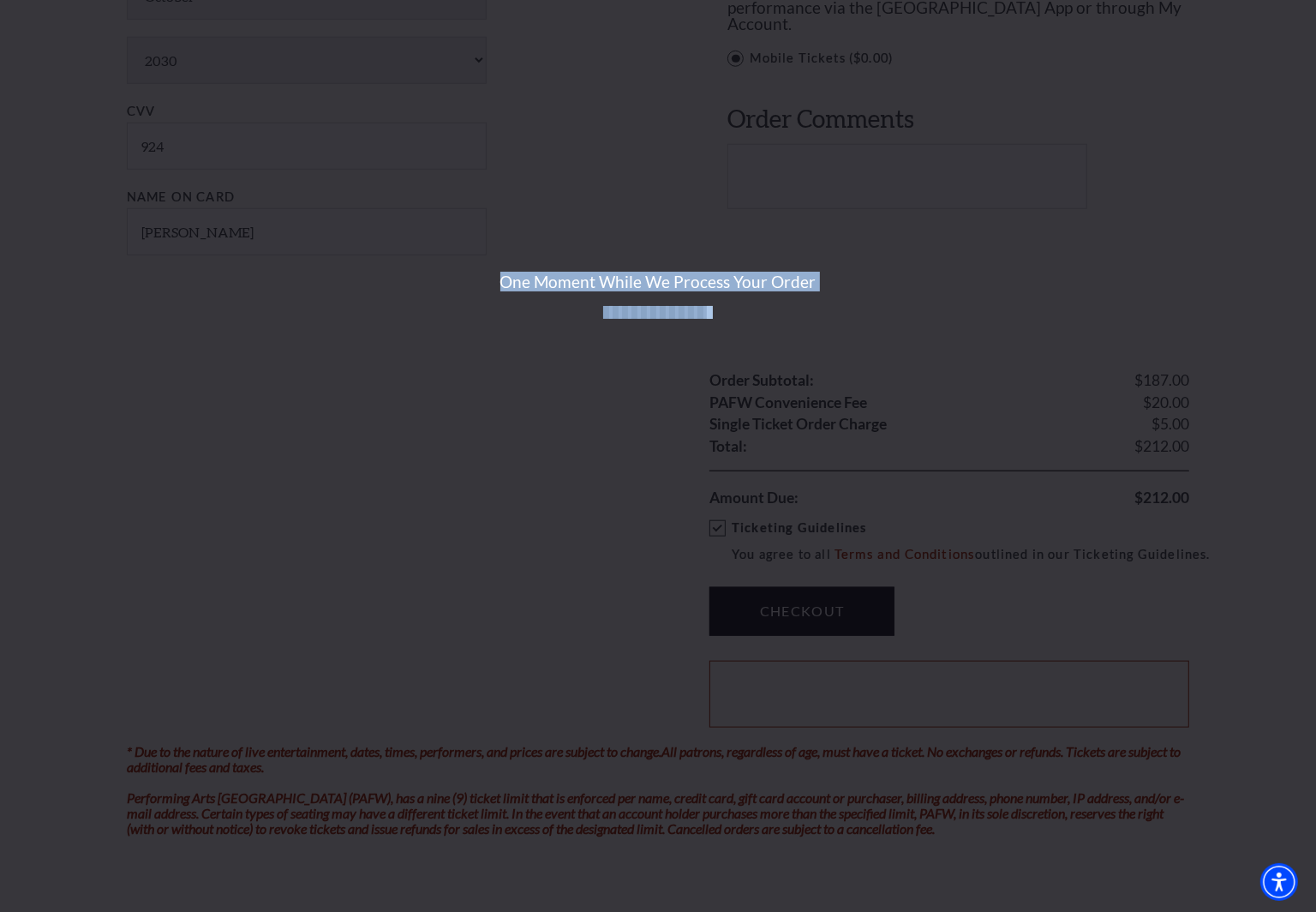 click on "One Moment While We Process Your Order" at bounding box center (658, 456) 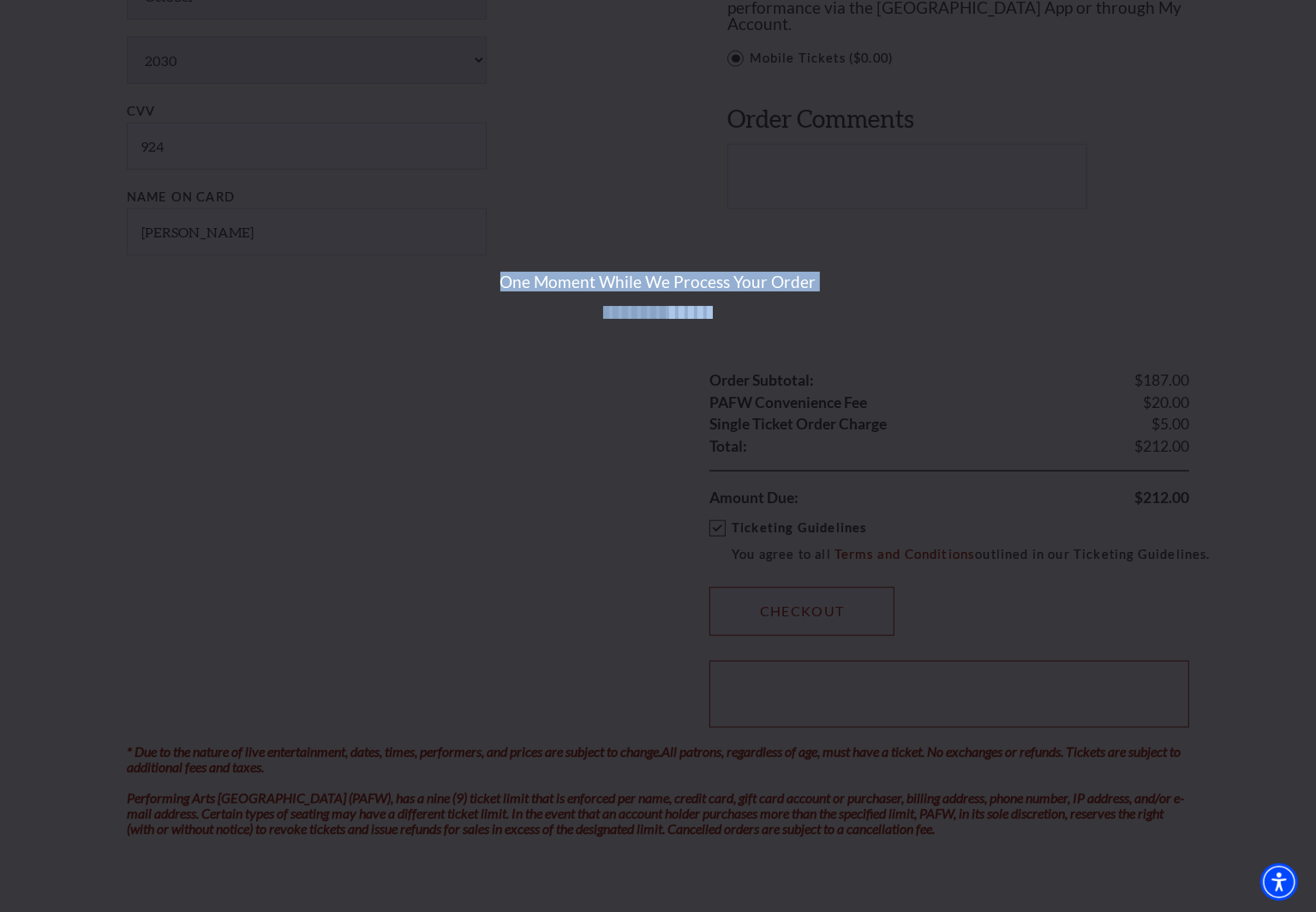 click on "Checkout" at bounding box center (802, 611) 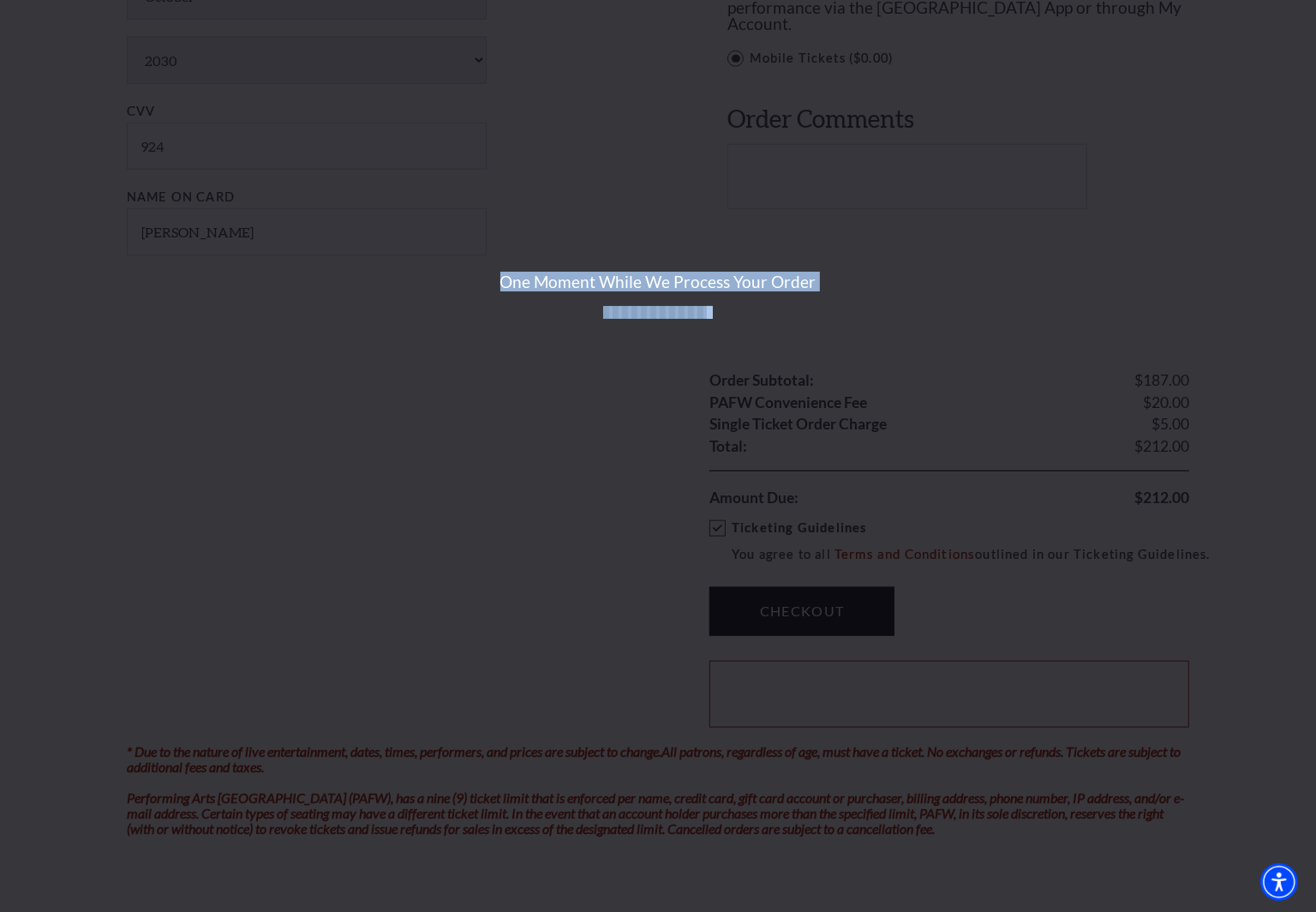 click on "One Moment While We Process Your Order" at bounding box center (658, 456) 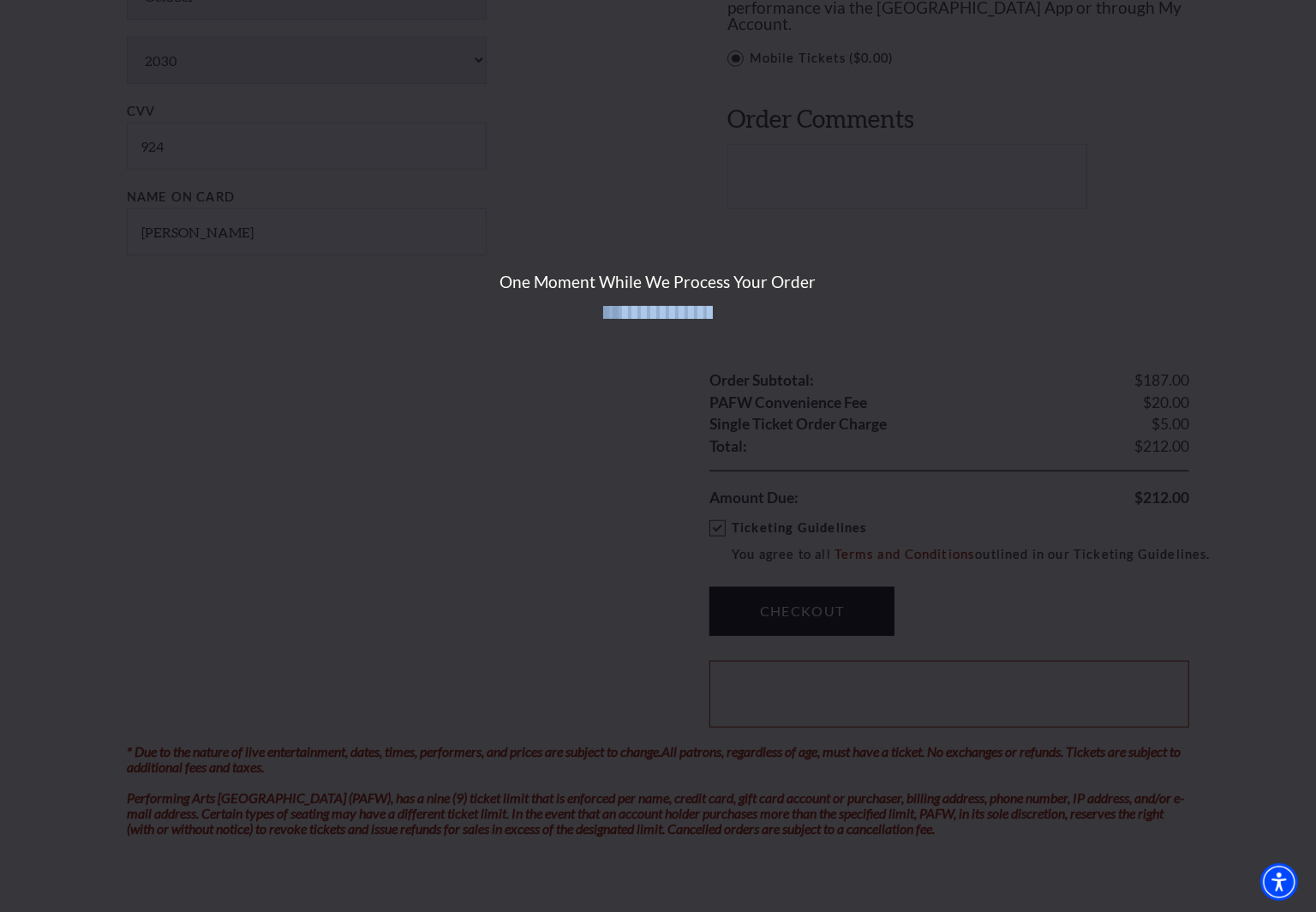 click on "One Moment While We Process Your Order" at bounding box center [658, 456] 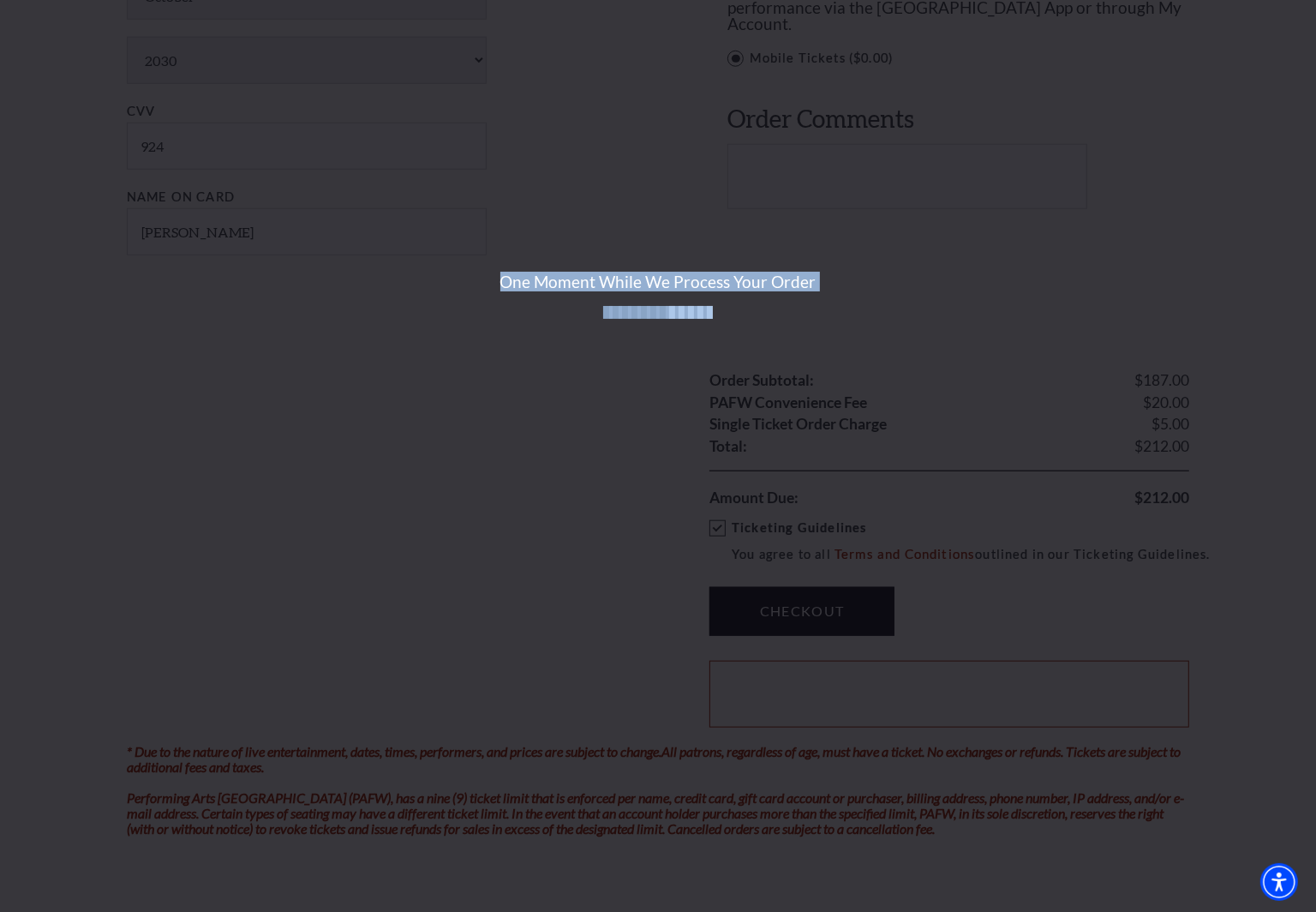 click on "One Moment While We Process Your Order" at bounding box center (658, 456) 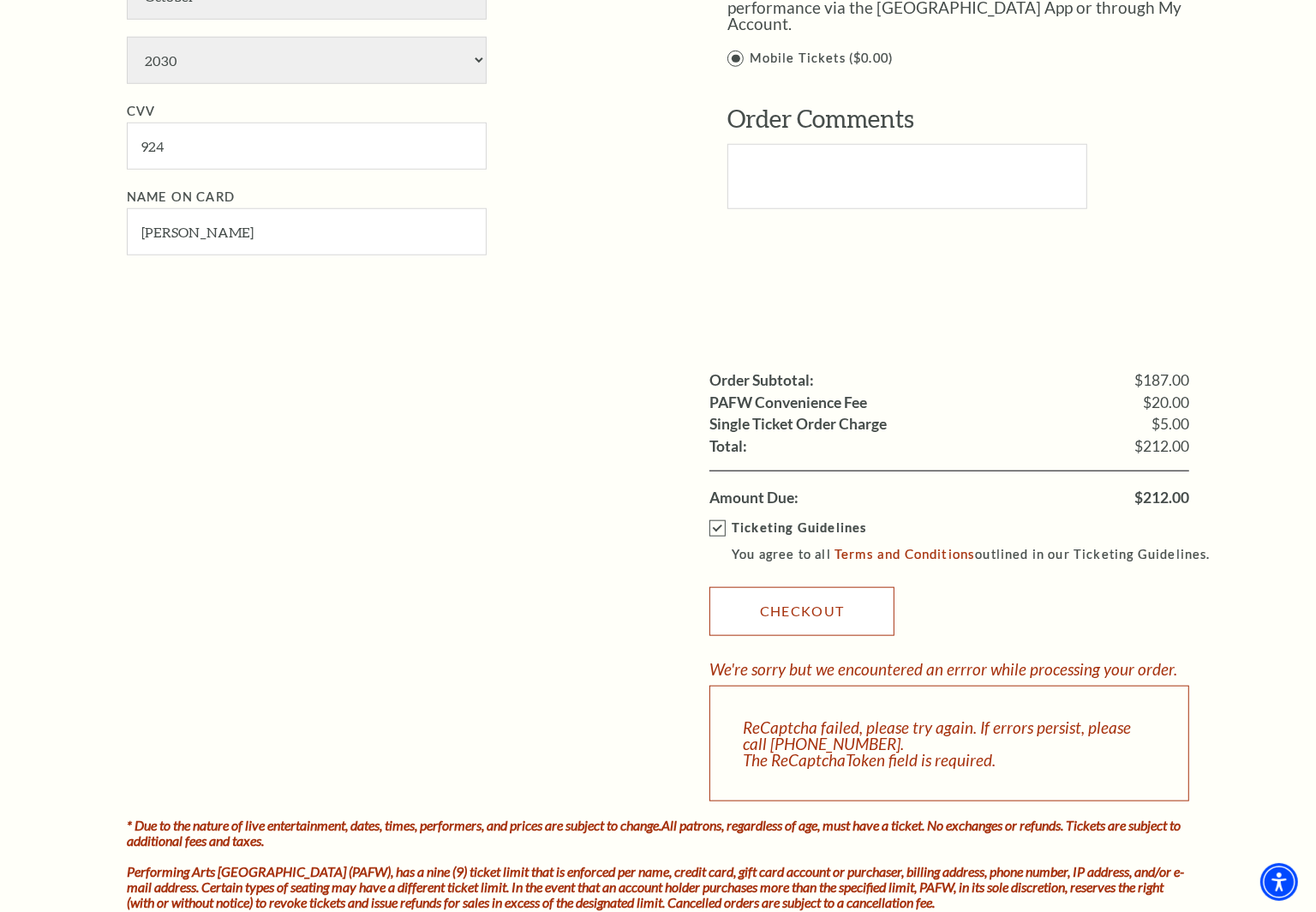 click on "Checkout" at bounding box center (802, 611) 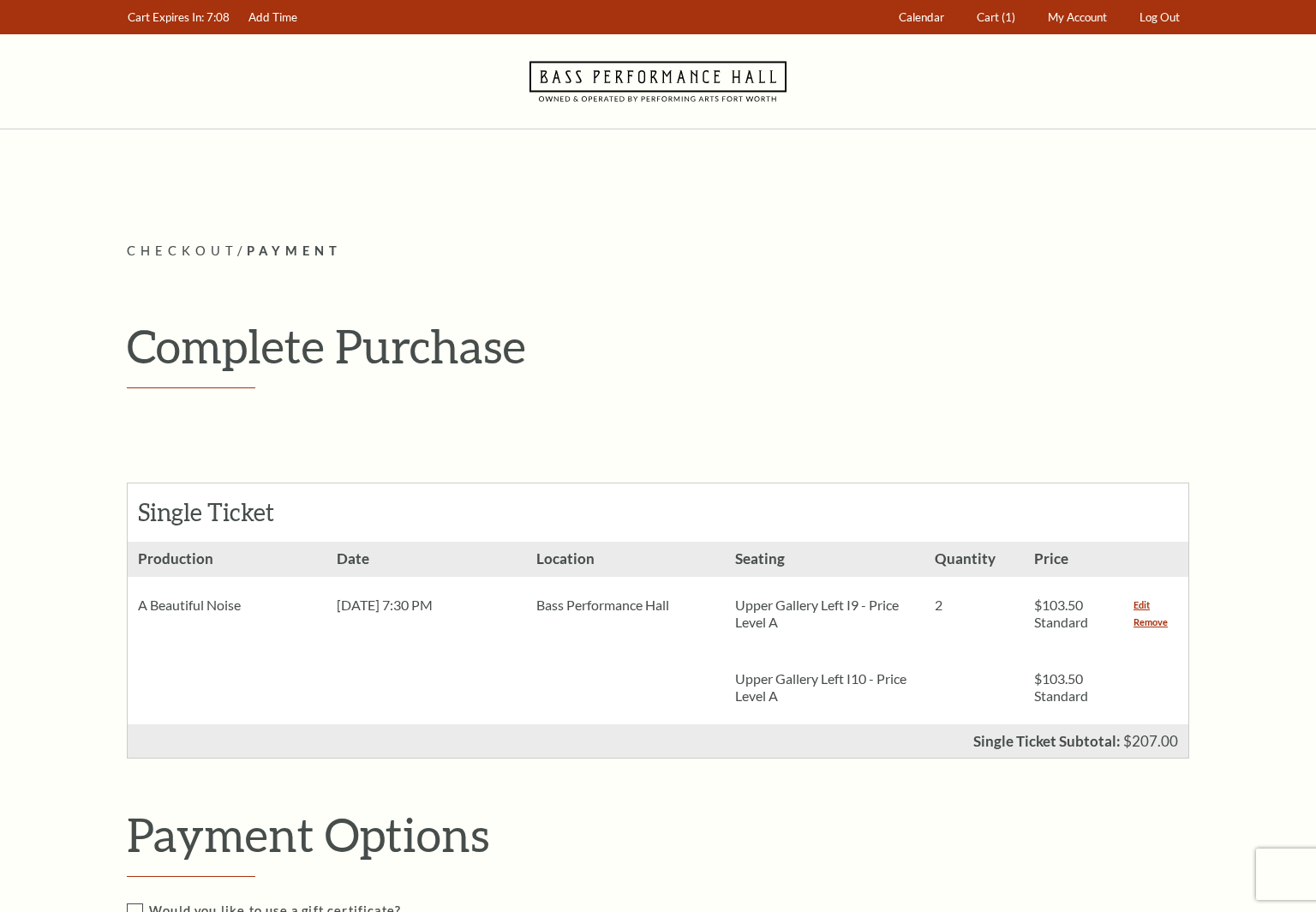 scroll, scrollTop: 859, scrollLeft: 0, axis: vertical 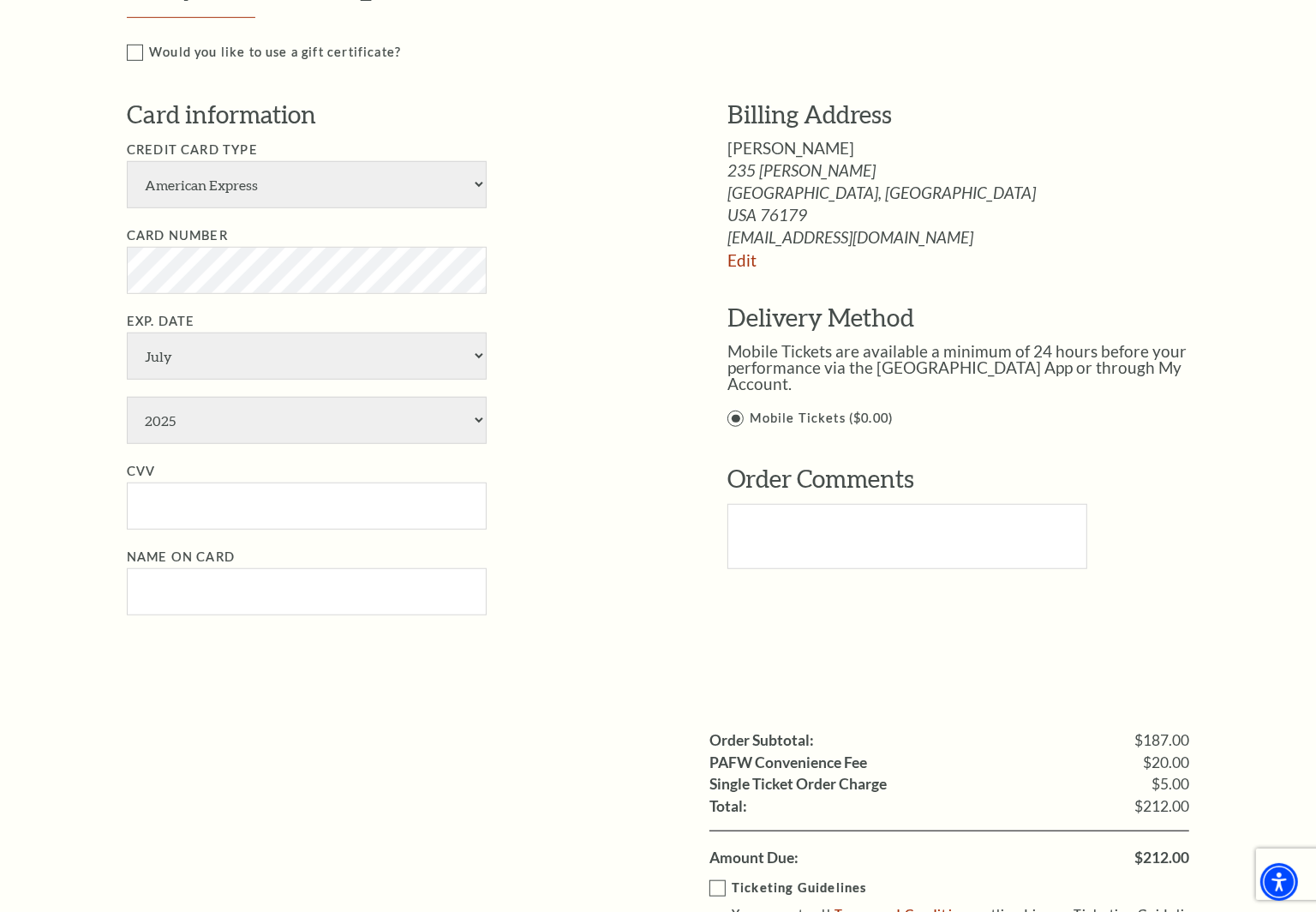 select on "24" 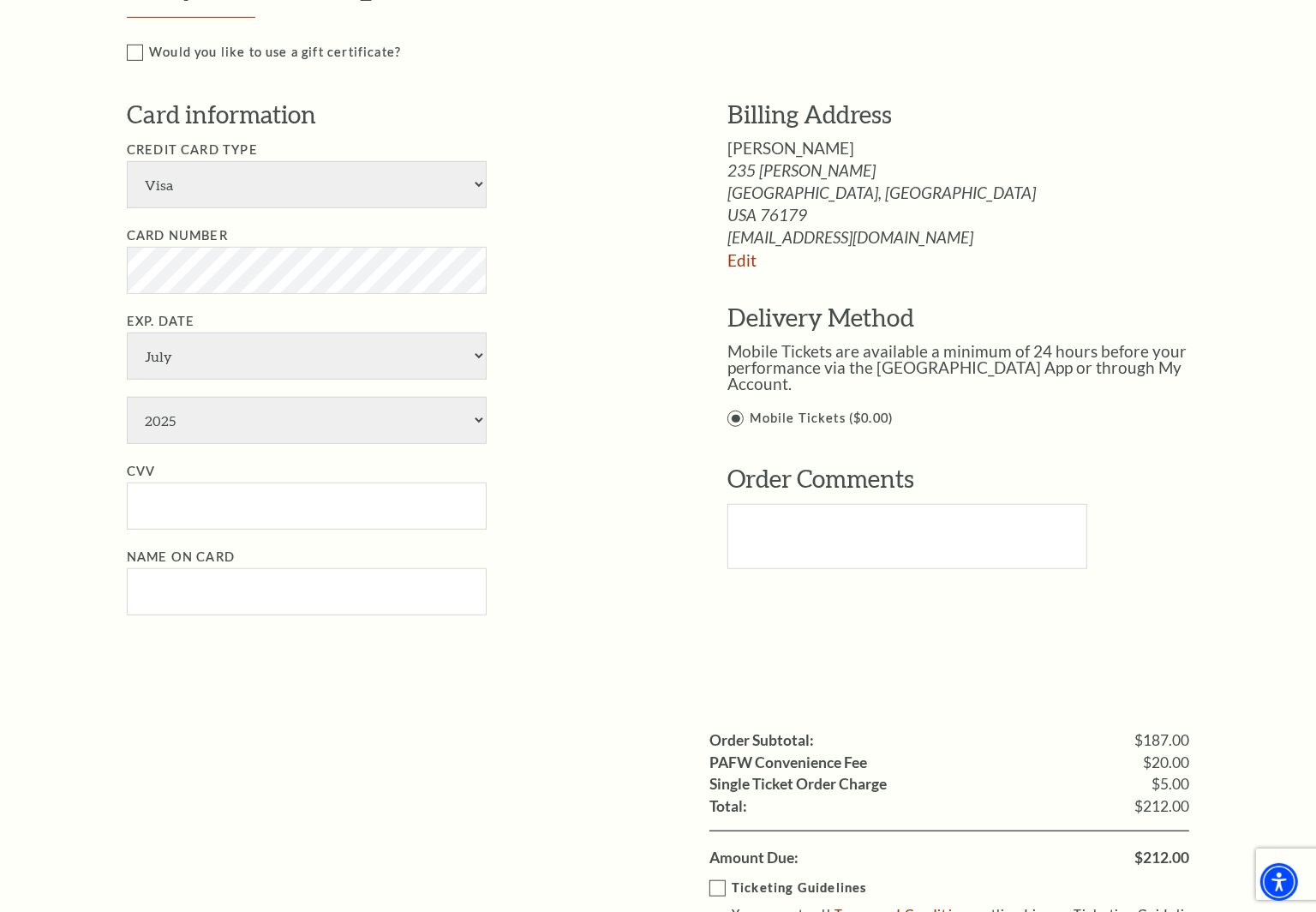 click on "Visa" at bounding box center [0, 0] 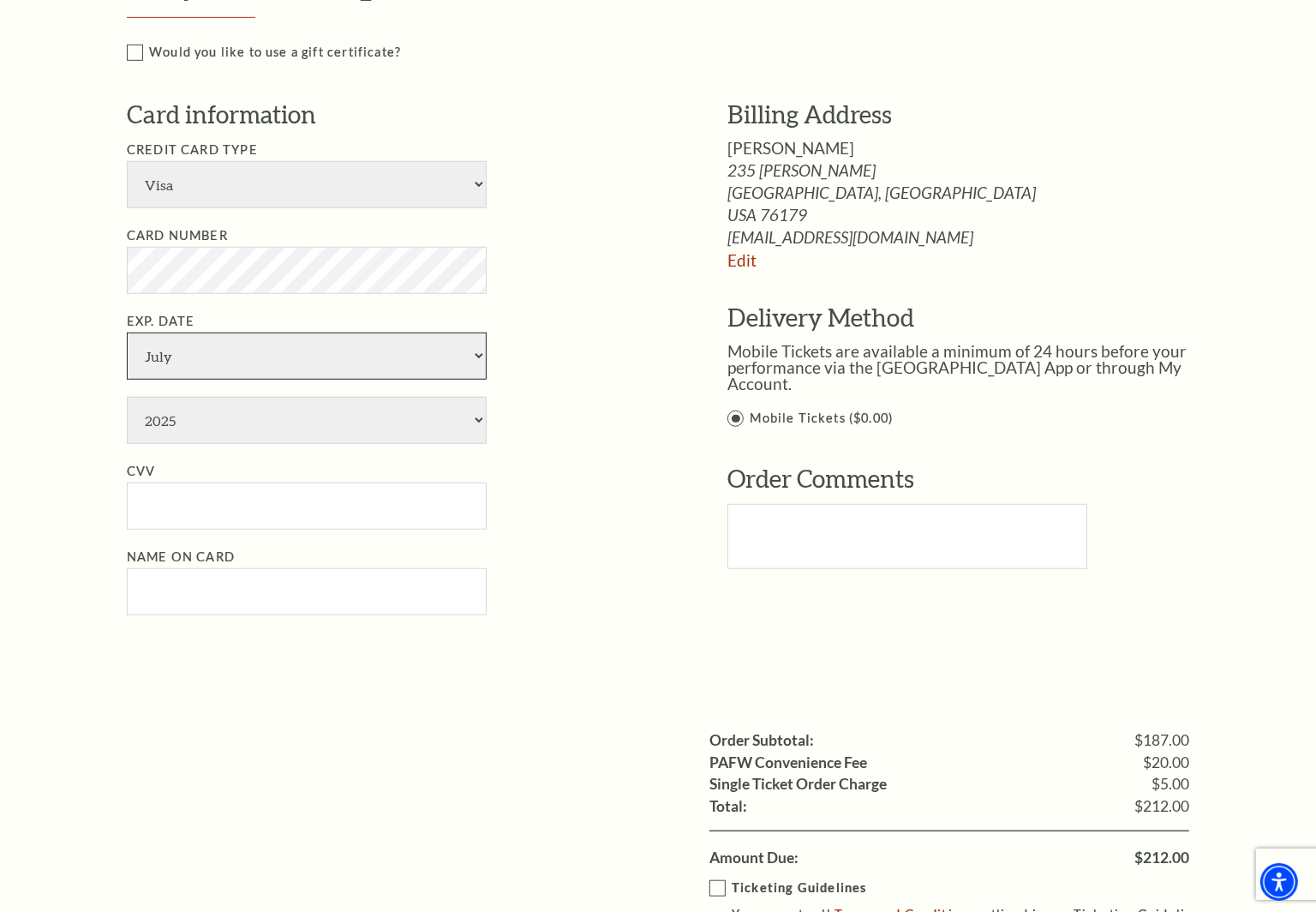 click on "January
February
March
April
May
June
July
August
September
October
November
December" at bounding box center [307, 356] 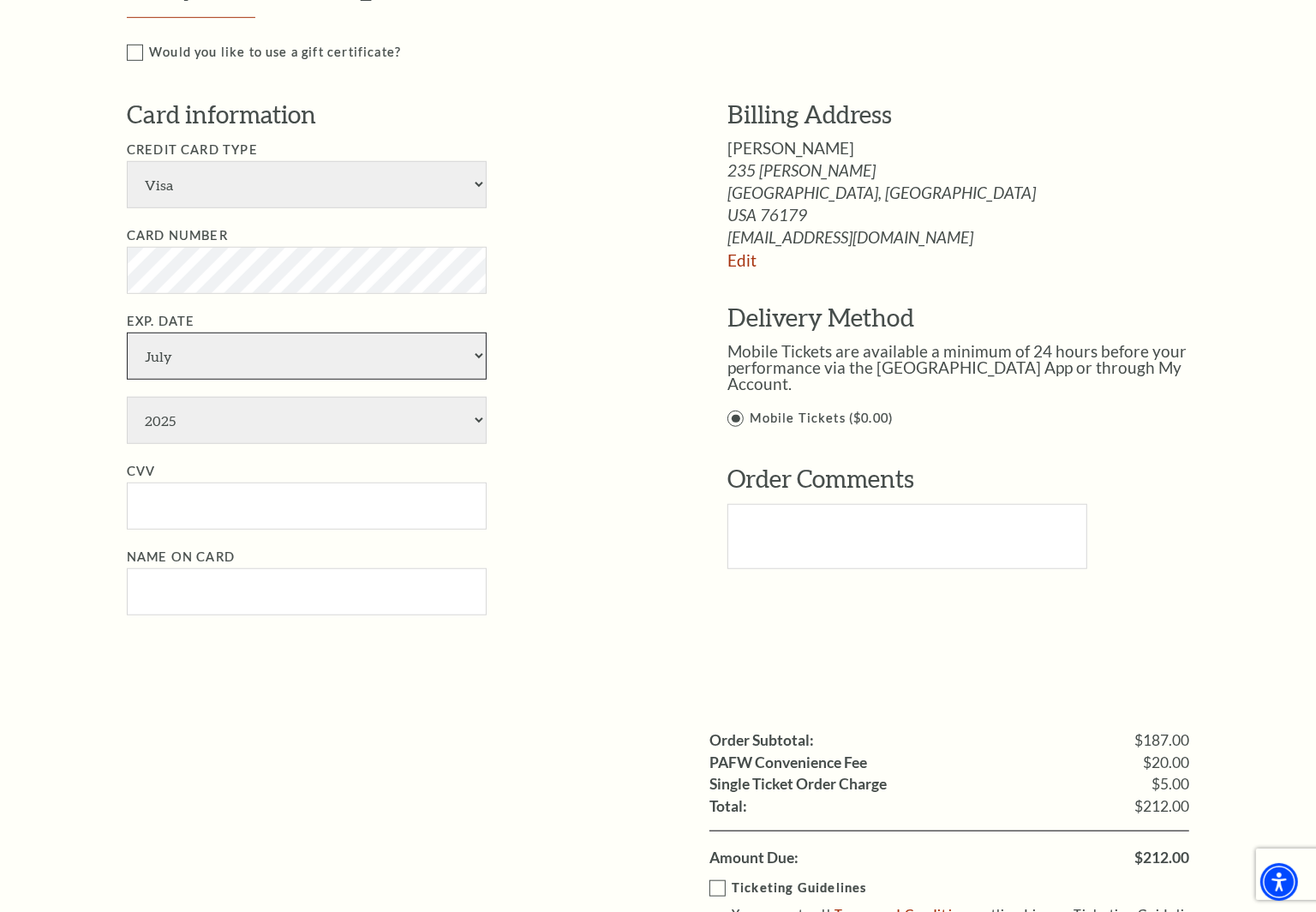 select on "10" 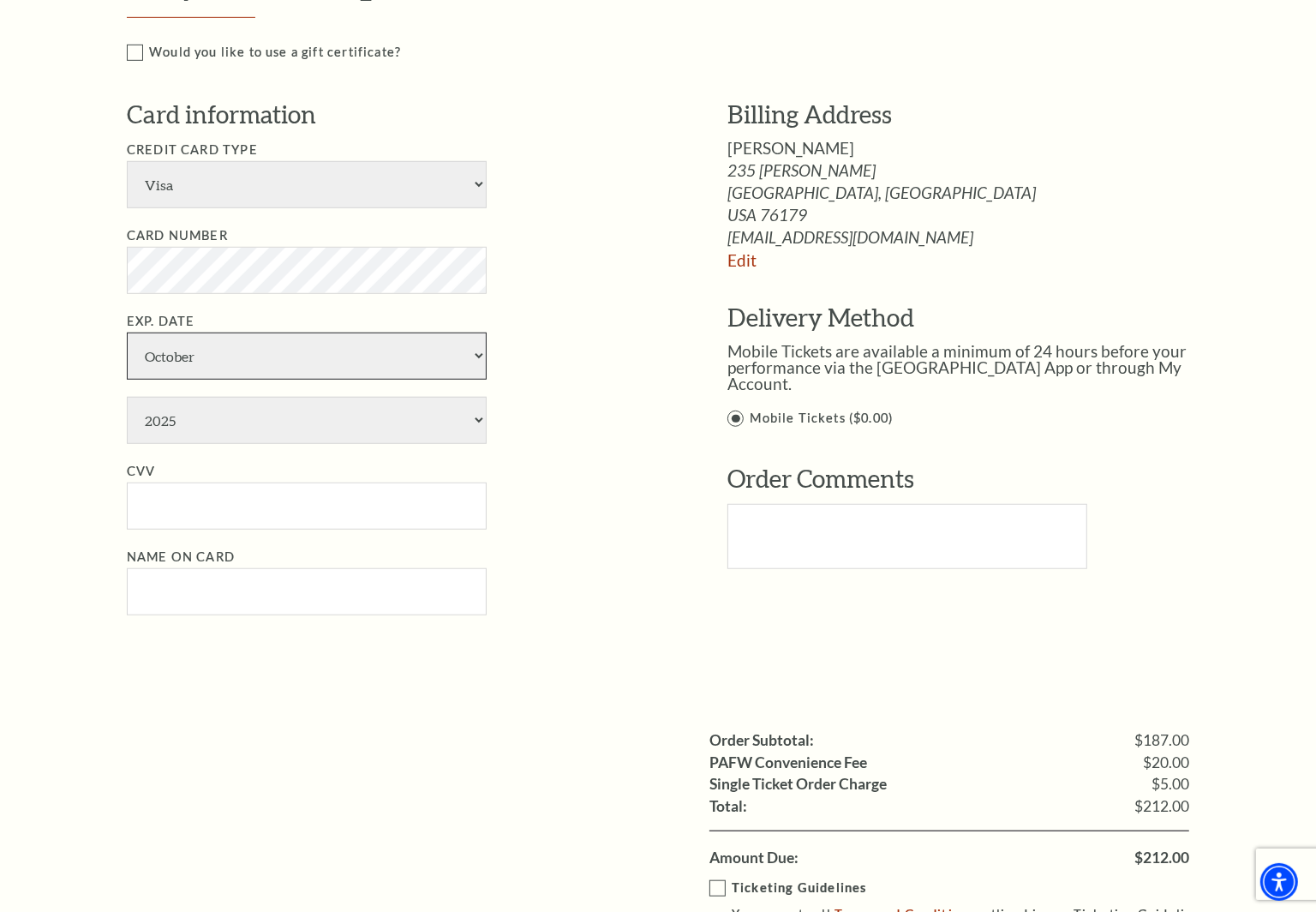 click on "October" at bounding box center [0, 0] 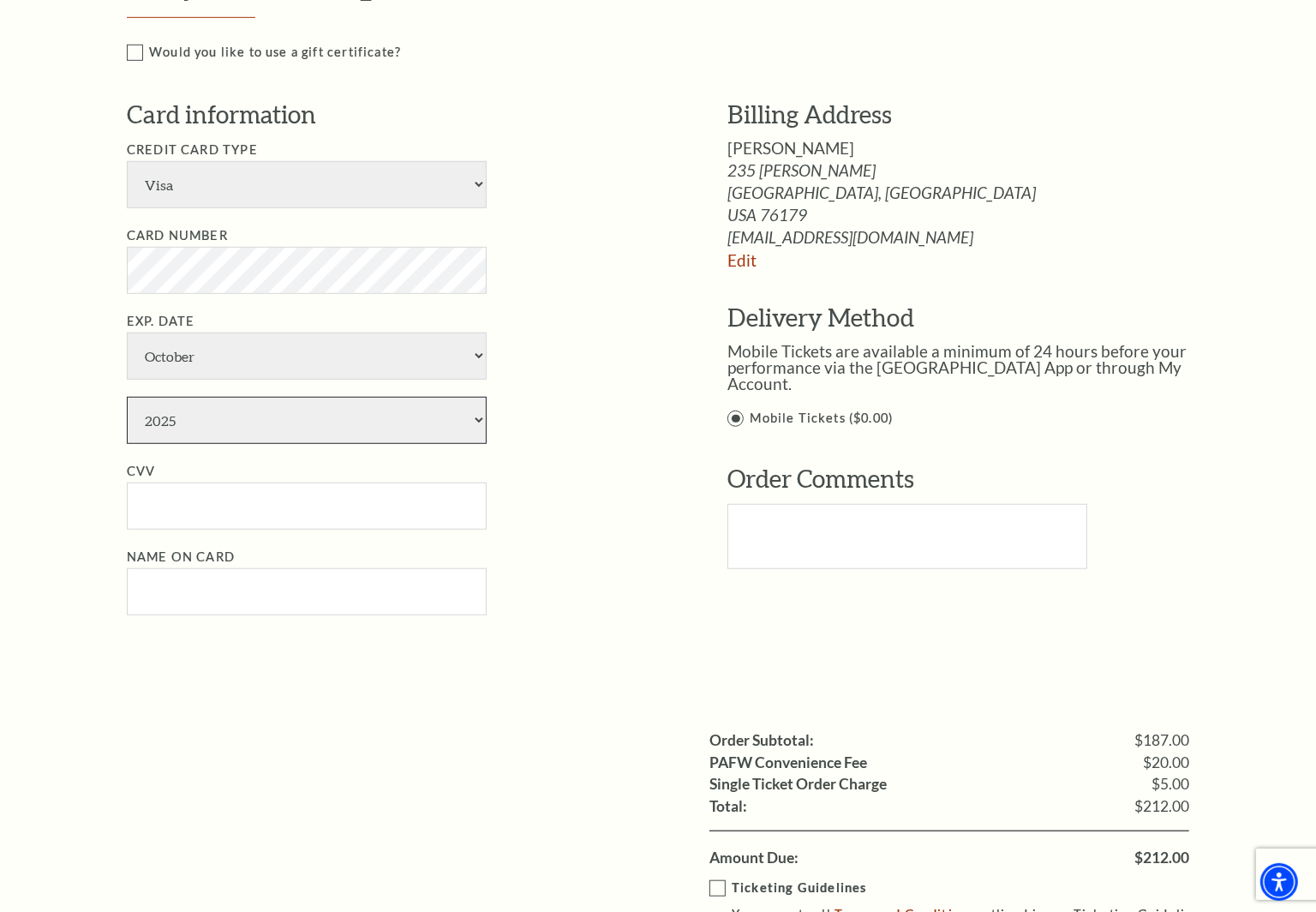 click on "2025
2026
2027
2028
2029
2030
2031
2032
2033
2034" at bounding box center (307, 420) 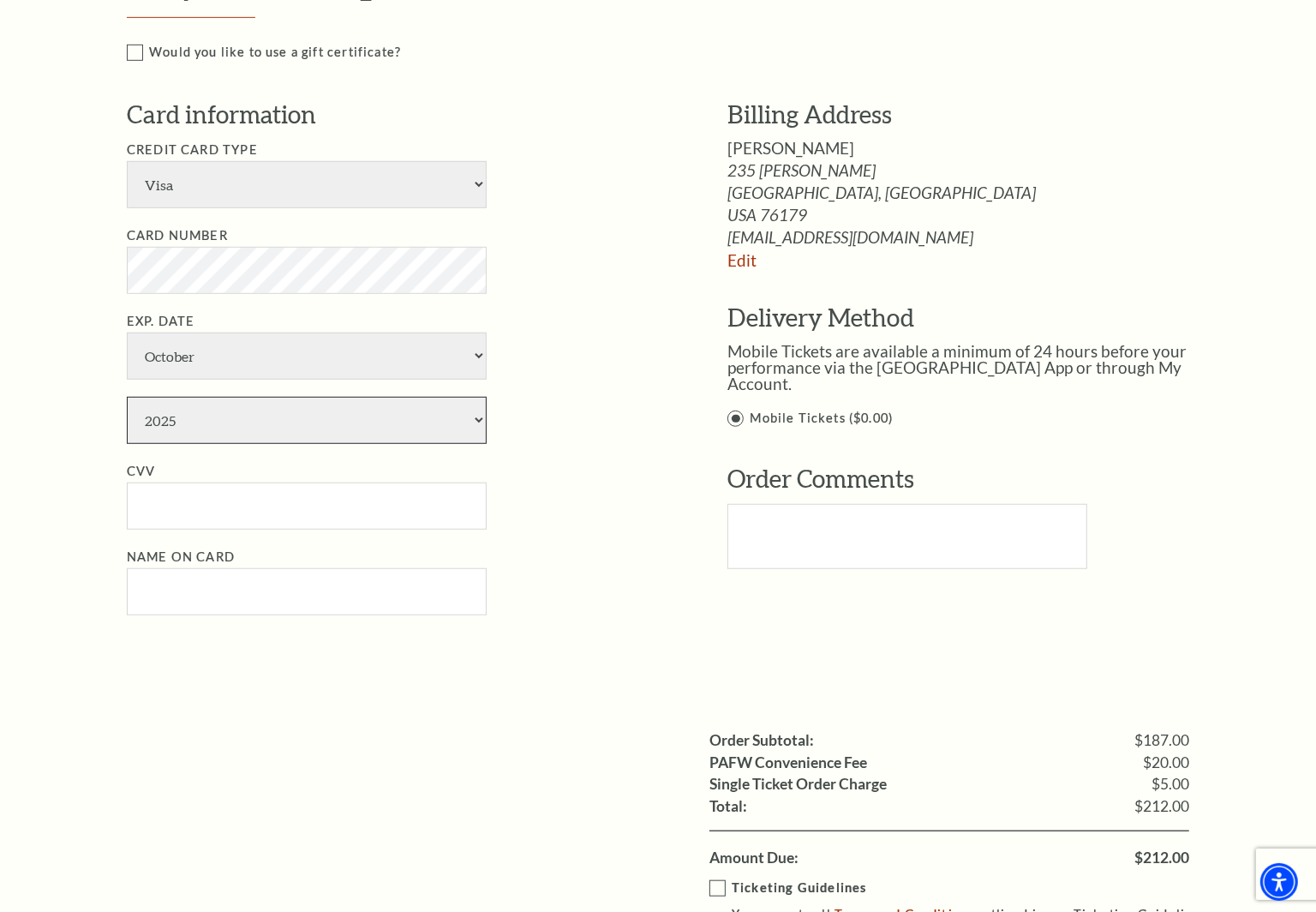 select on "2030" 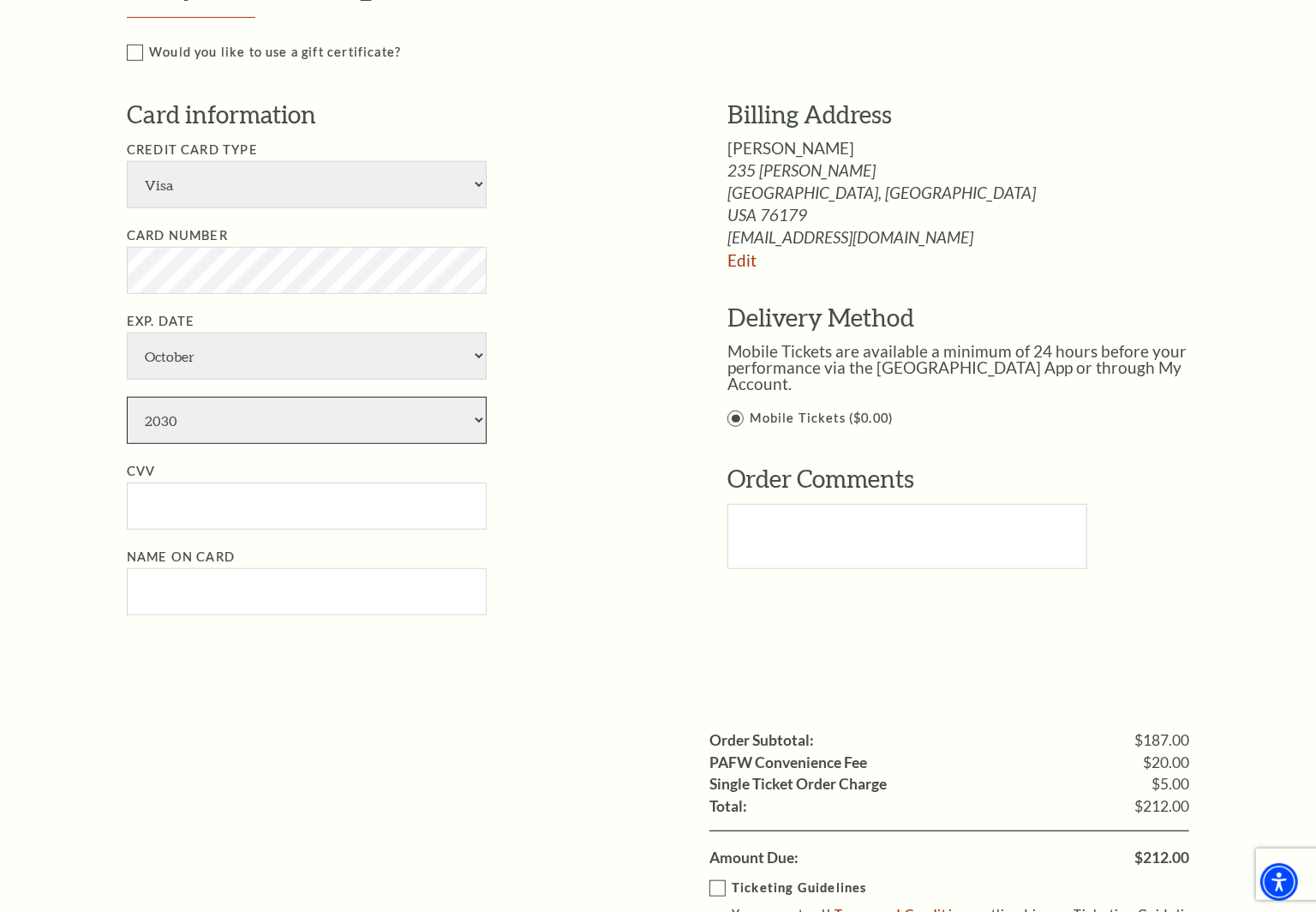 click on "2030" at bounding box center [0, 0] 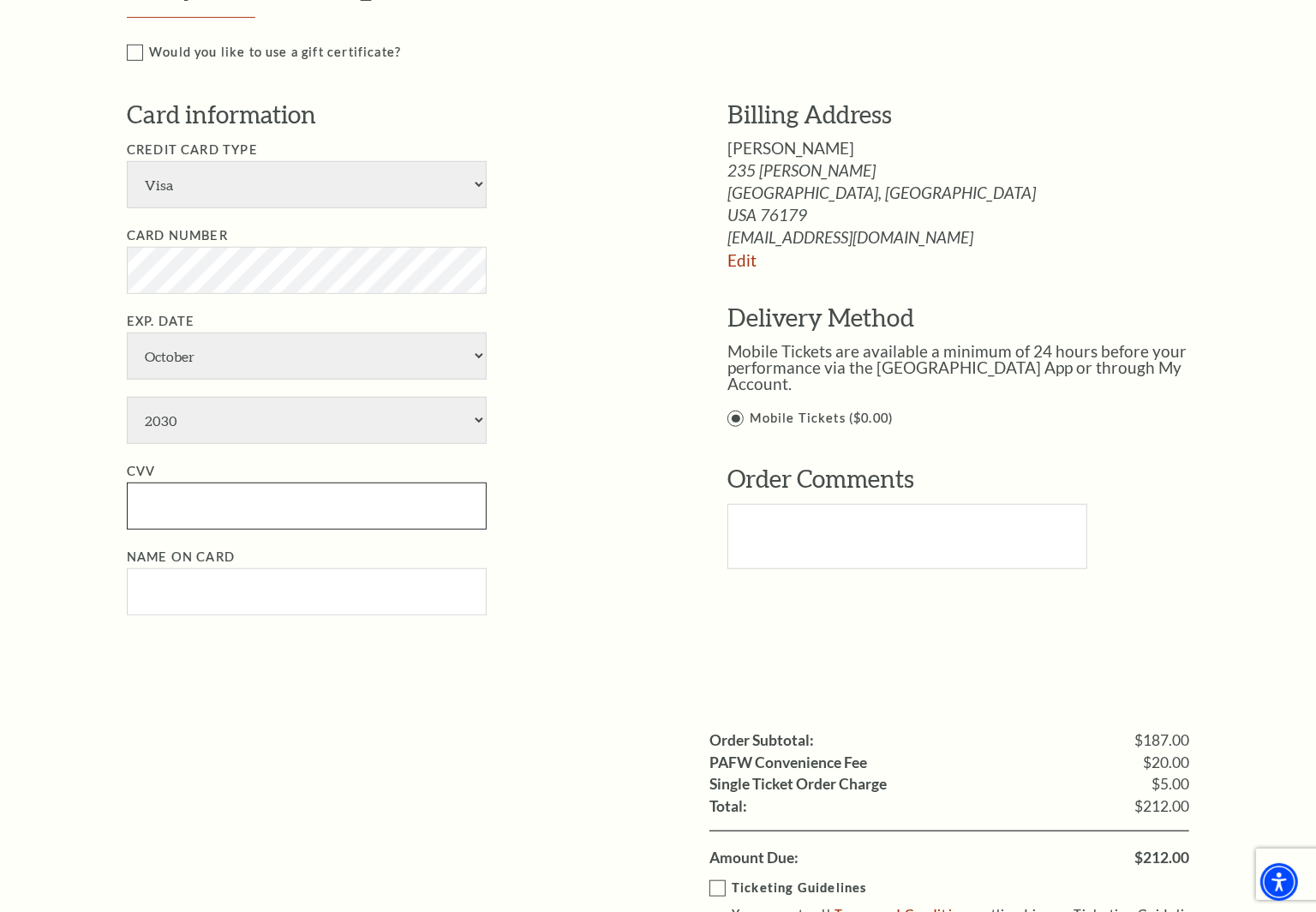 click on "CVV" at bounding box center [307, 506] 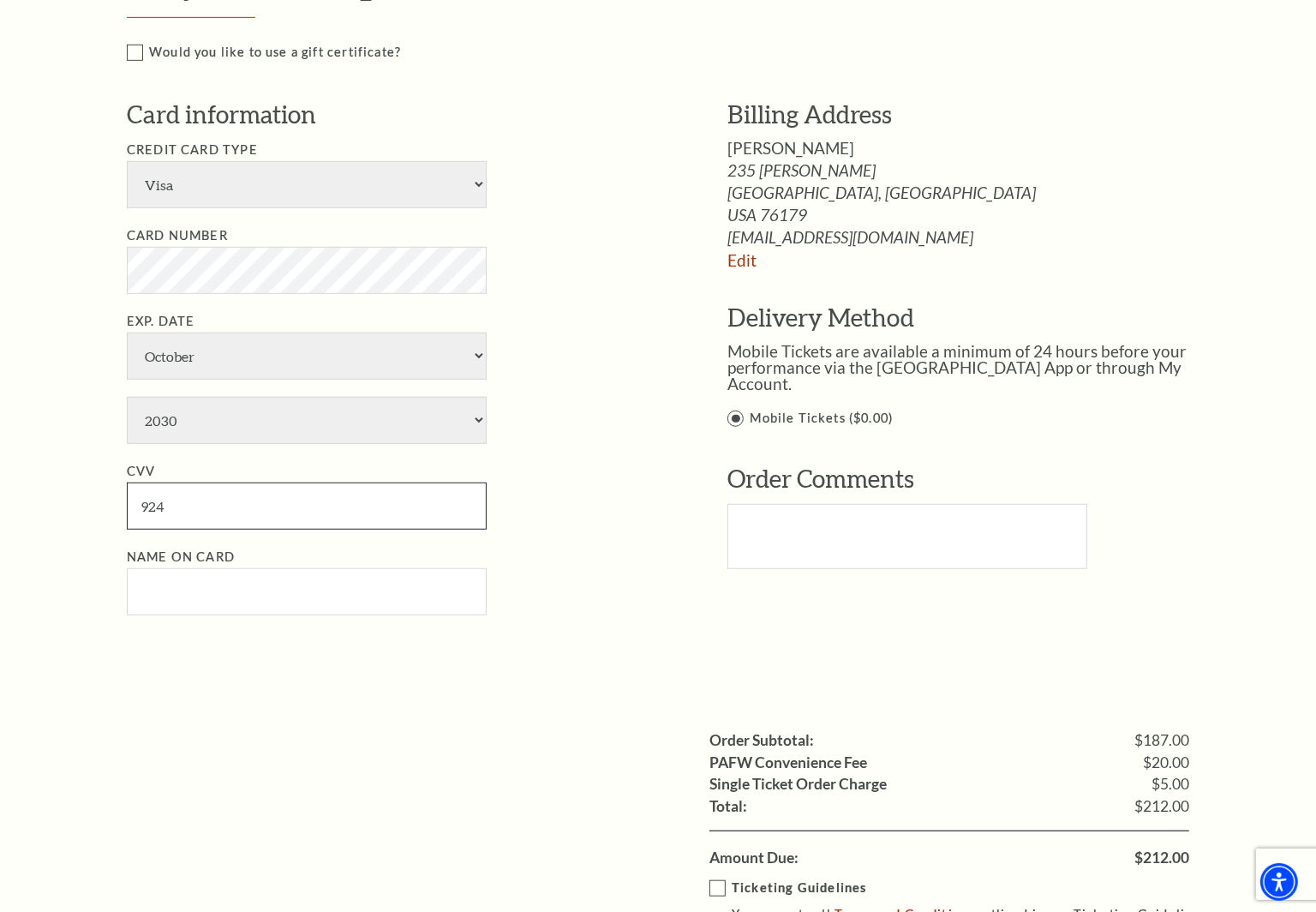 type on "924" 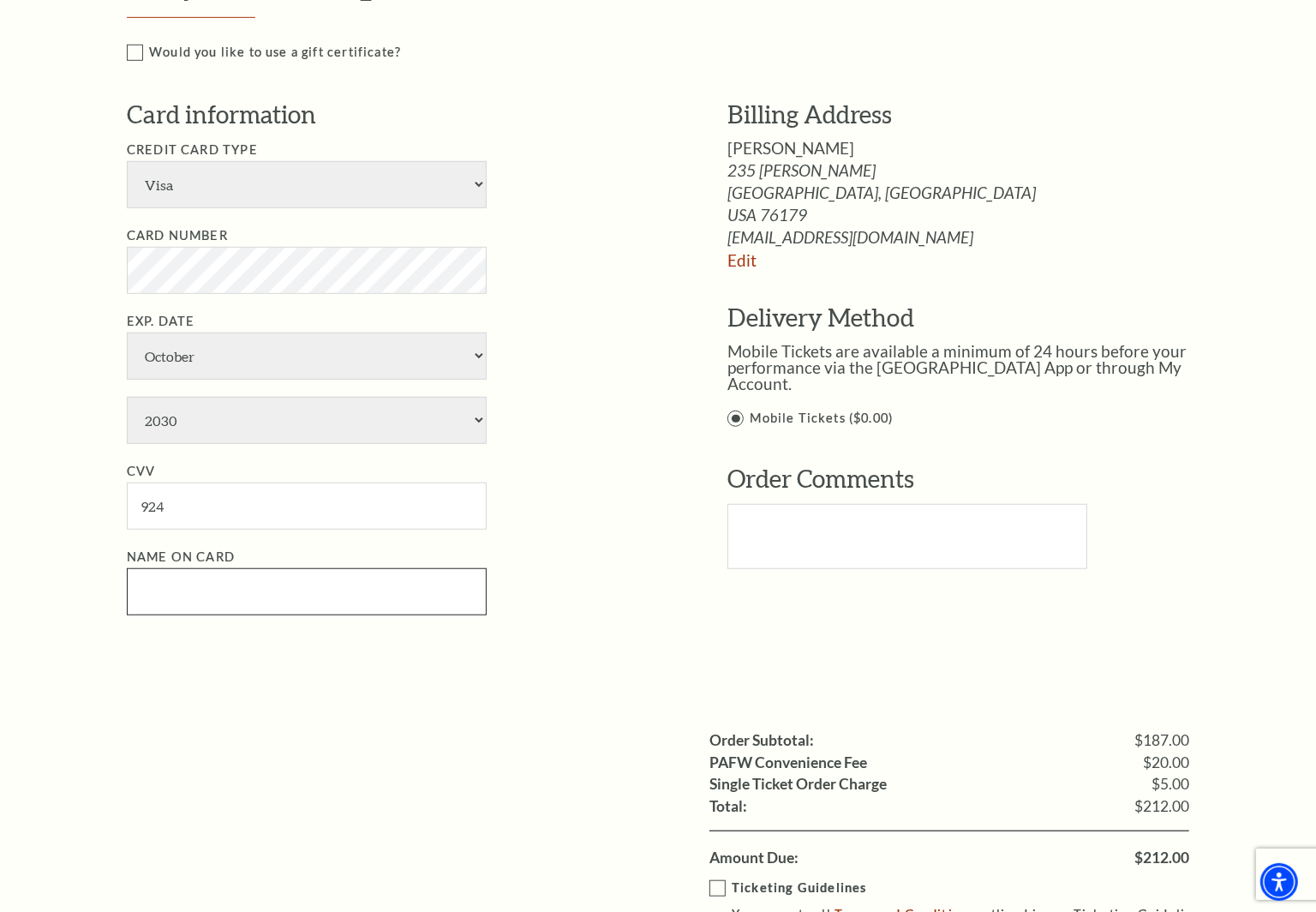 click on "Name on Card" at bounding box center [307, 591] 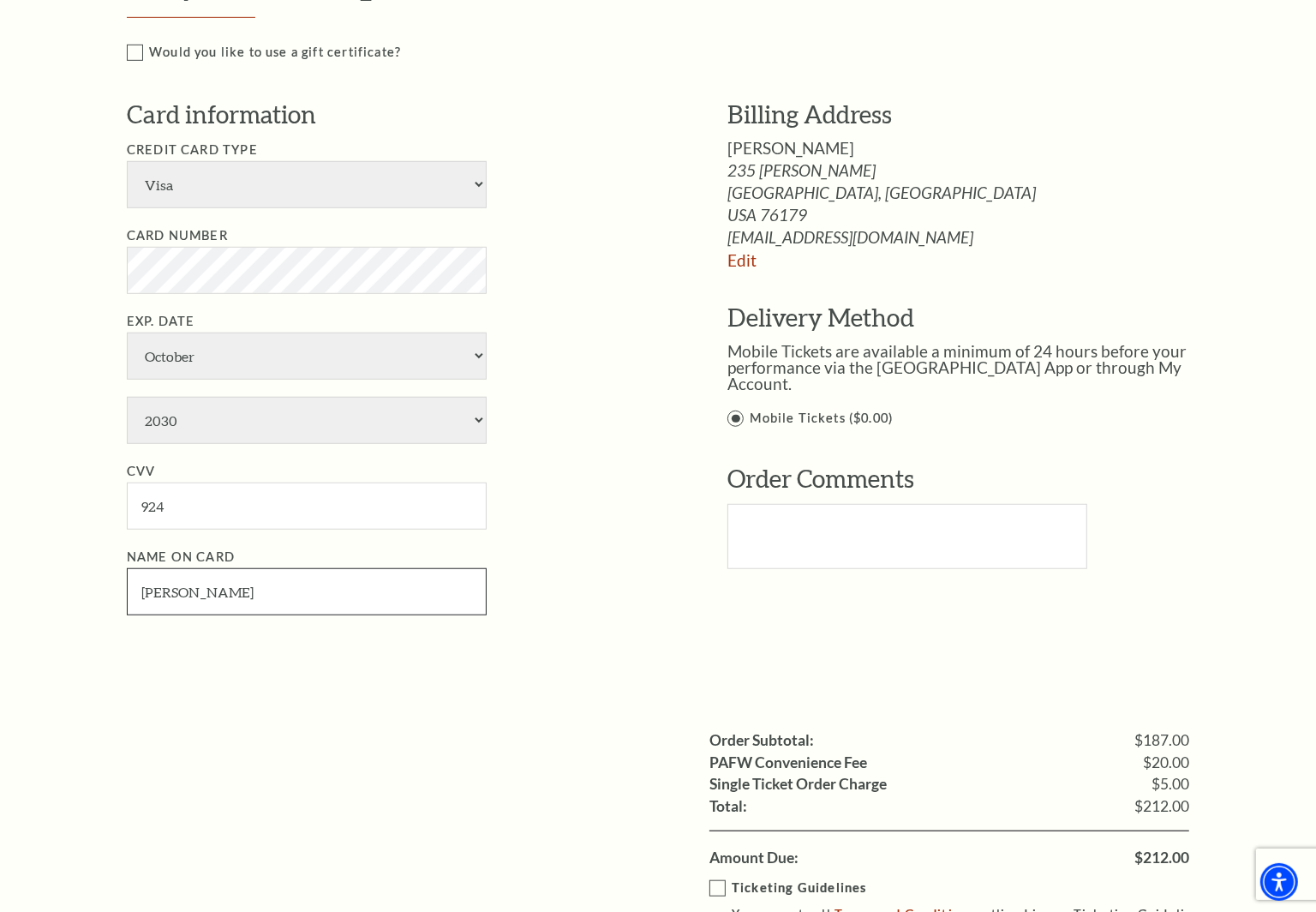 scroll, scrollTop: 1039, scrollLeft: 0, axis: vertical 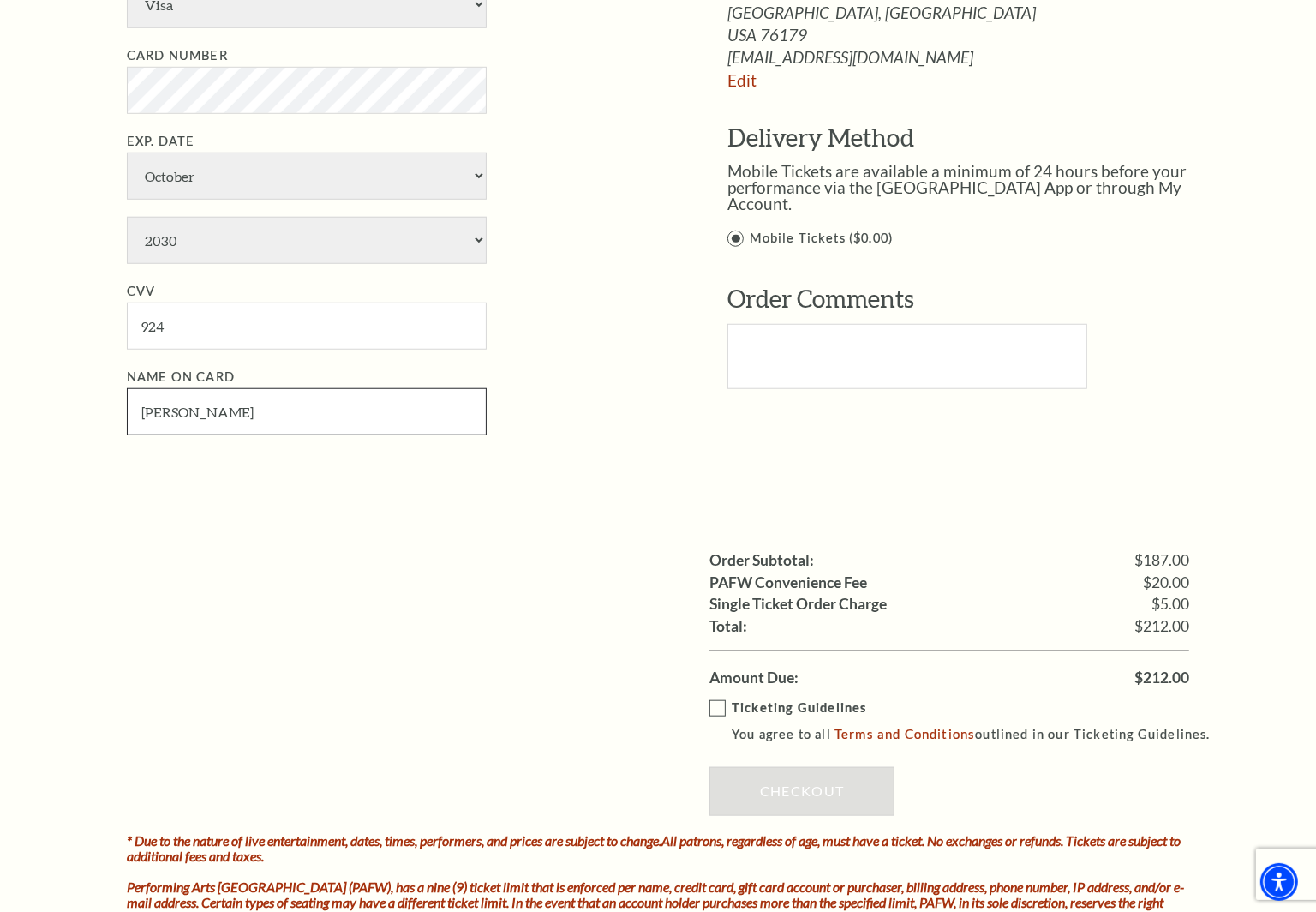 type on "Clyde William" 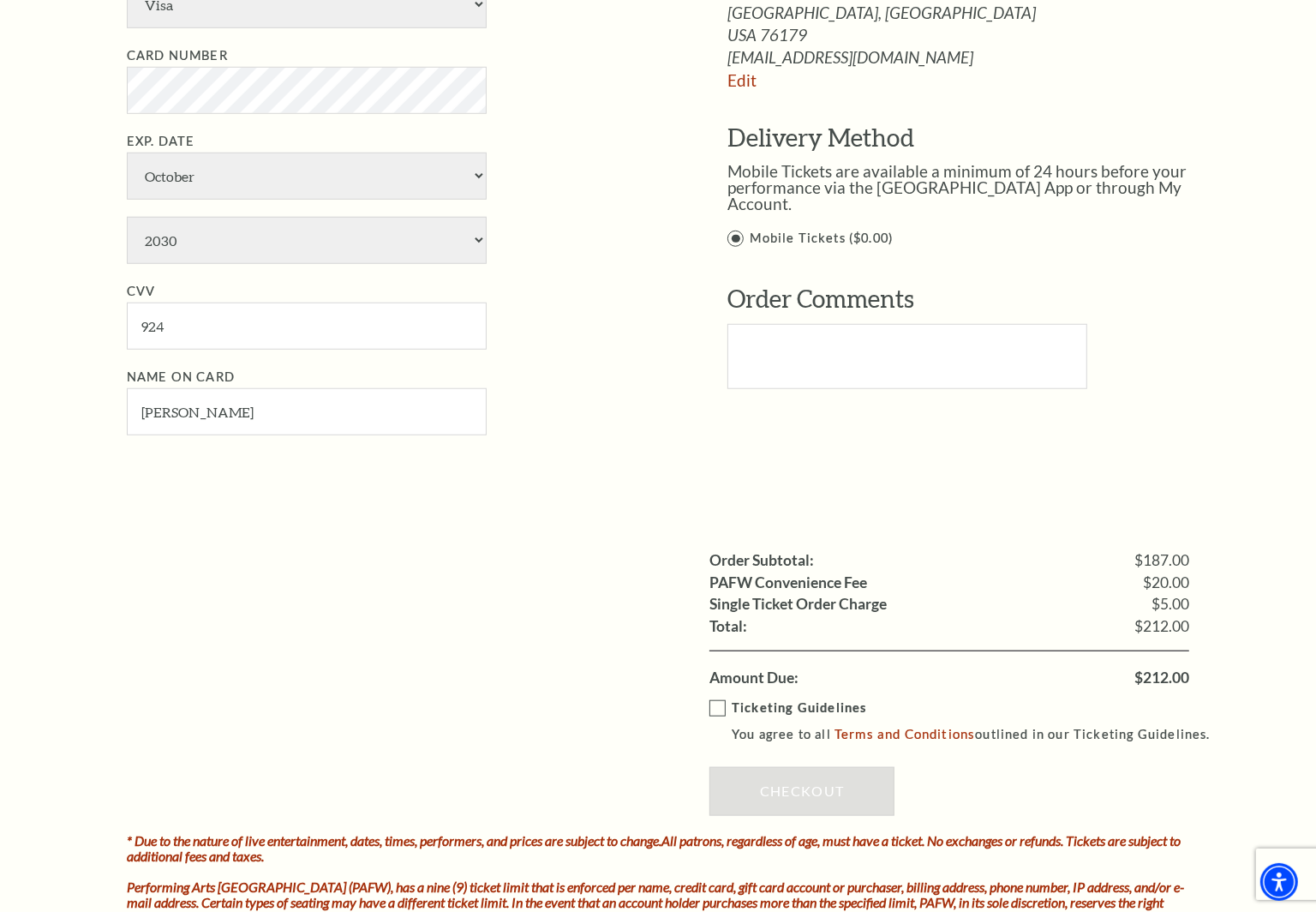 click on "Ticketing Guidelines
You agree to all   Terms and Conditions  outlined in our Ticketing Guidelines." at bounding box center [967, 721] 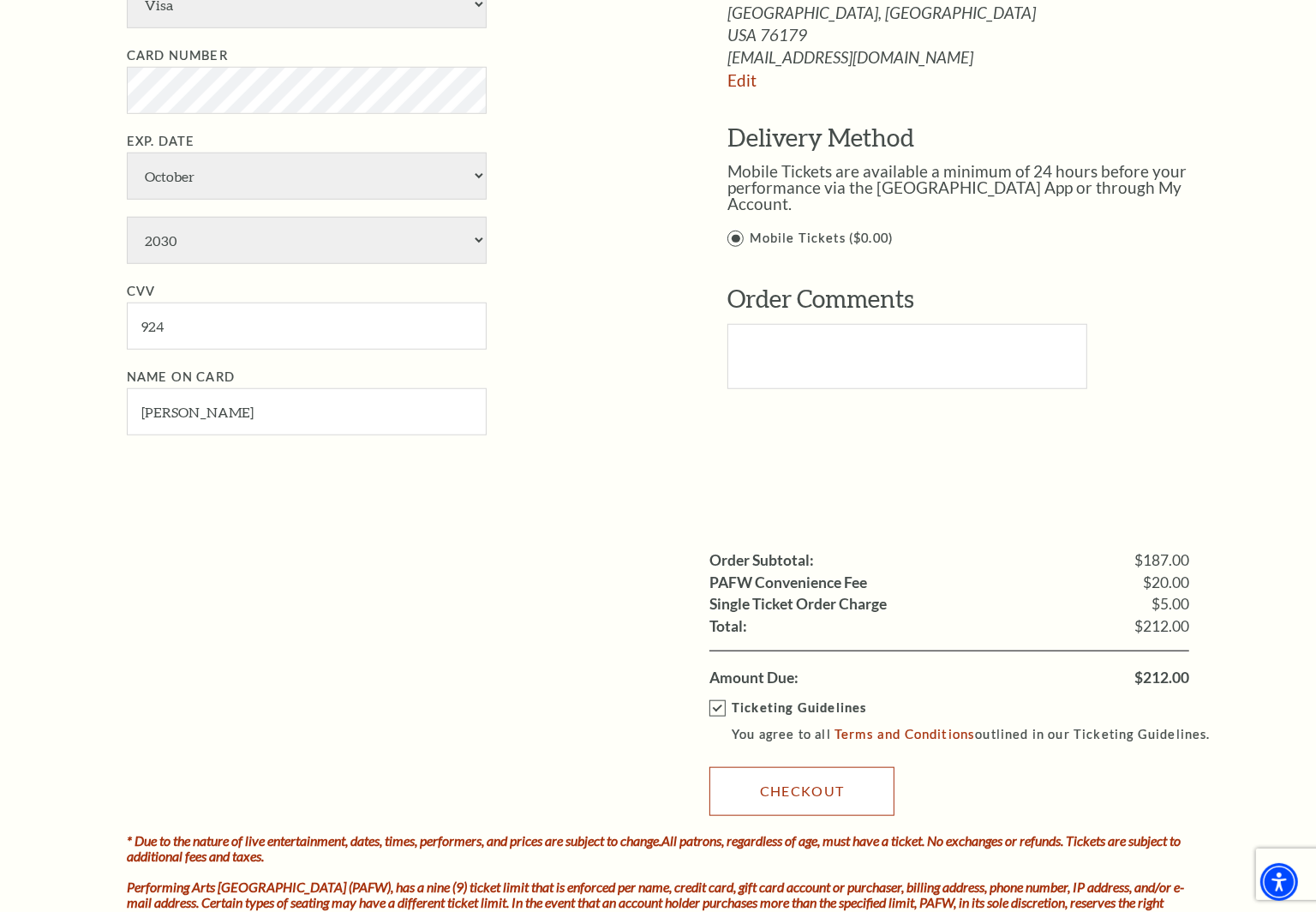 click on "Checkout" at bounding box center (802, 791) 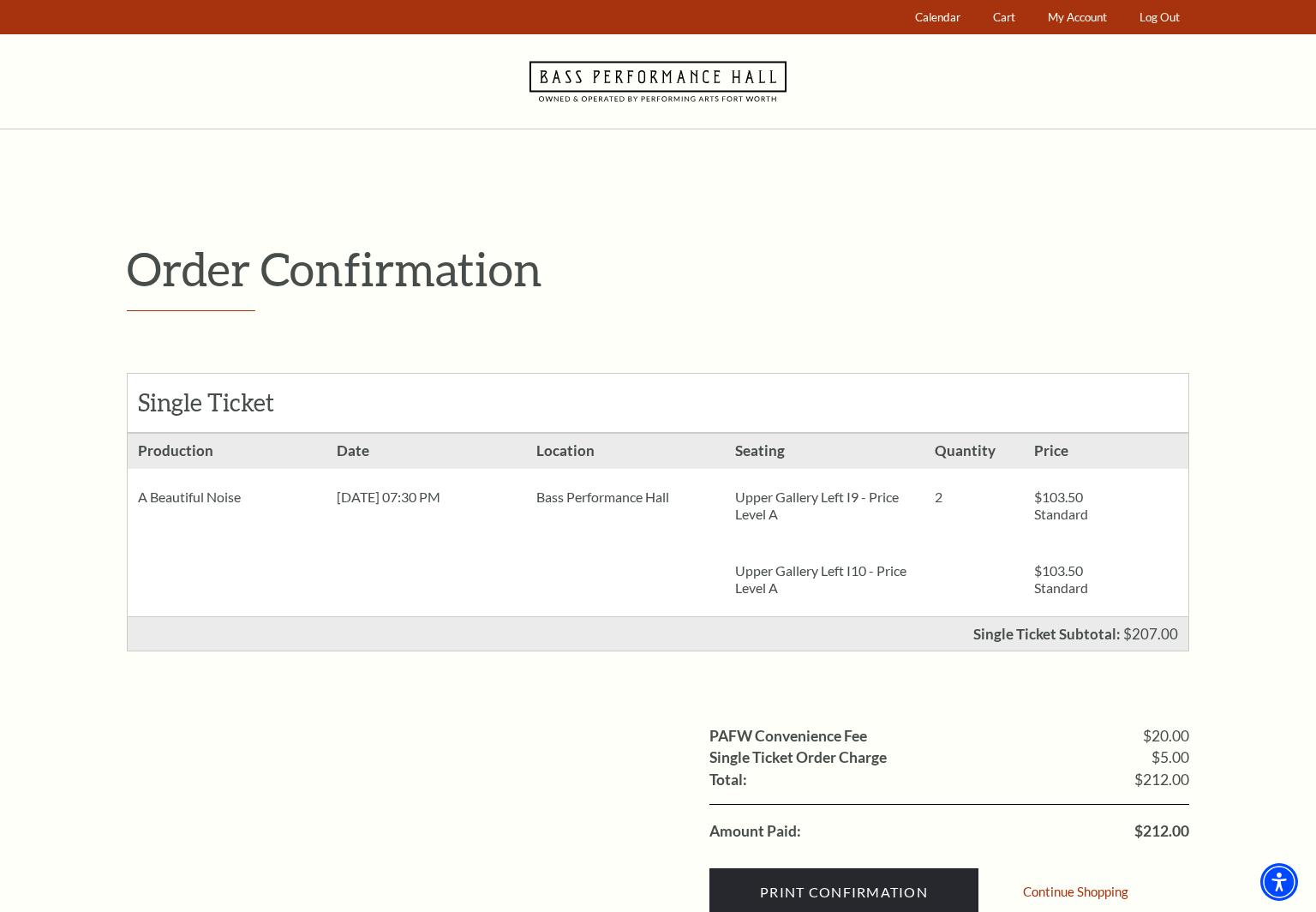 scroll, scrollTop: 0, scrollLeft: 0, axis: both 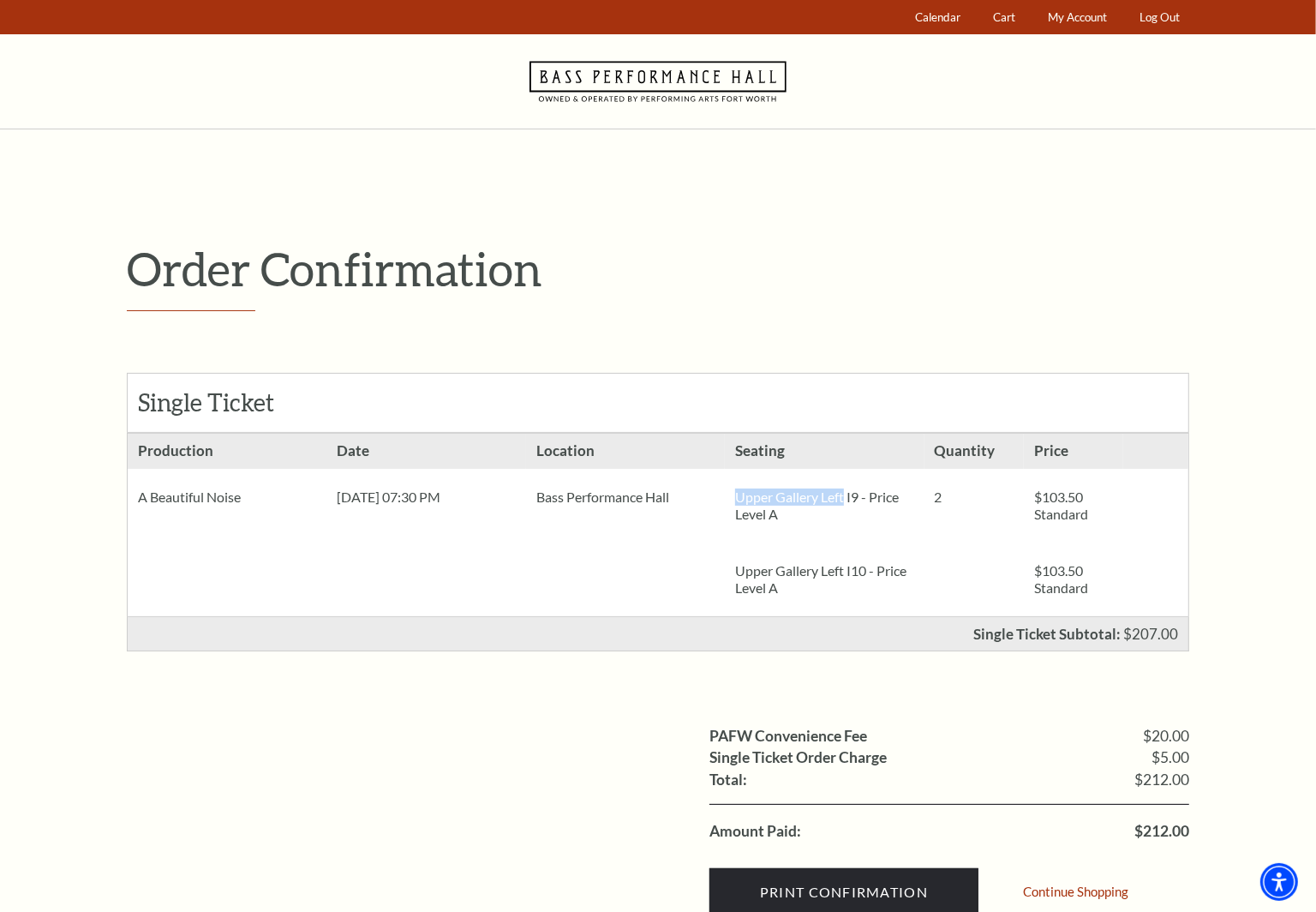 drag, startPoint x: 732, startPoint y: 489, endPoint x: 846, endPoint y: 498, distance: 114.35471 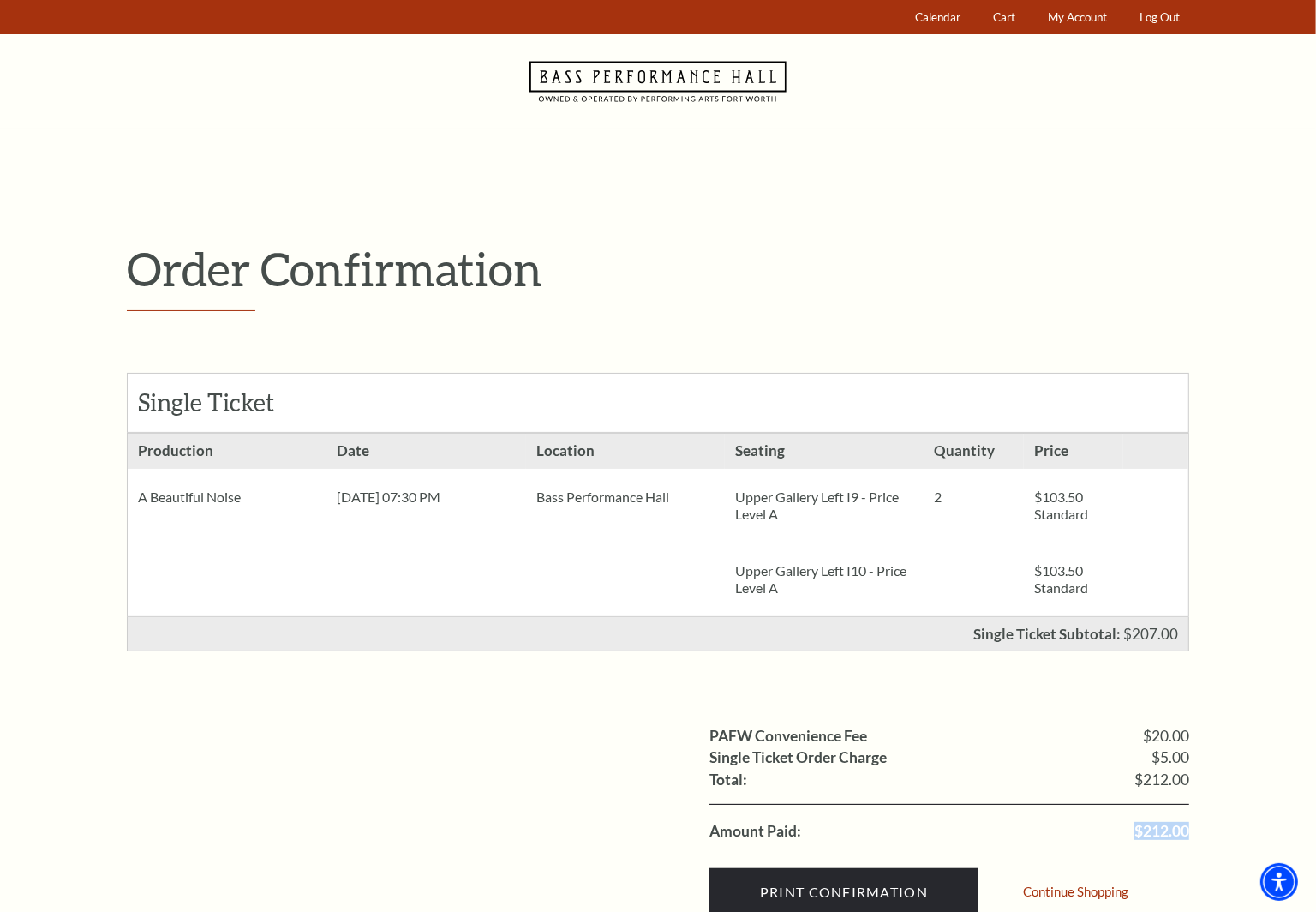 drag, startPoint x: 1136, startPoint y: 826, endPoint x: 1191, endPoint y: 838, distance: 56.29387 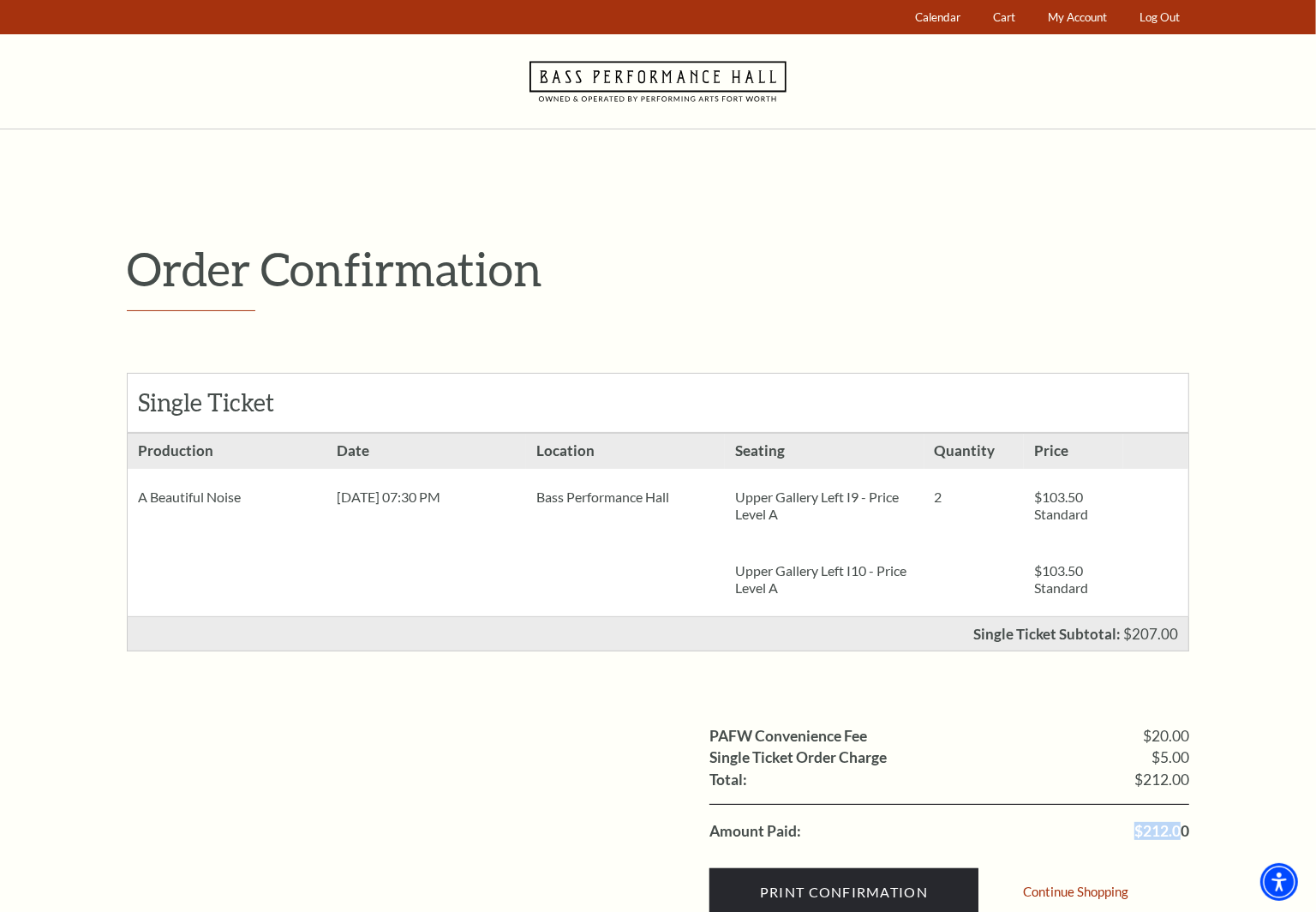 drag, startPoint x: 1138, startPoint y: 836, endPoint x: 1181, endPoint y: 838, distance: 43.04649 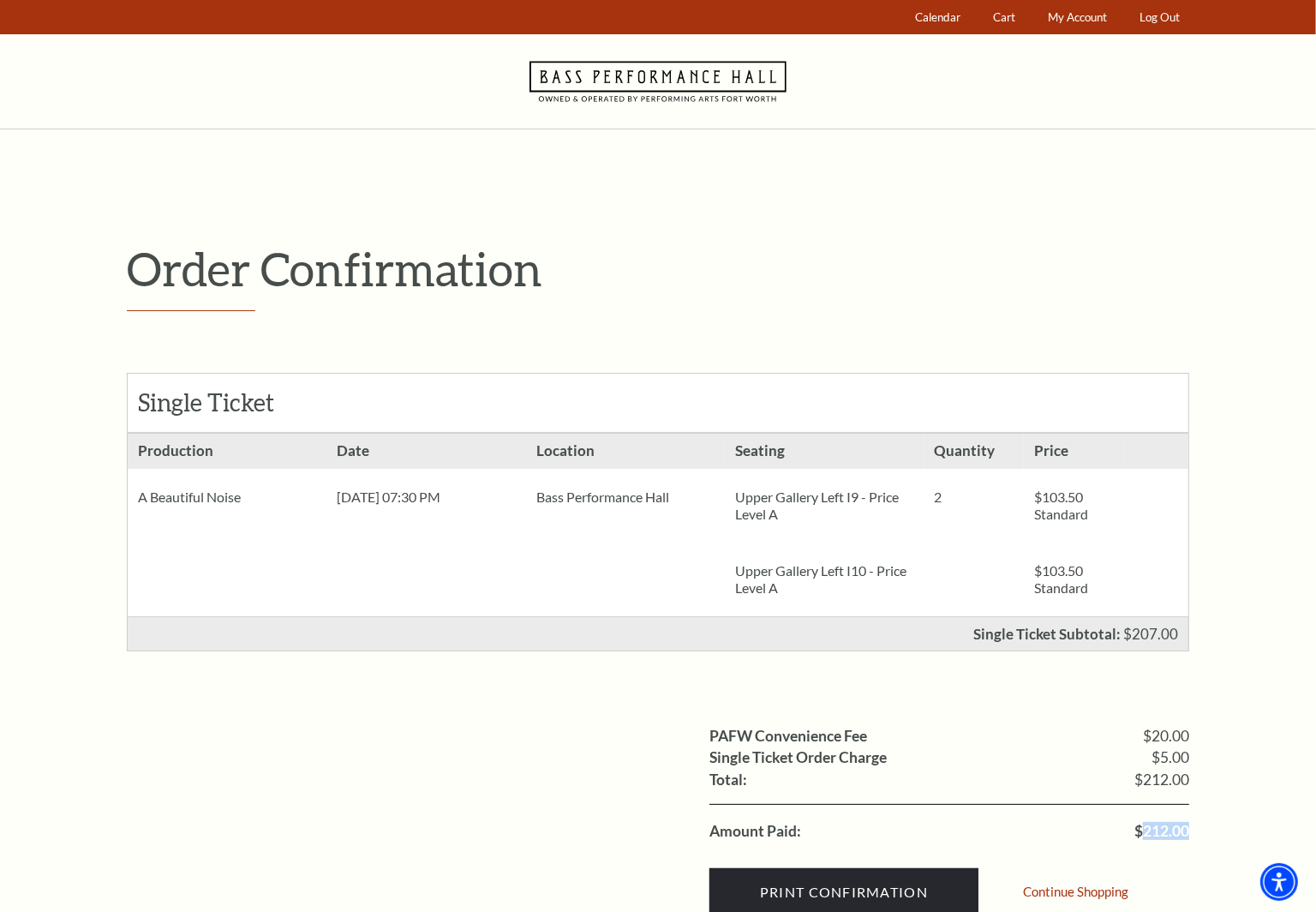 drag, startPoint x: 1144, startPoint y: 831, endPoint x: 1181, endPoint y: 843, distance: 38.8973 